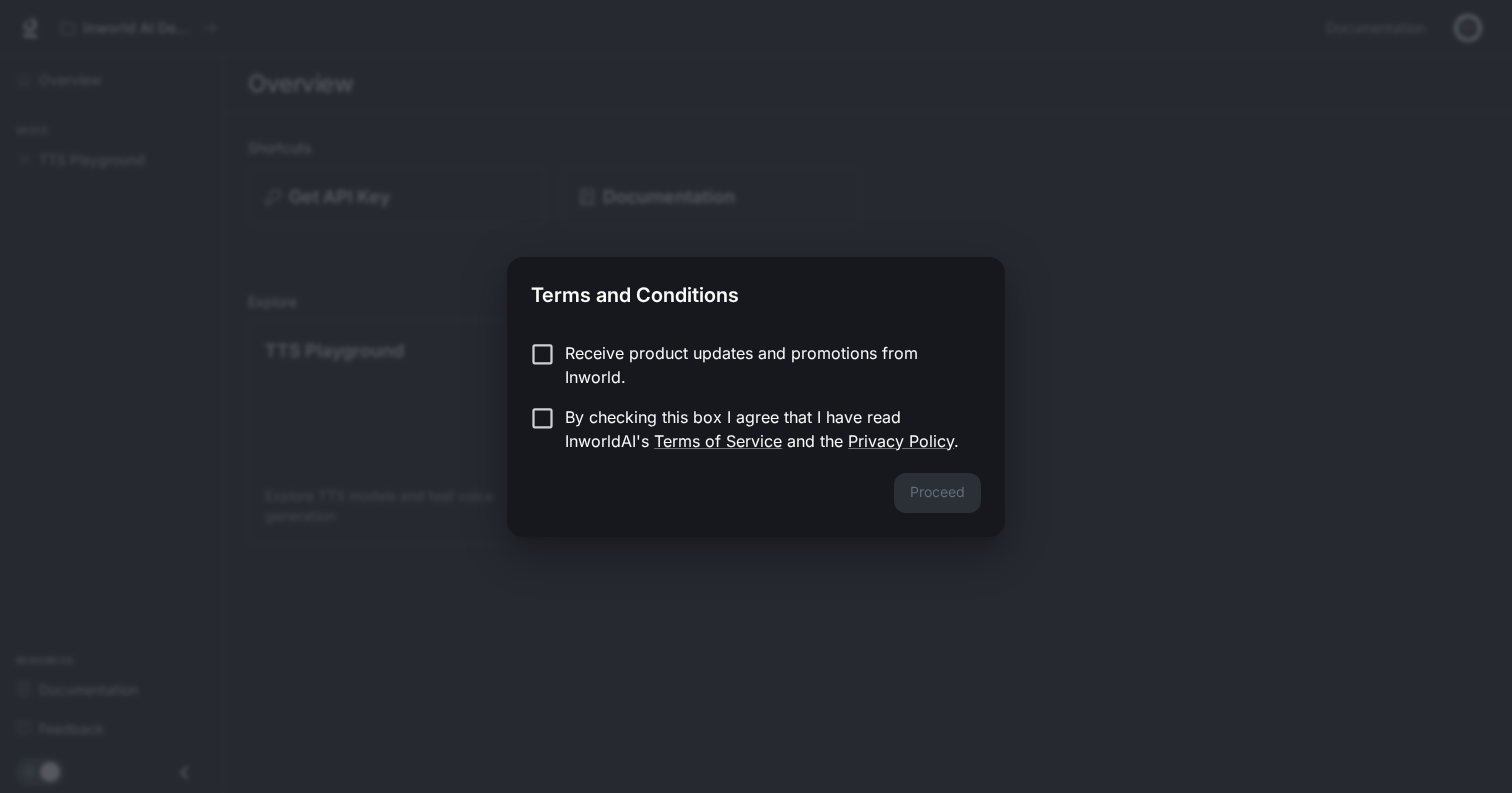 scroll, scrollTop: 0, scrollLeft: 0, axis: both 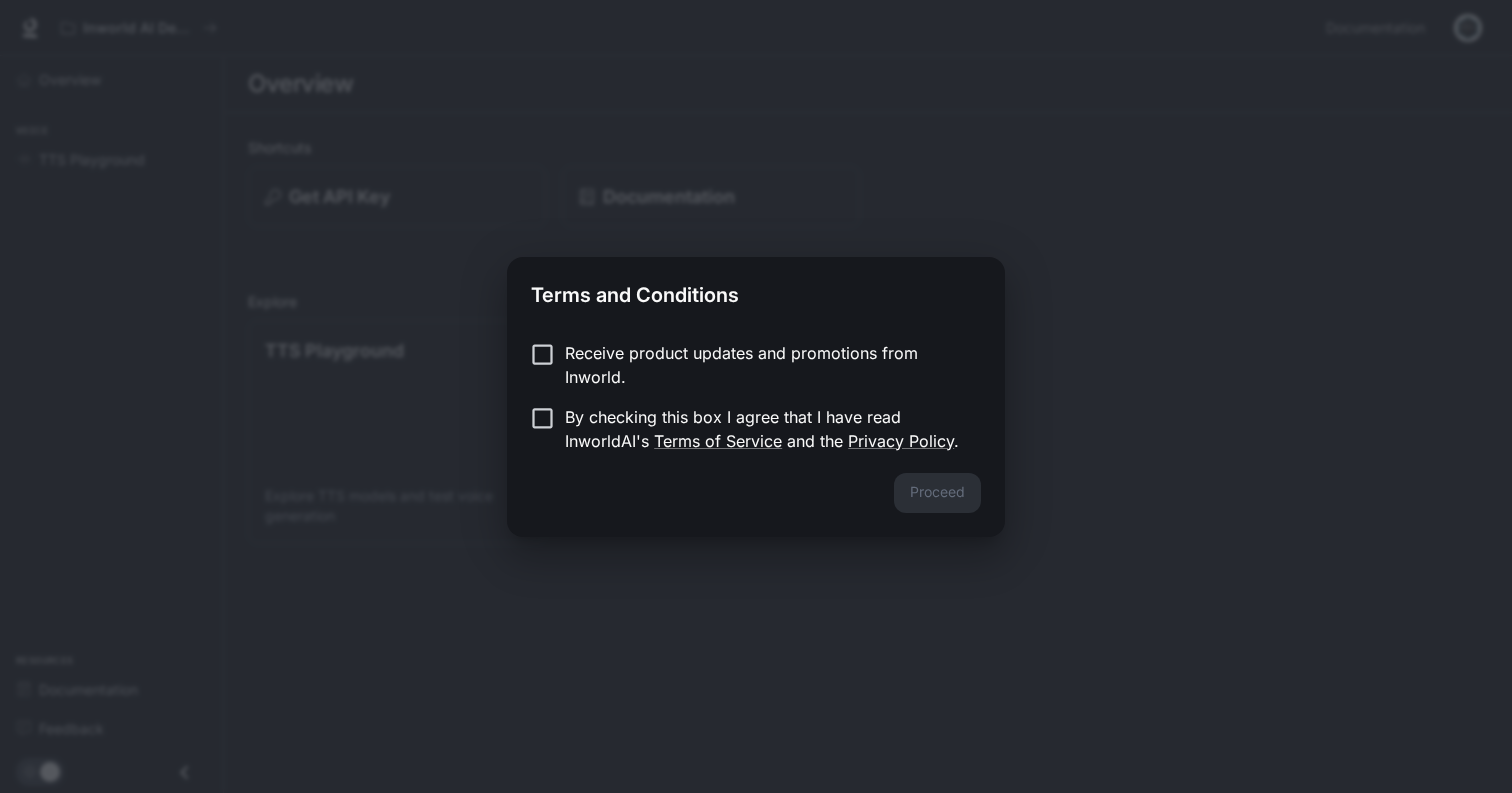 click on "By checking this box I agree that I have read InworldAI's   Terms of Service   and the   Privacy Policy ." at bounding box center (765, 429) 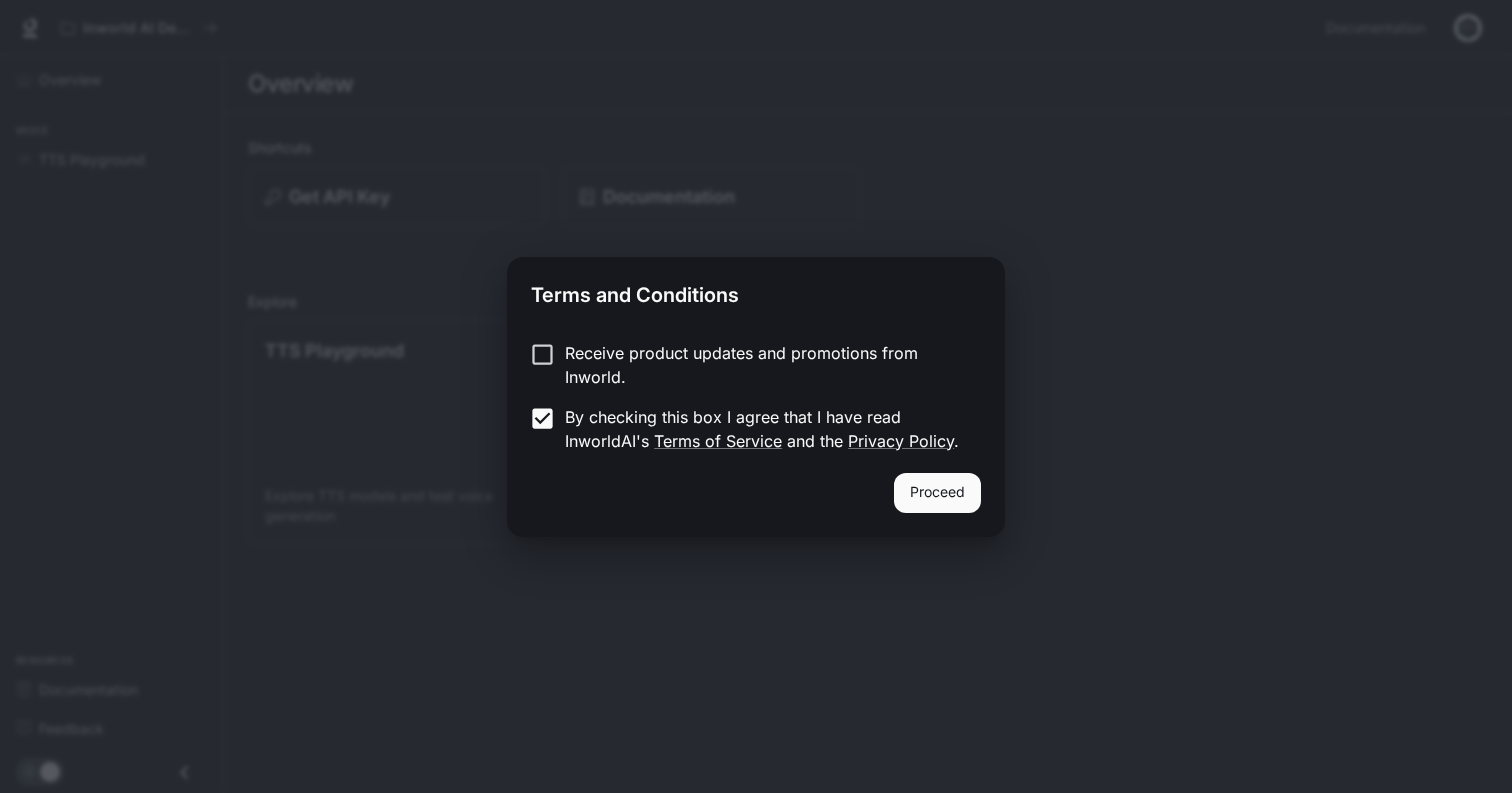 click on "Proceed" at bounding box center (937, 493) 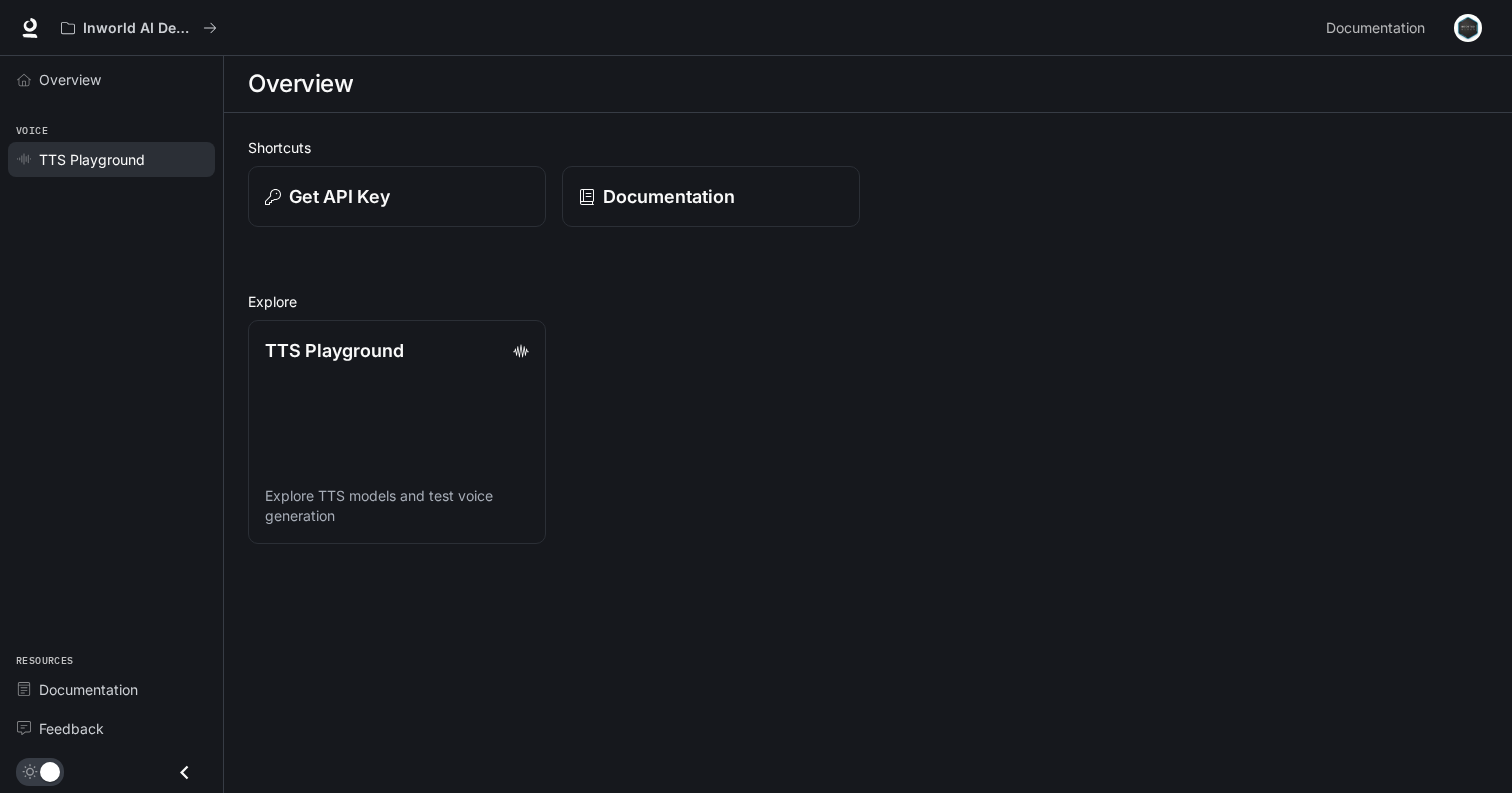 click on "TTS Playground" at bounding box center [111, 159] 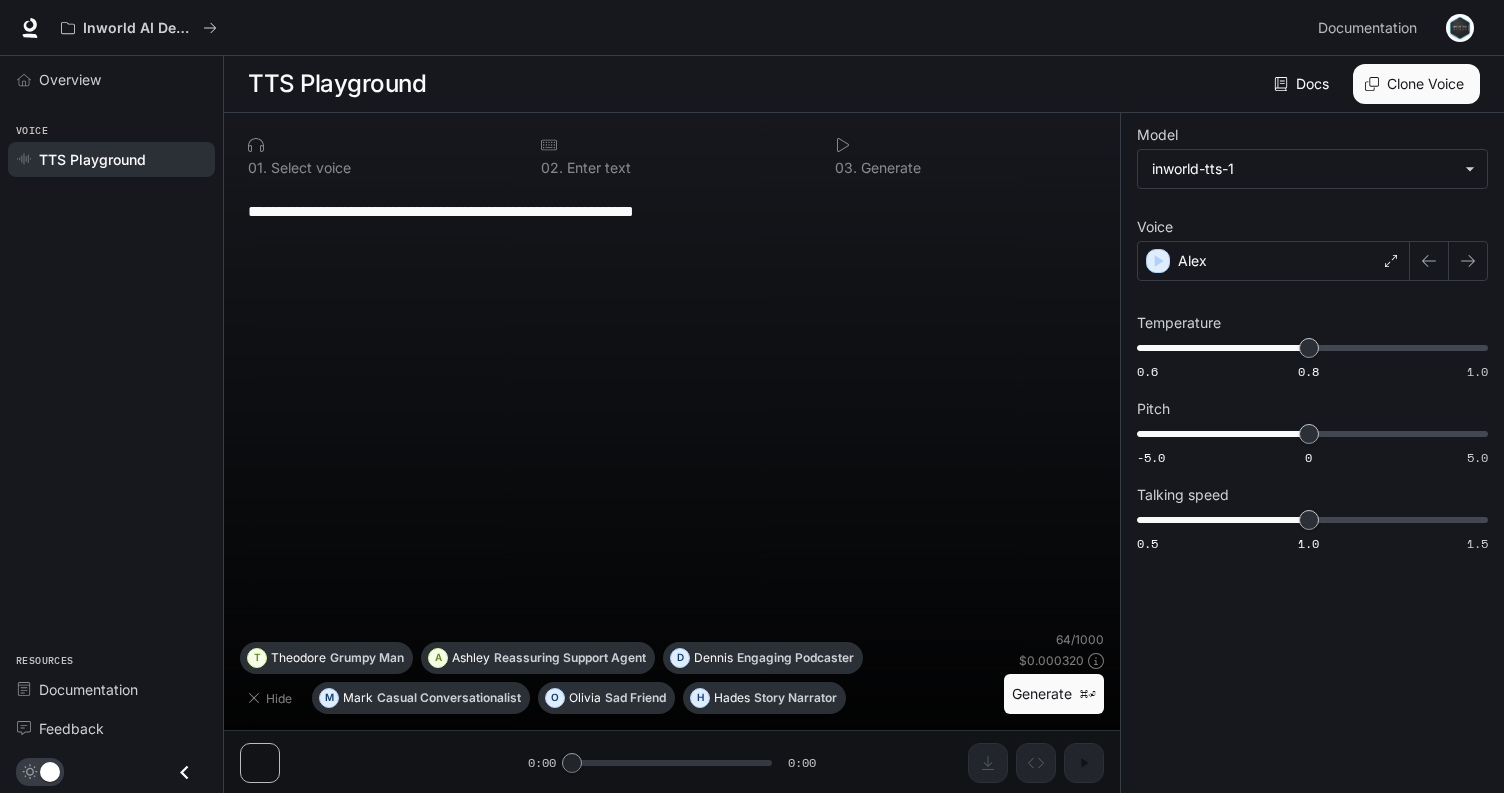 click on "Generate ⌘⏎" at bounding box center [1054, 694] 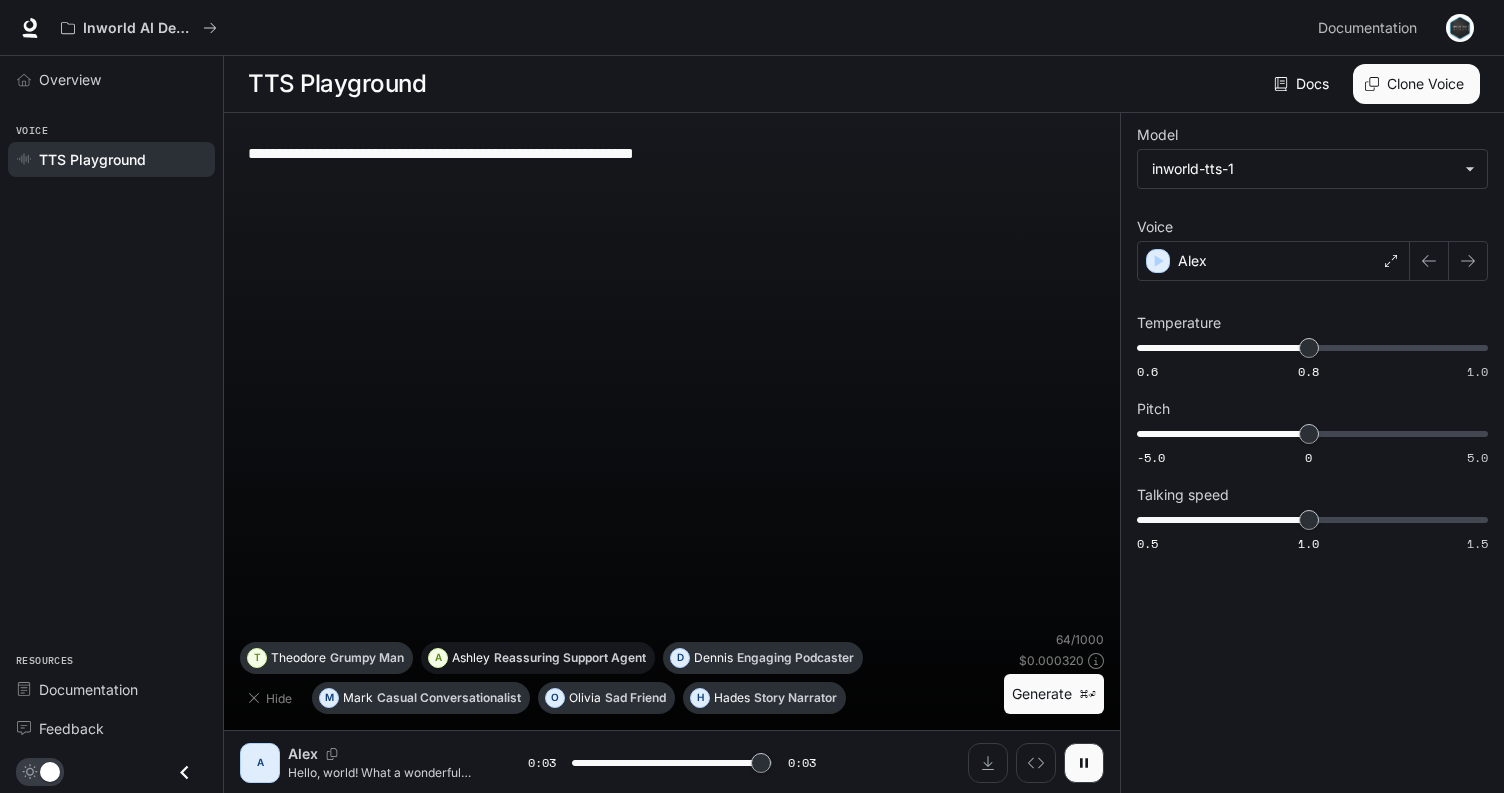 type on "*" 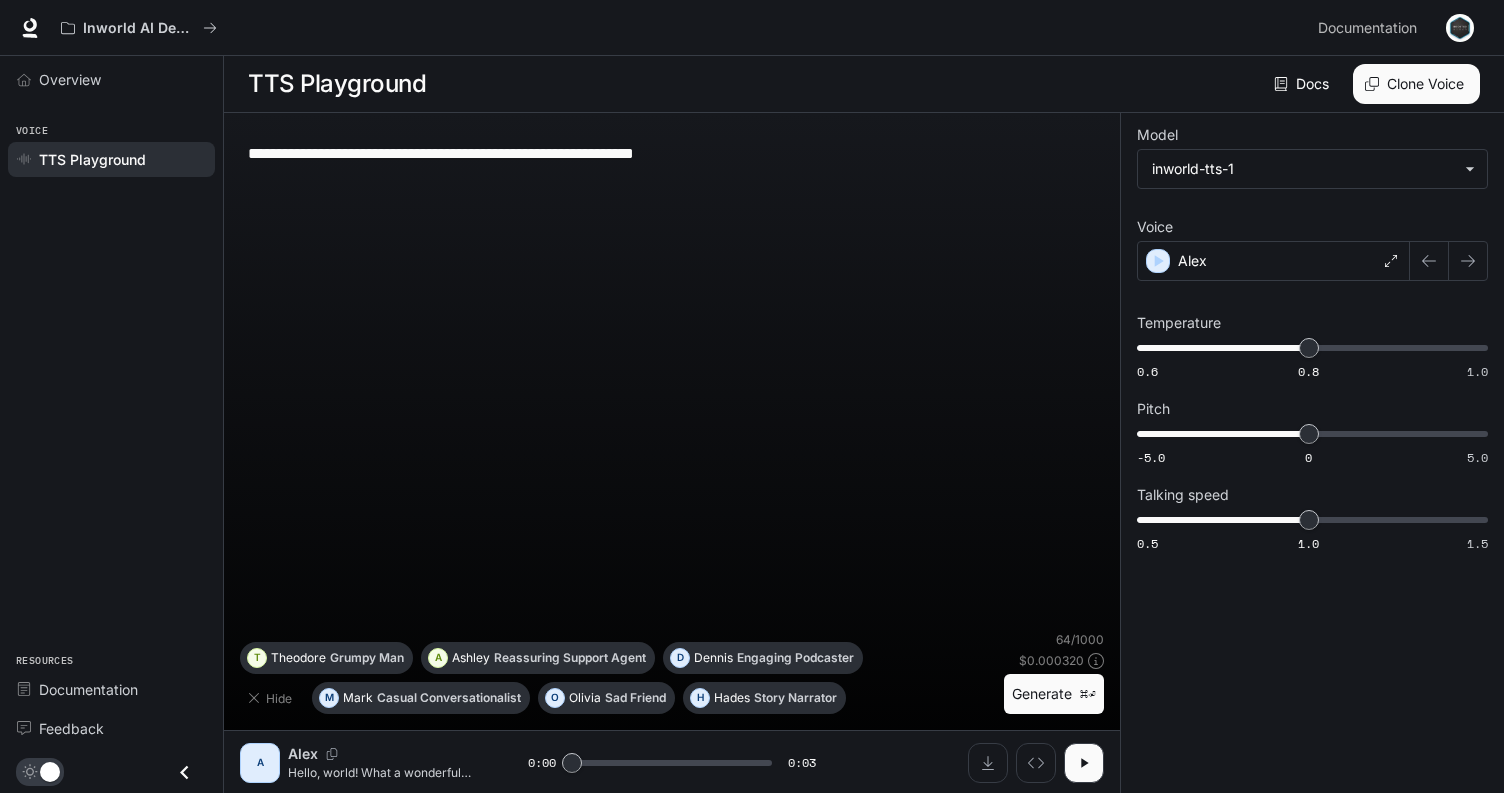 click on "**********" at bounding box center [672, 153] 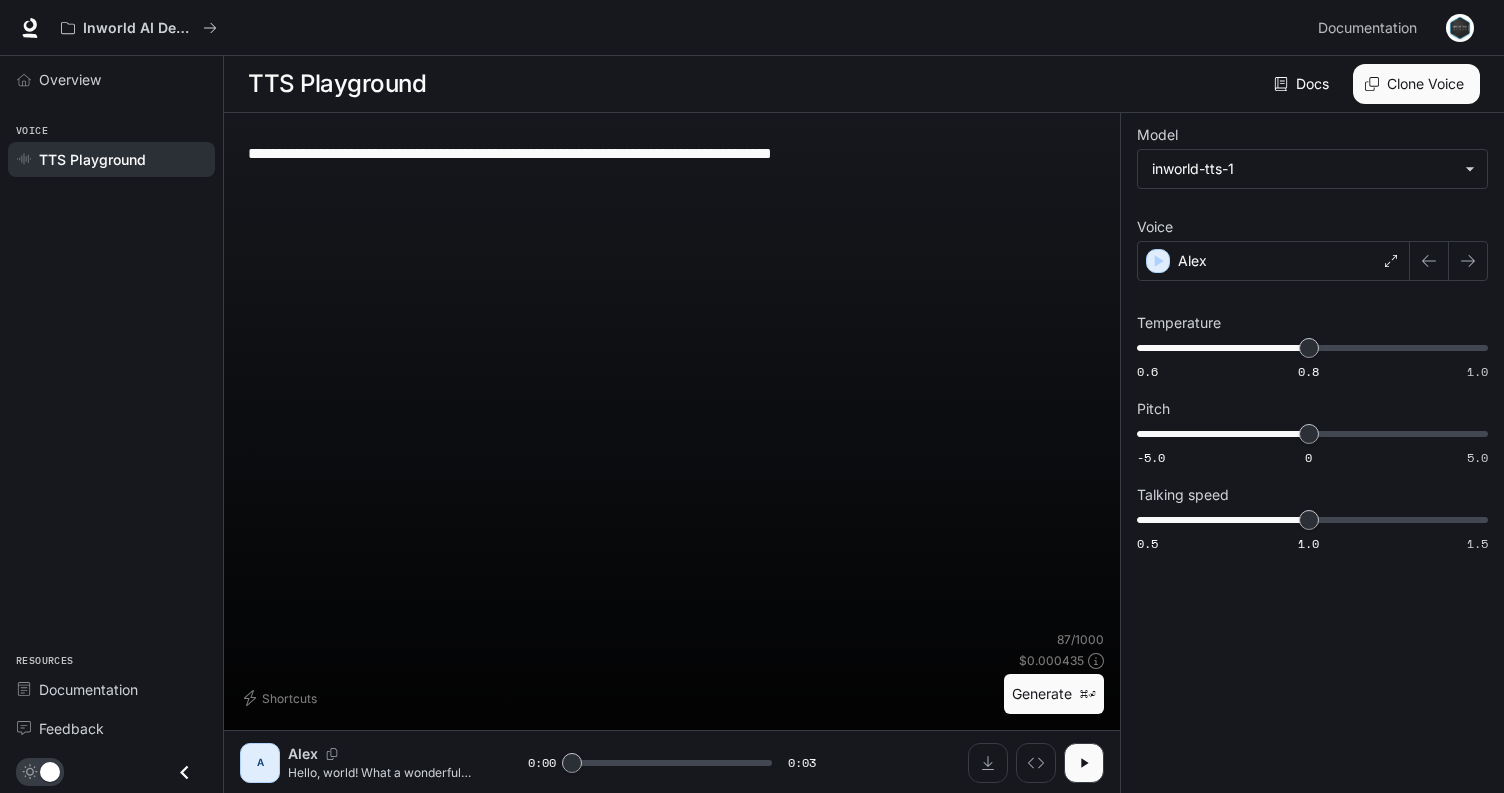 type on "**********" 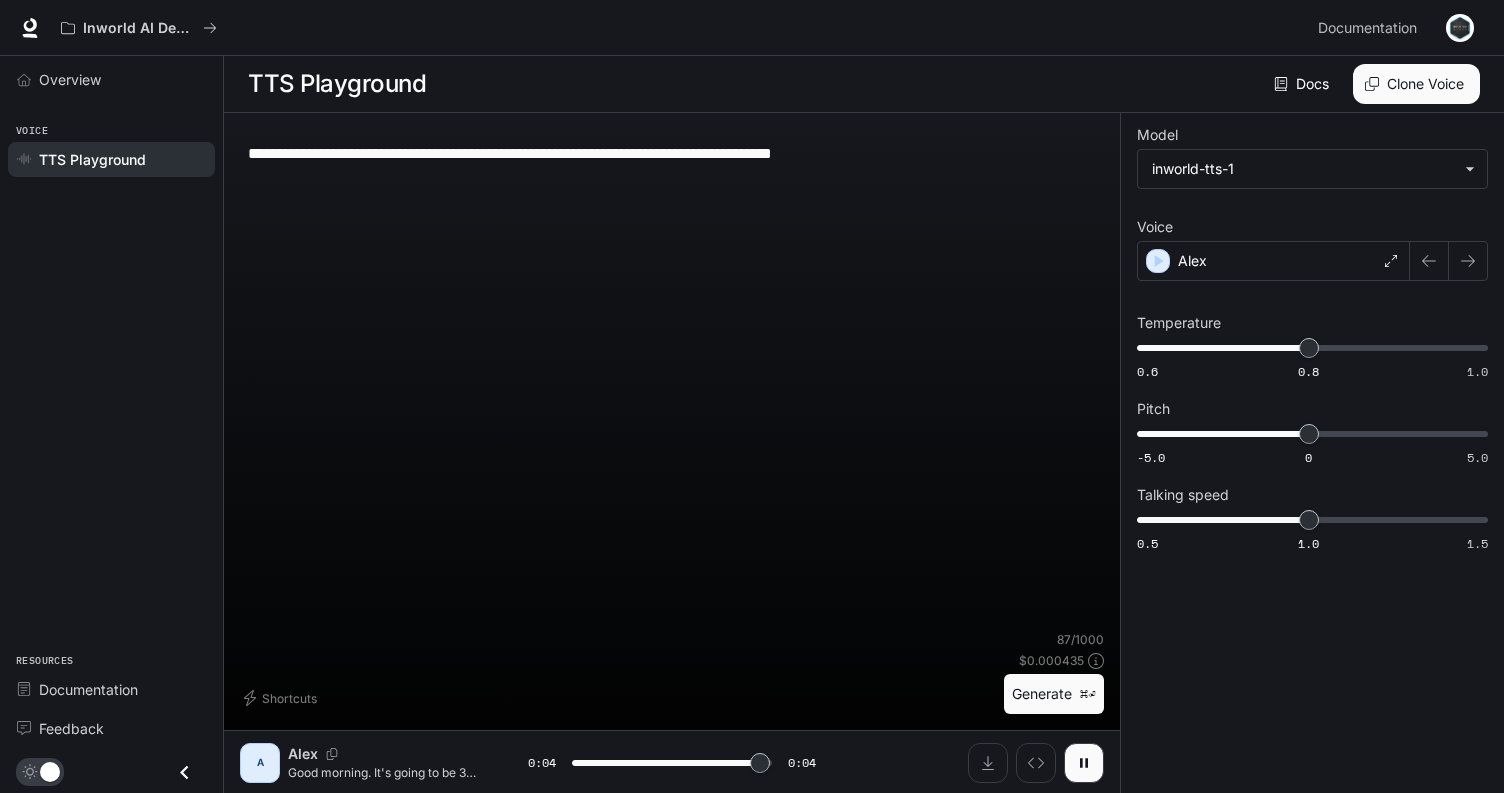 type on "*" 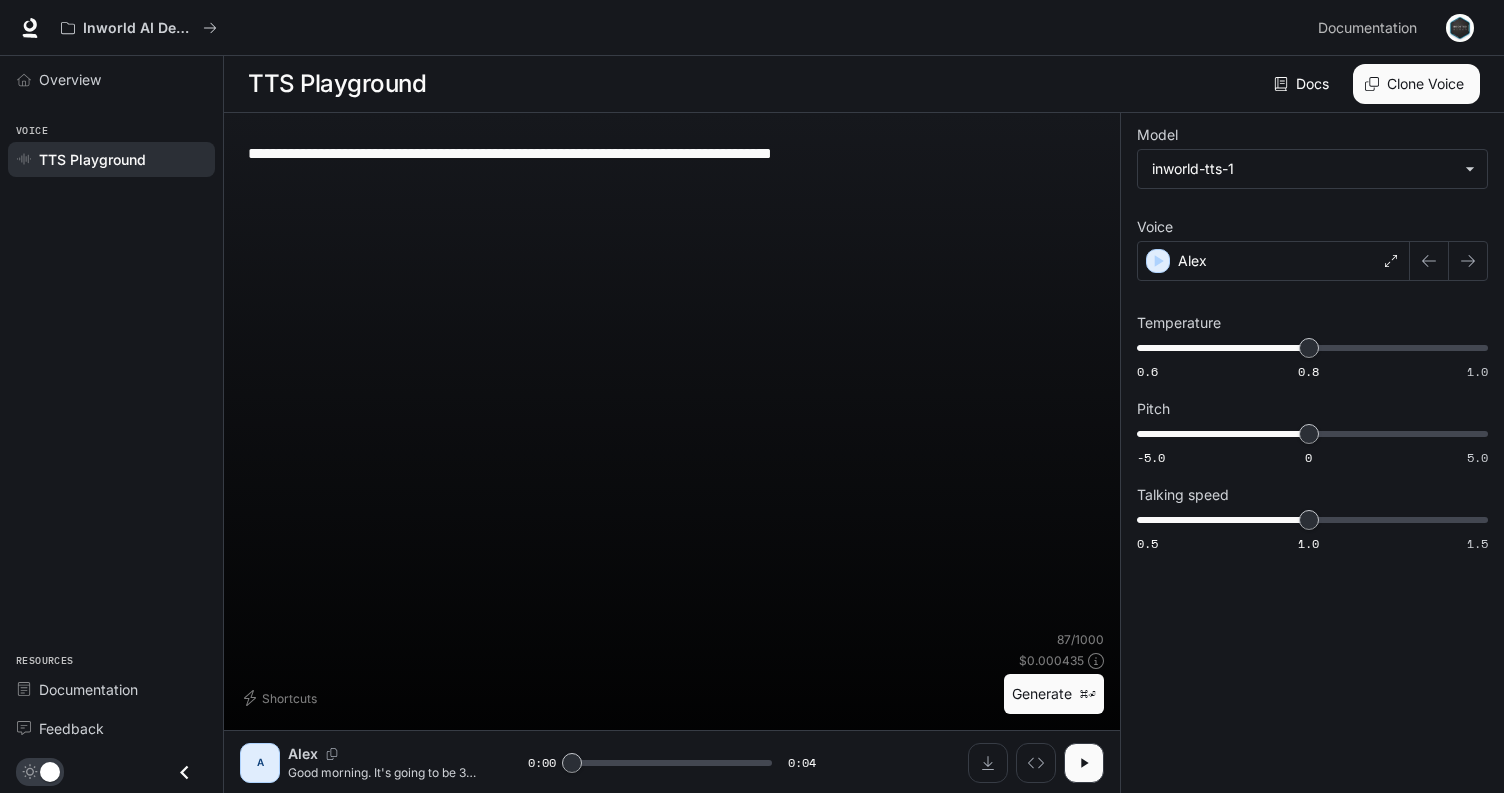 click on "**********" at bounding box center (672, 153) 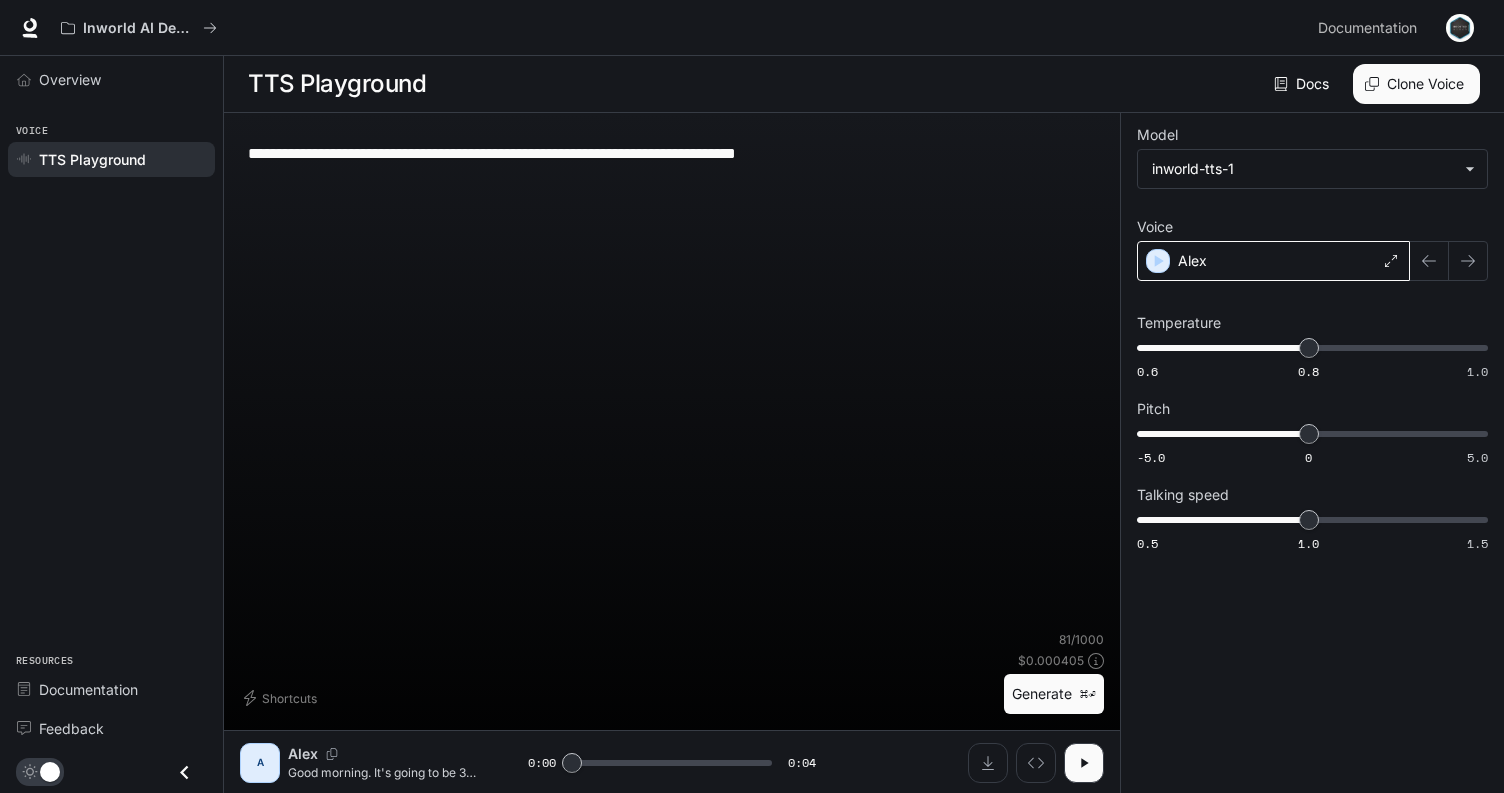 type on "**********" 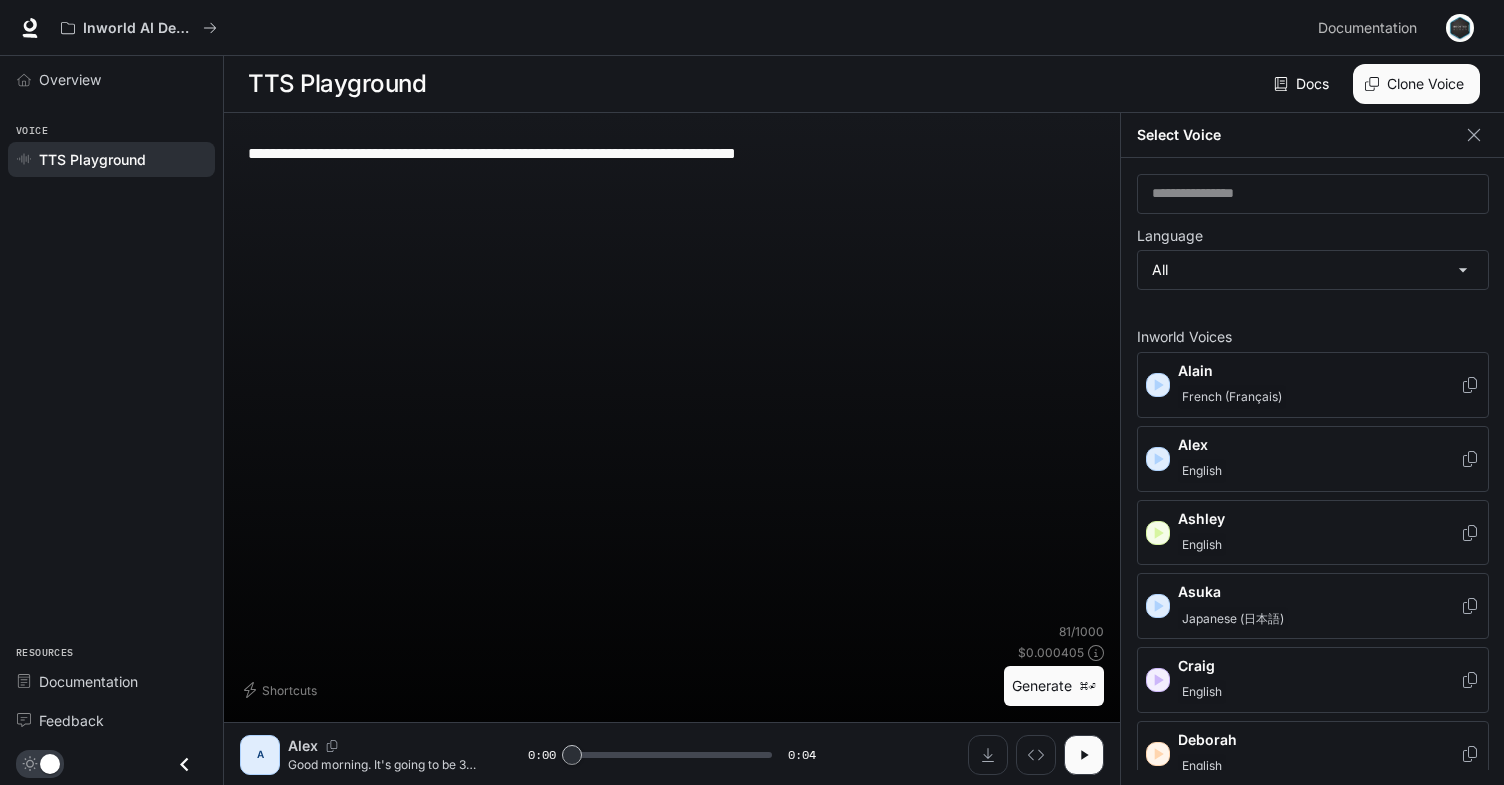 click on "French (Français)" at bounding box center (1232, 397) 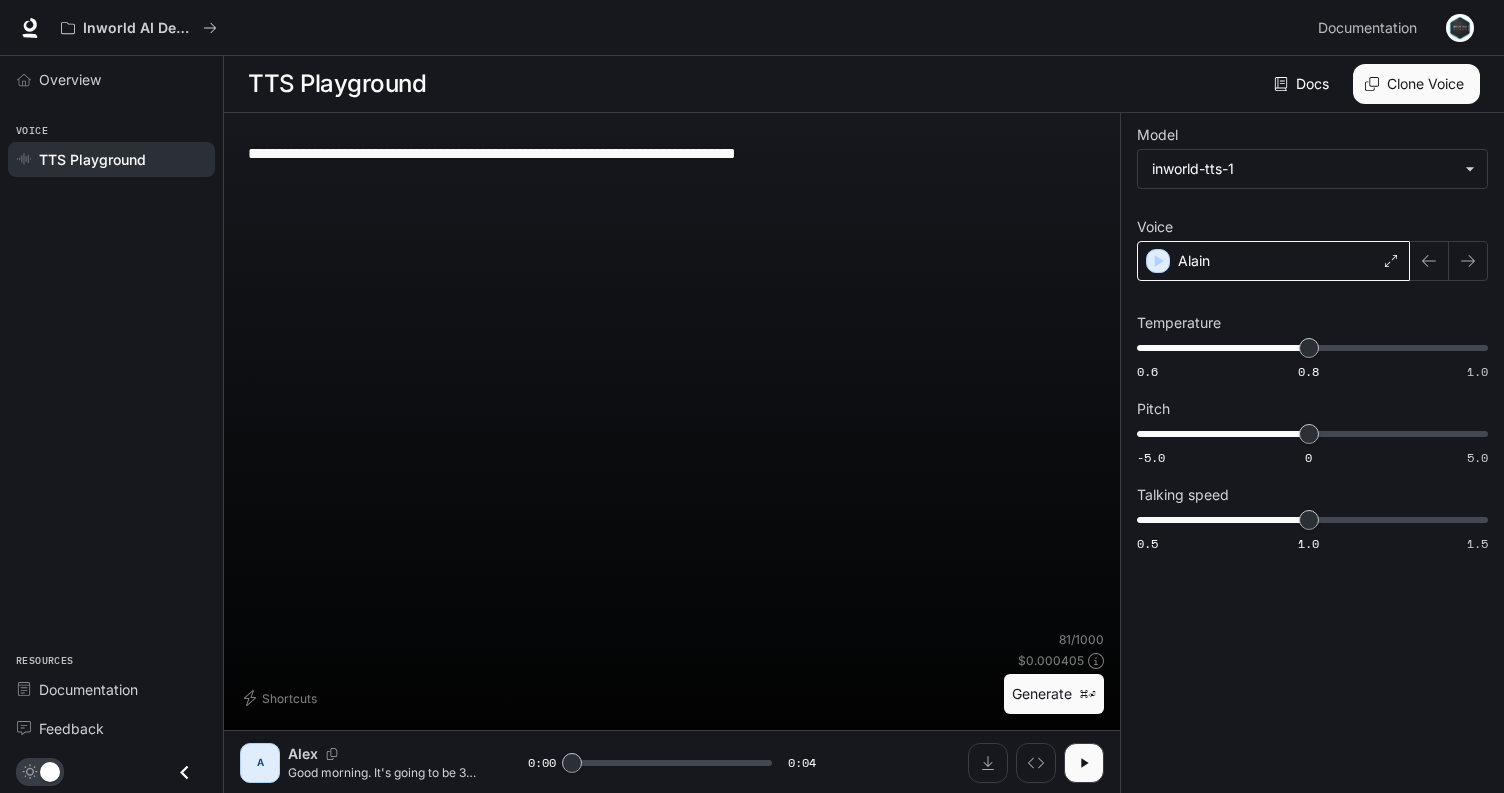 click on "Alain" at bounding box center [1273, 261] 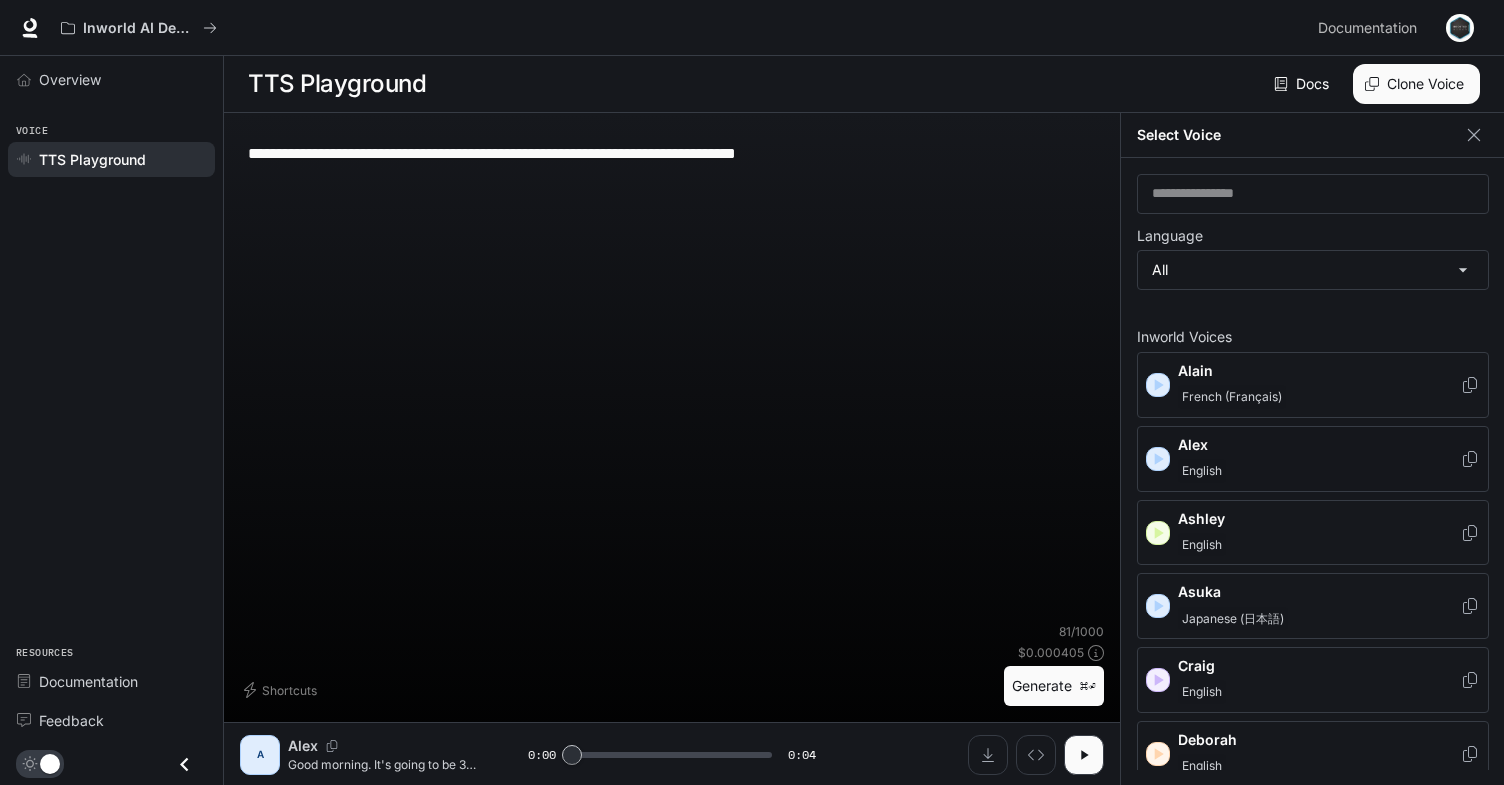 scroll, scrollTop: 10, scrollLeft: 0, axis: vertical 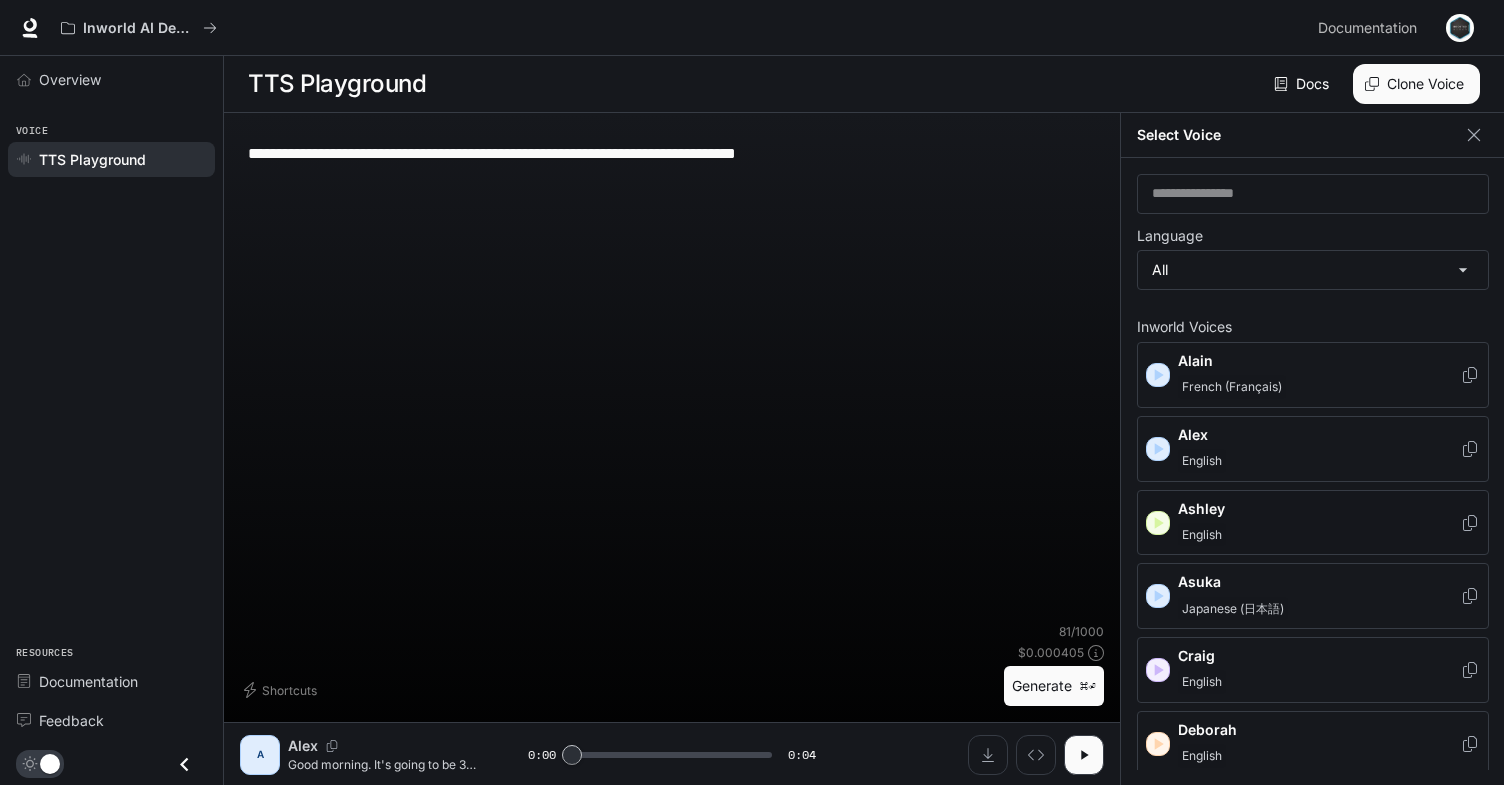 click on "English" at bounding box center [1319, 535] 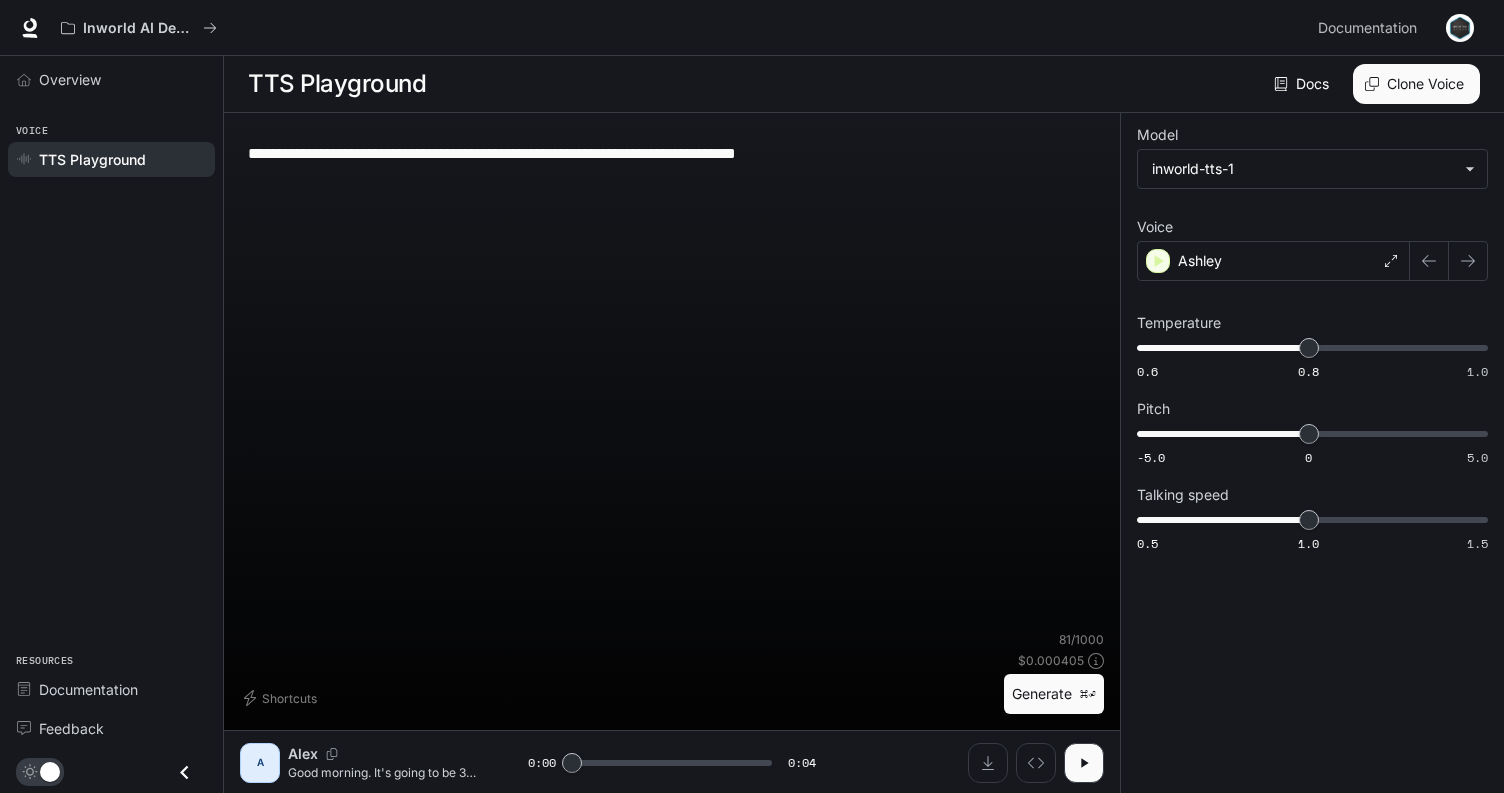 click on "Generate ⌘⏎" at bounding box center [1054, 694] 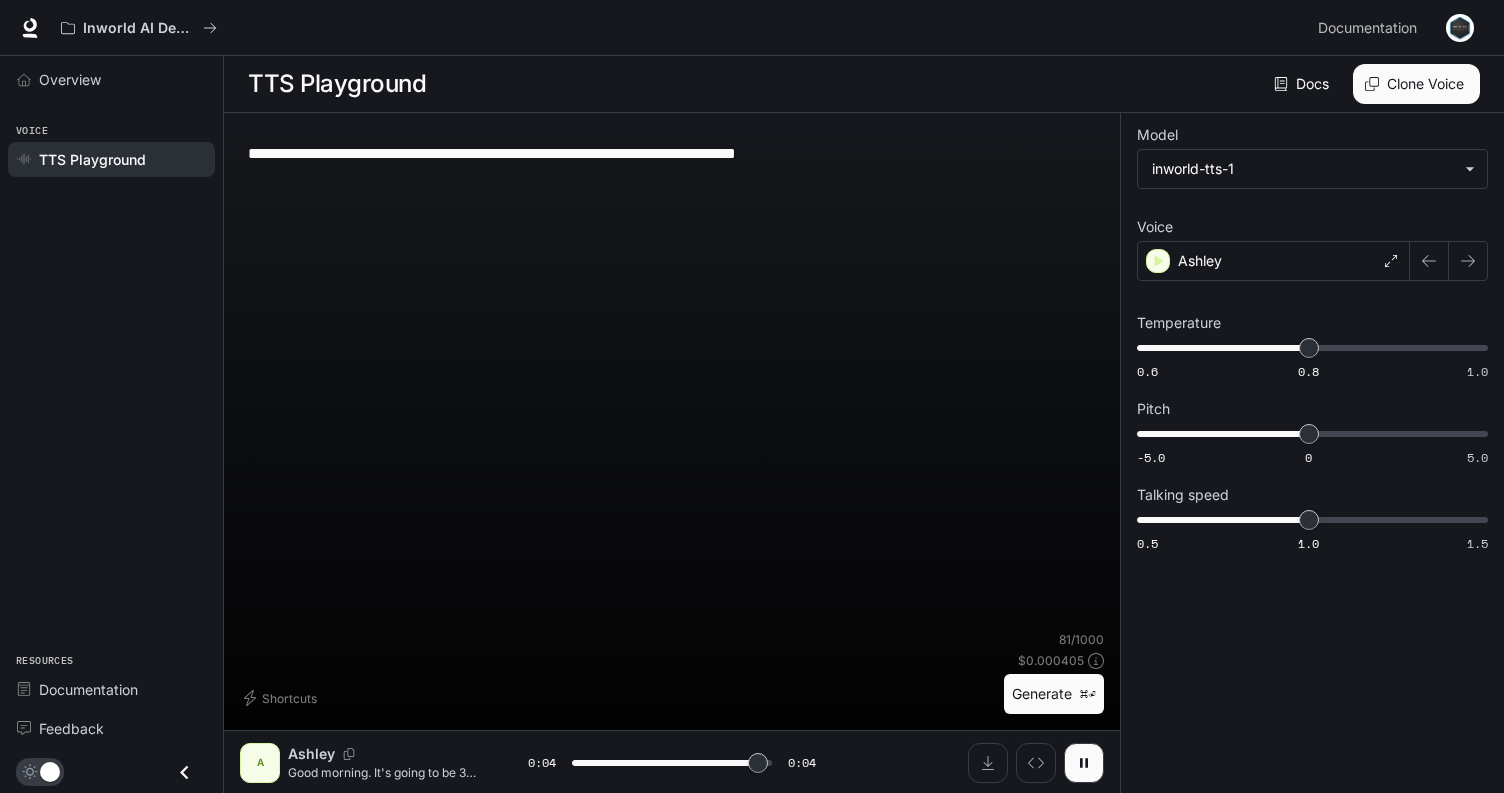 type on "*" 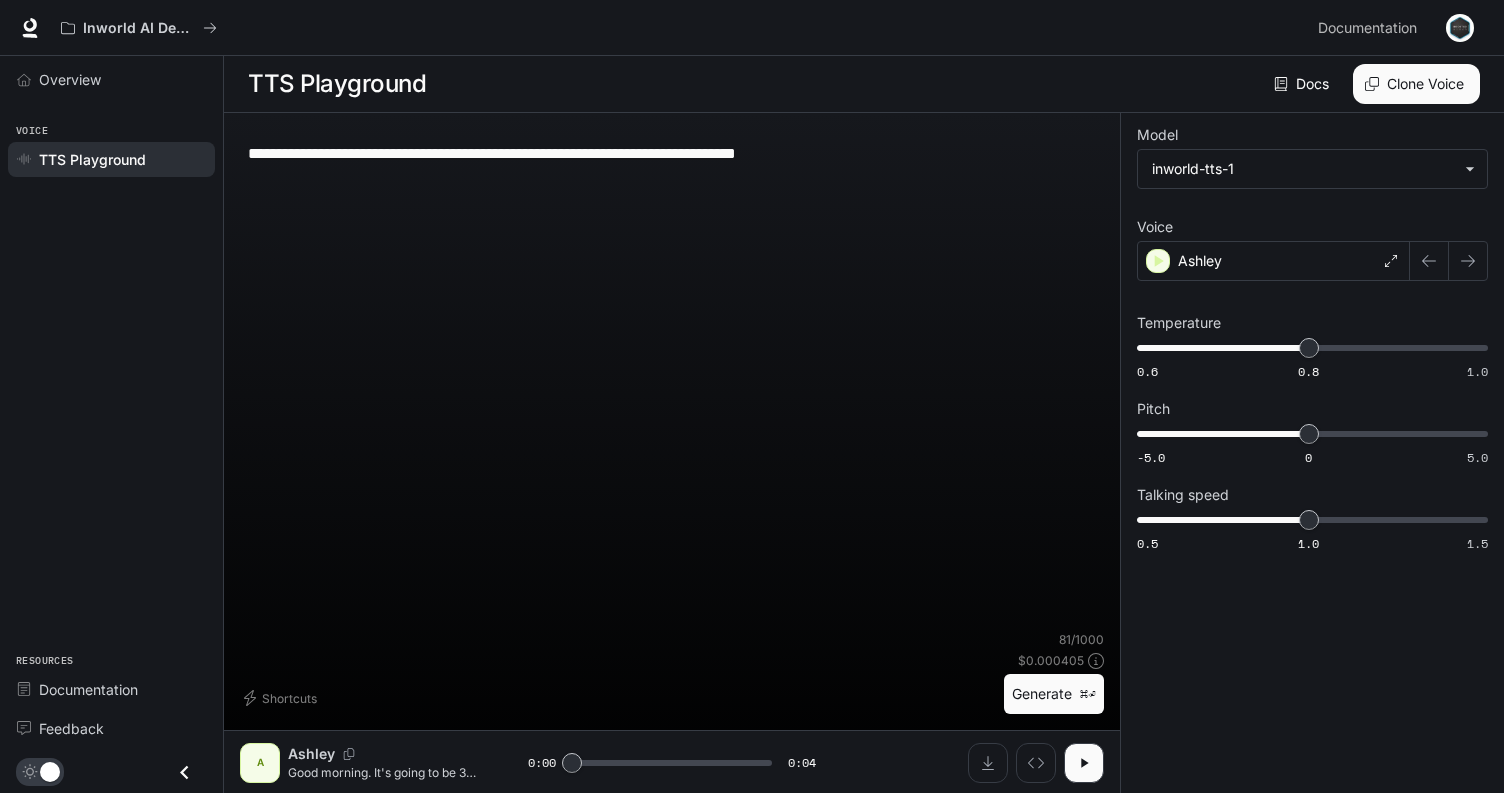 click on "**********" at bounding box center [672, 153] 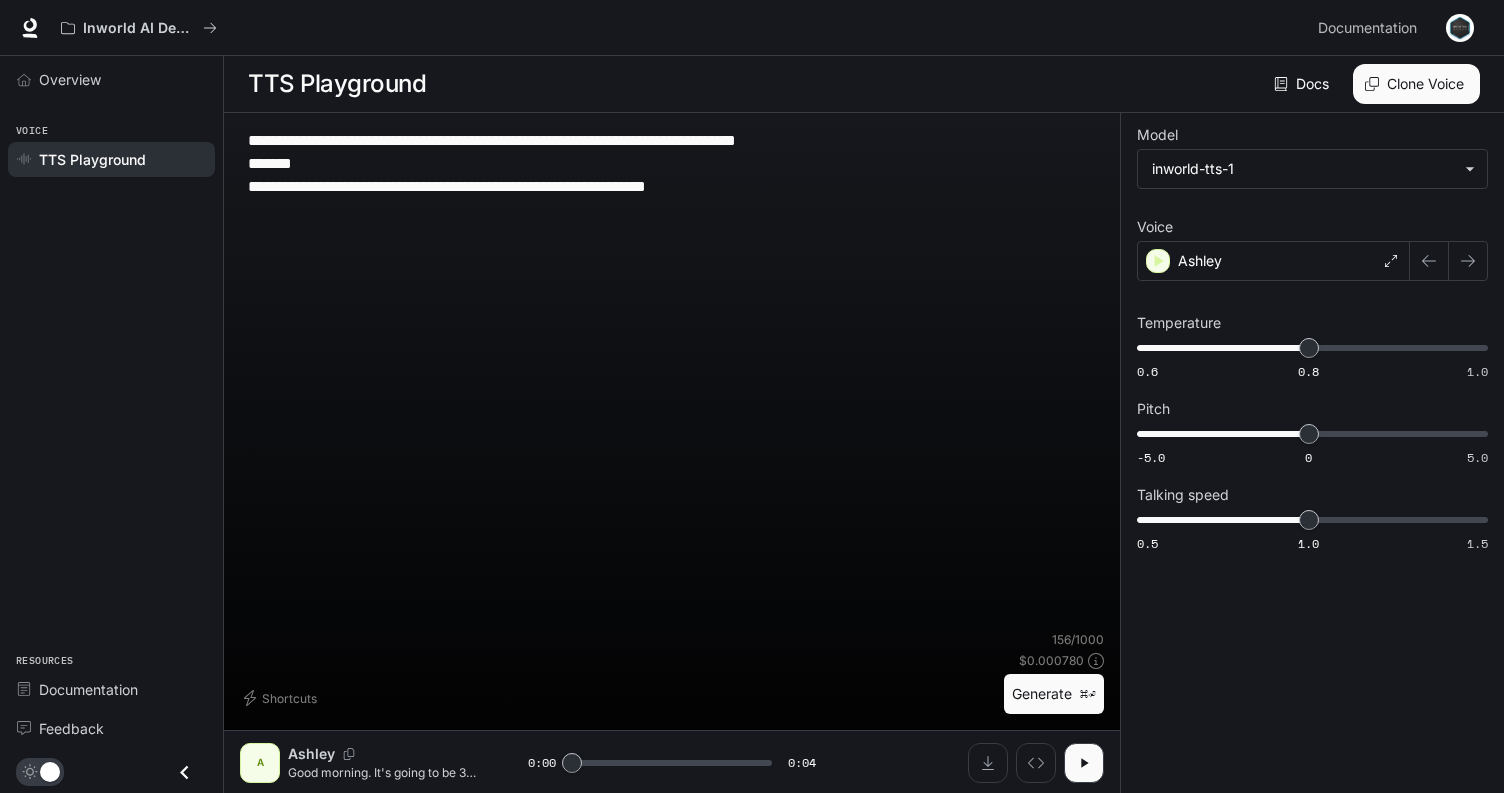 type on "**********" 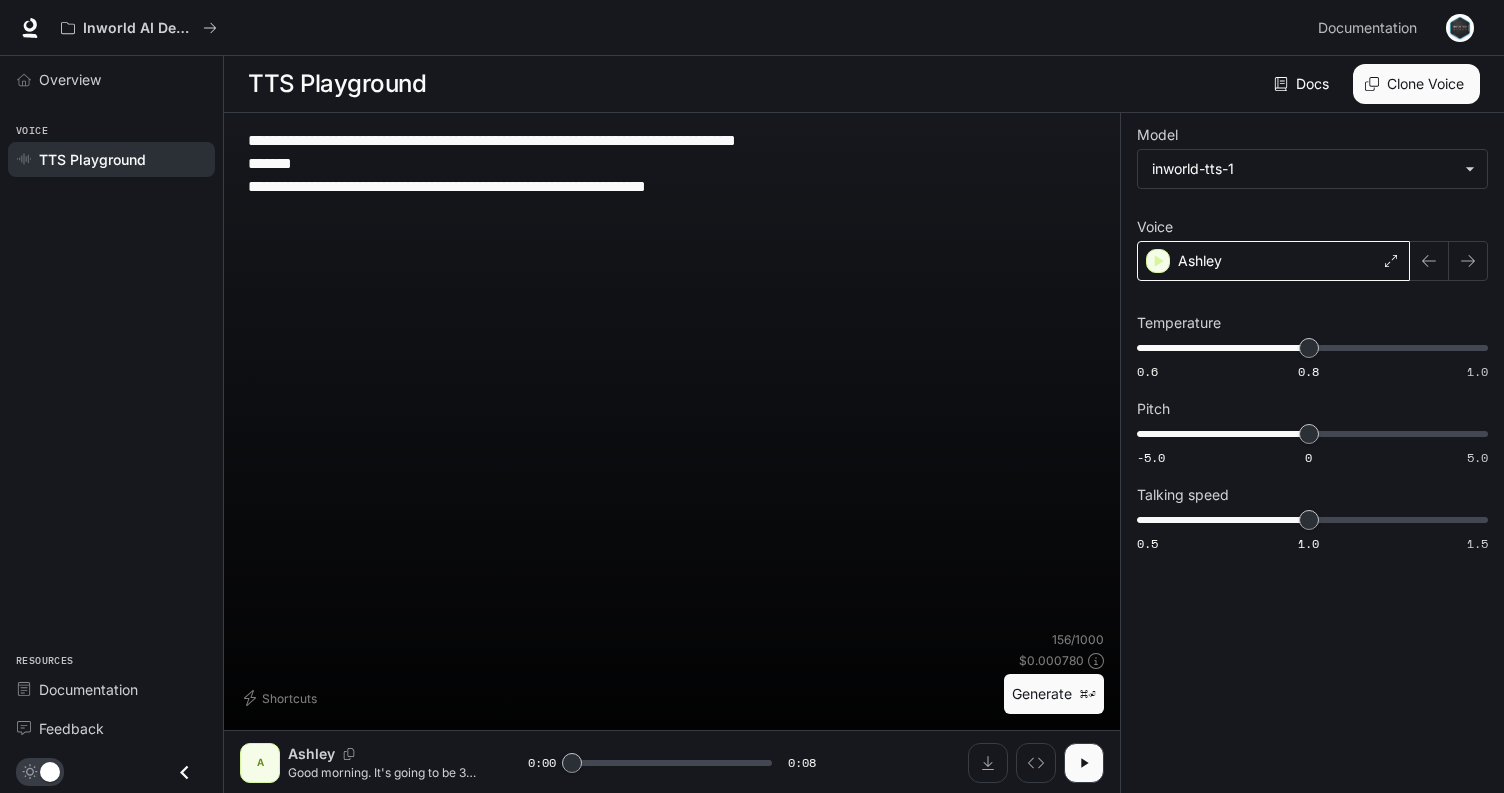 click on "Ashley" at bounding box center [1273, 261] 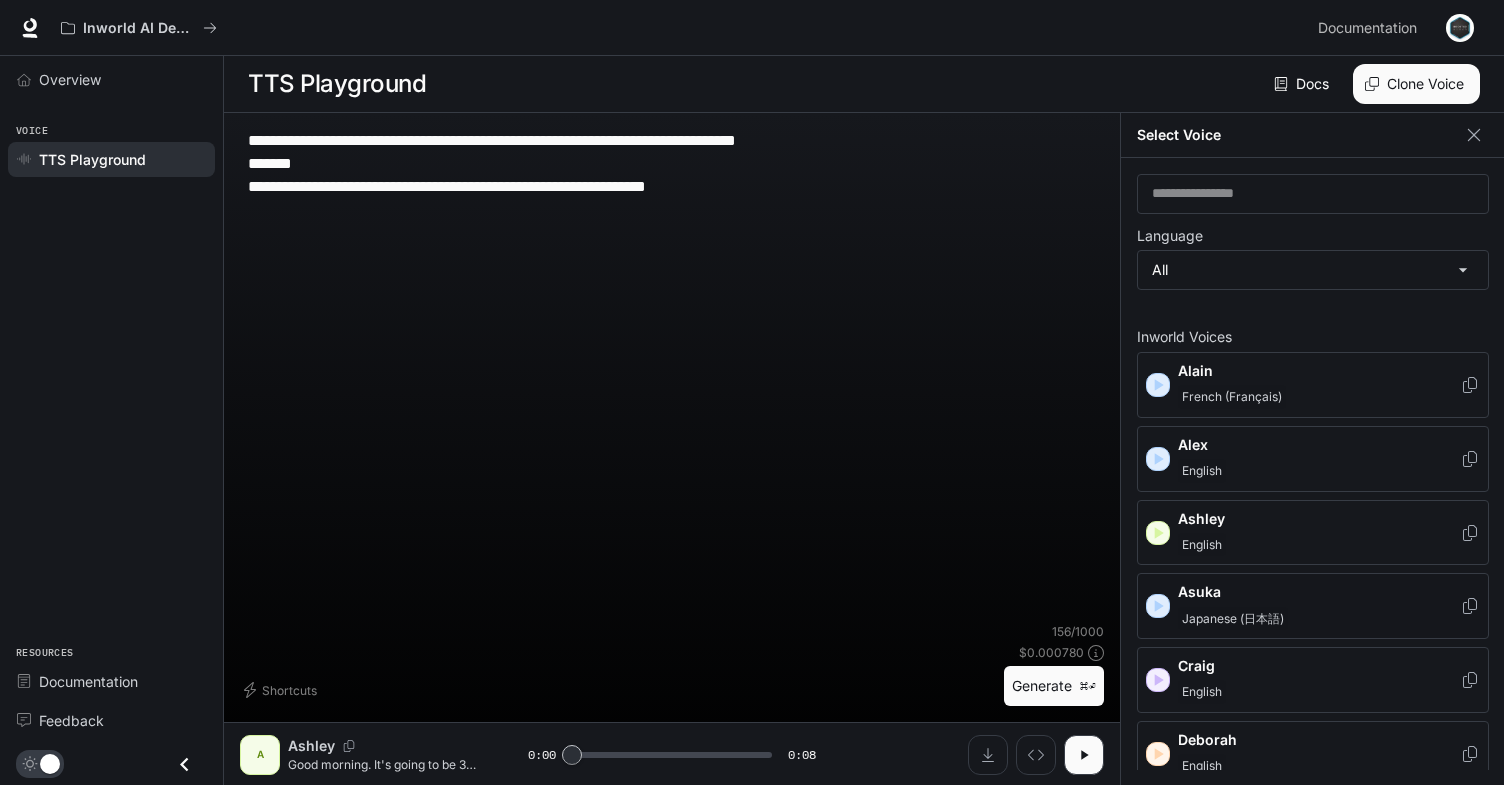 click on "Japanese (日本語)" at bounding box center (1233, 619) 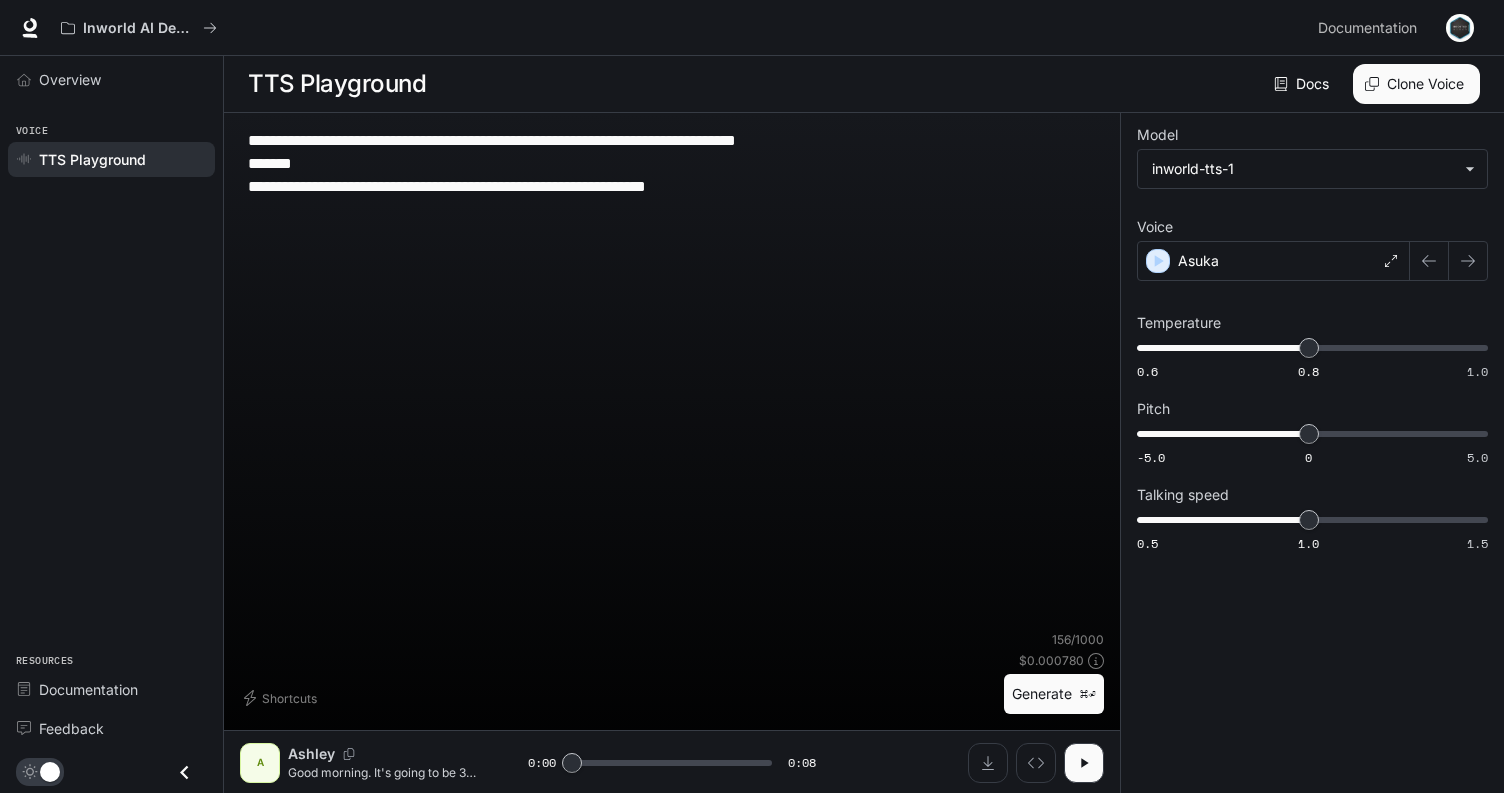 click on "Generate ⌘⏎" at bounding box center (1054, 694) 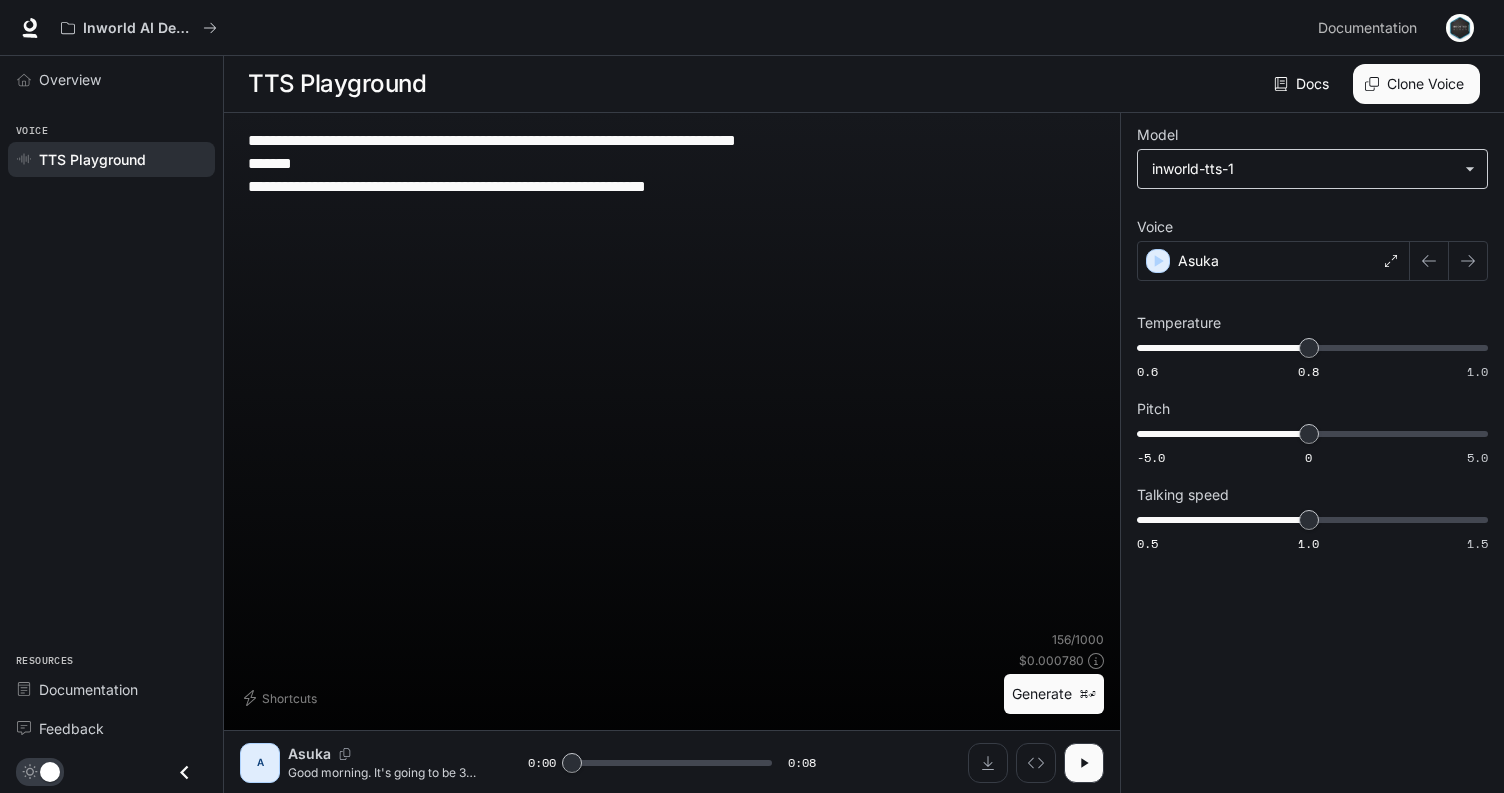 click on "**********" at bounding box center (752, 397) 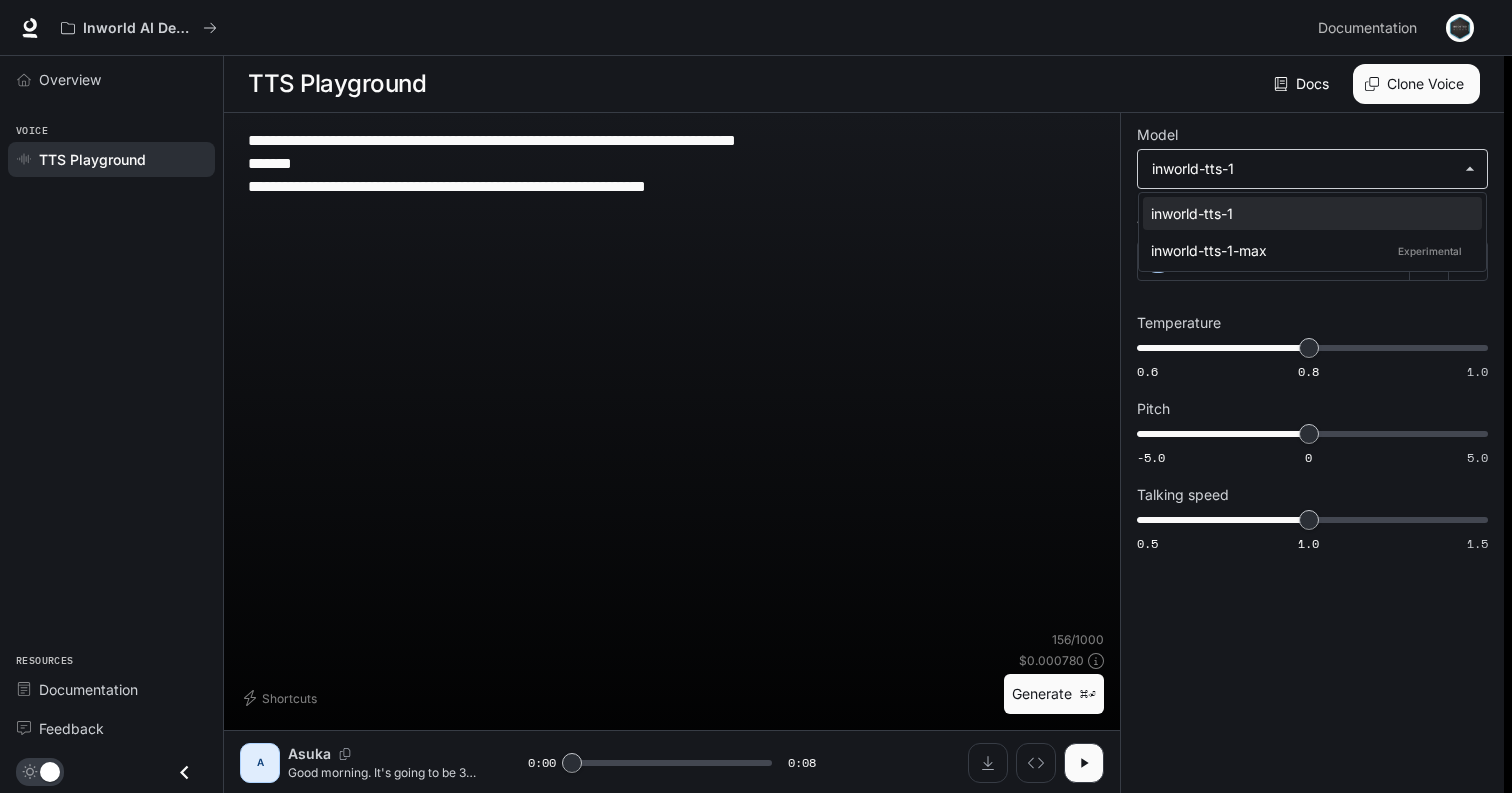 click at bounding box center [756, 396] 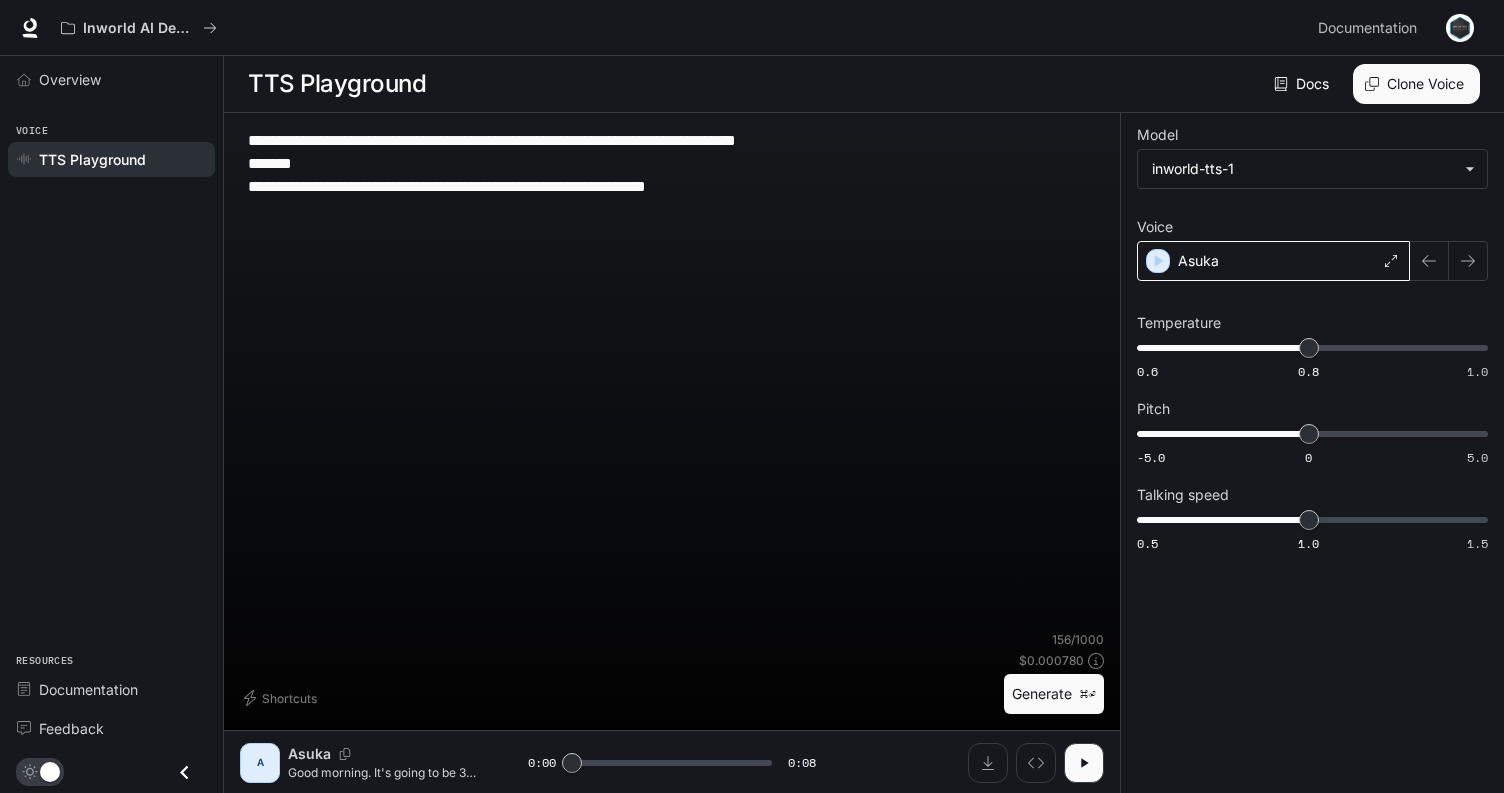 click on "Asuka" at bounding box center [1273, 261] 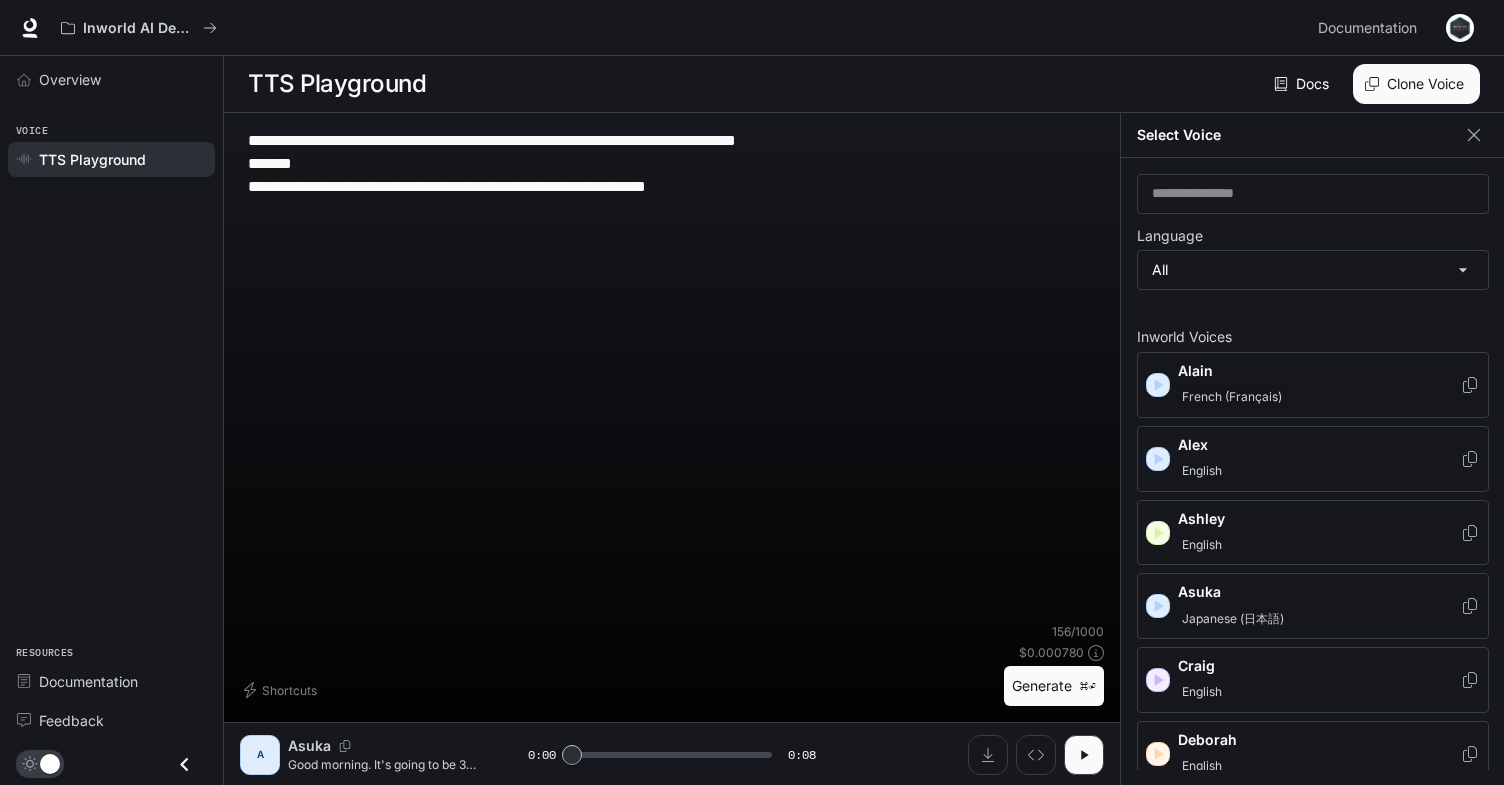 click on "French (Français)" at bounding box center (1232, 397) 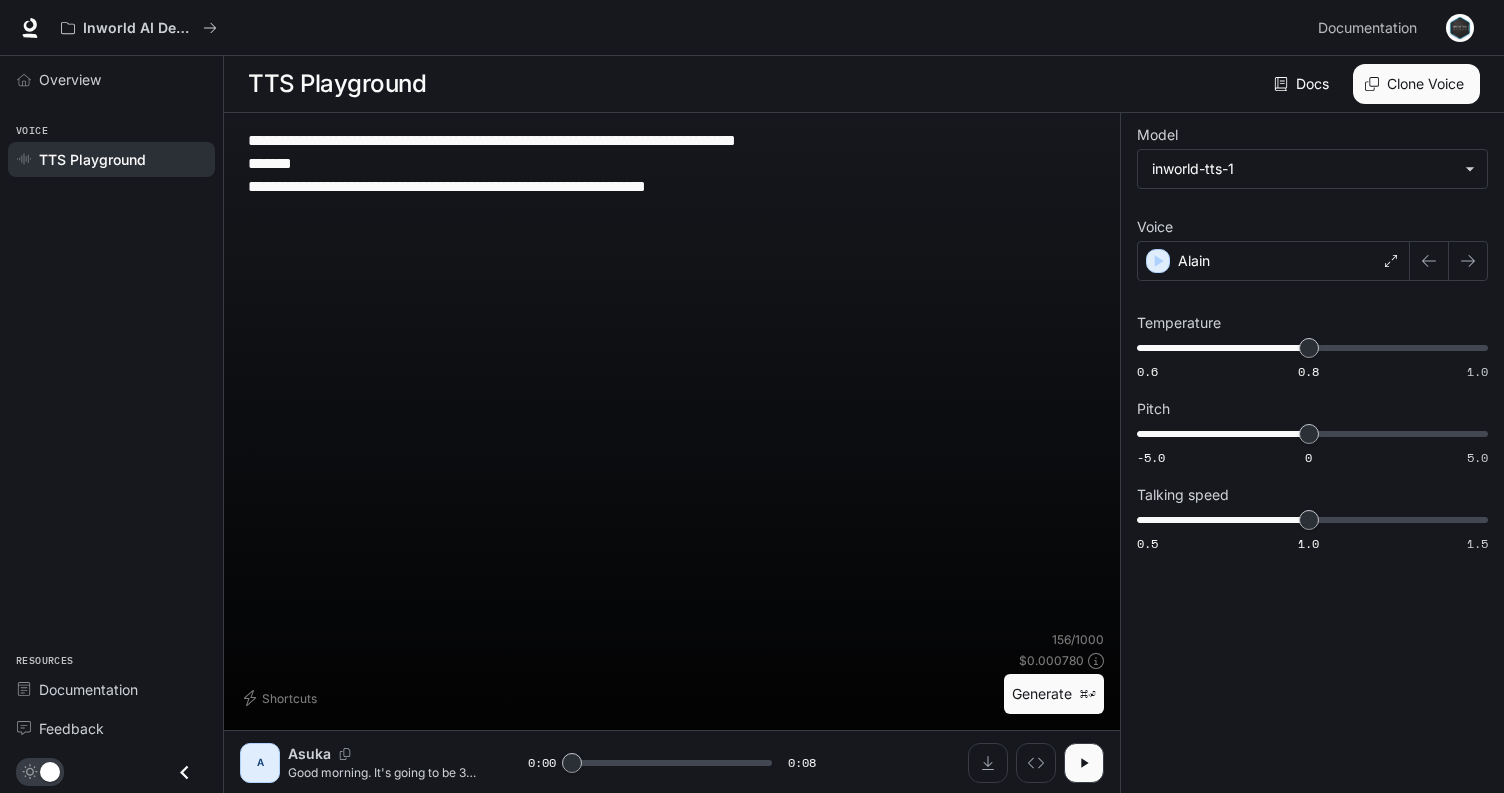 click on "Generate ⌘⏎" at bounding box center [1054, 694] 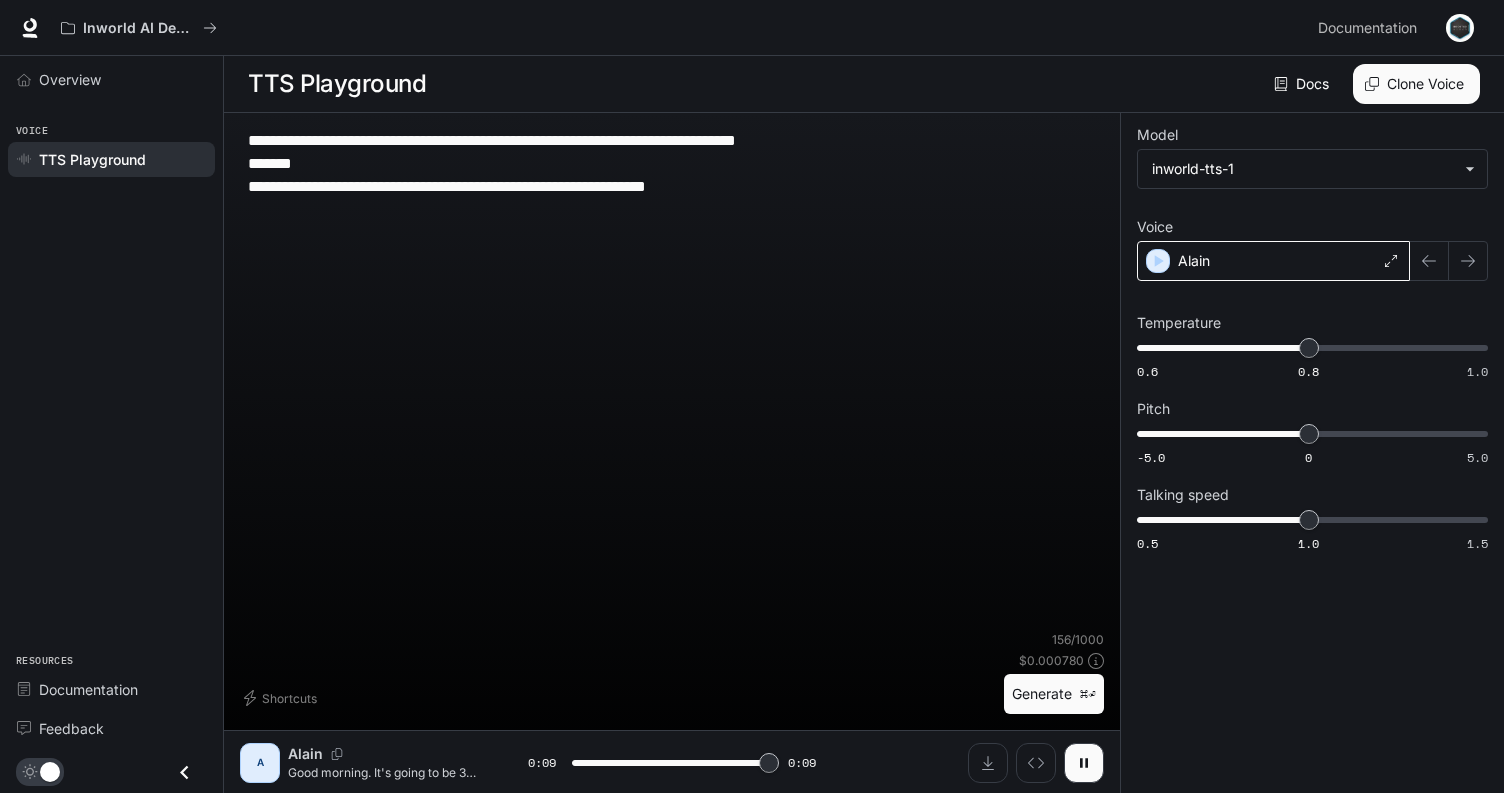 click on "Alain" at bounding box center [1273, 261] 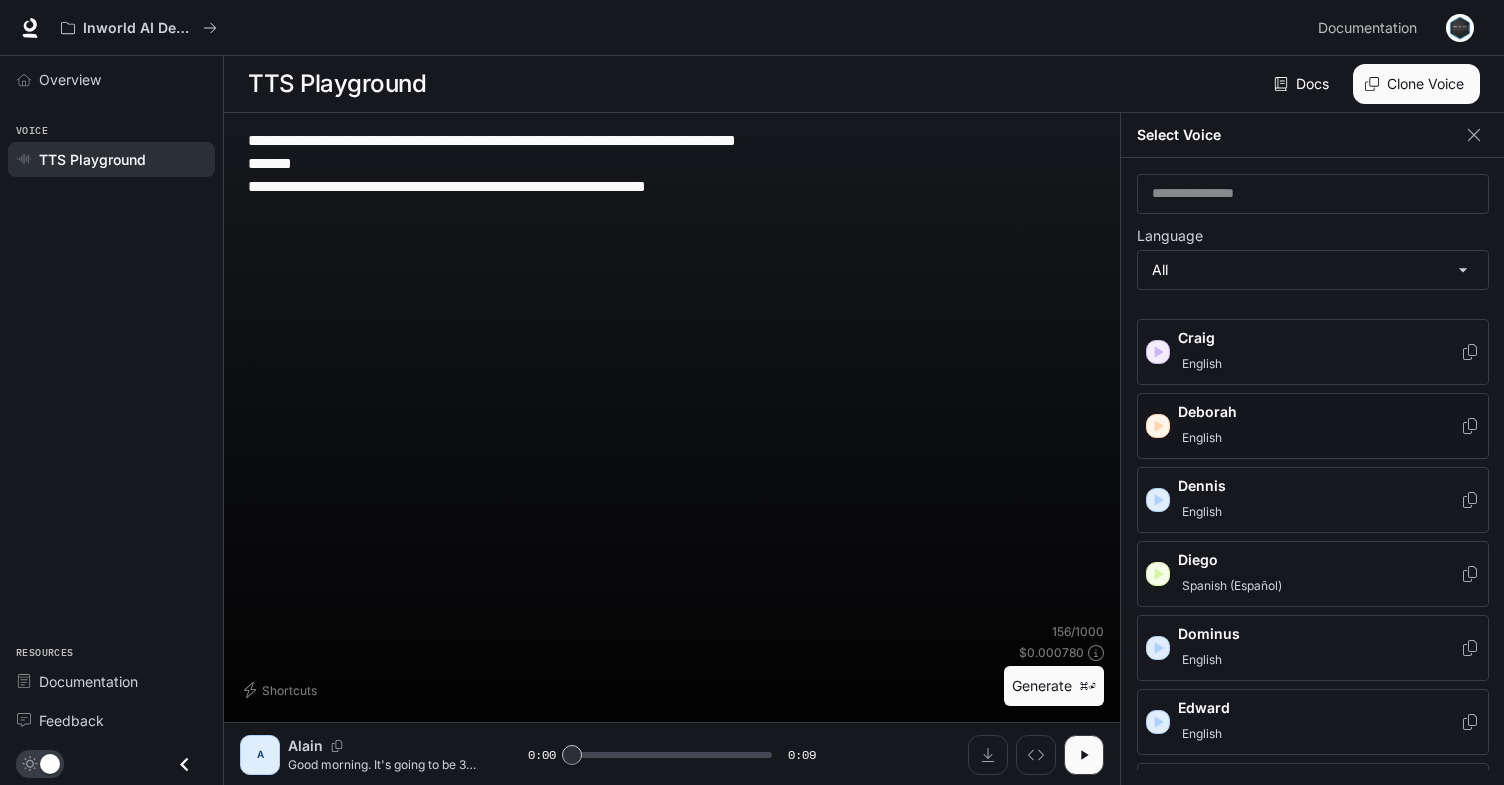 scroll, scrollTop: 295, scrollLeft: 0, axis: vertical 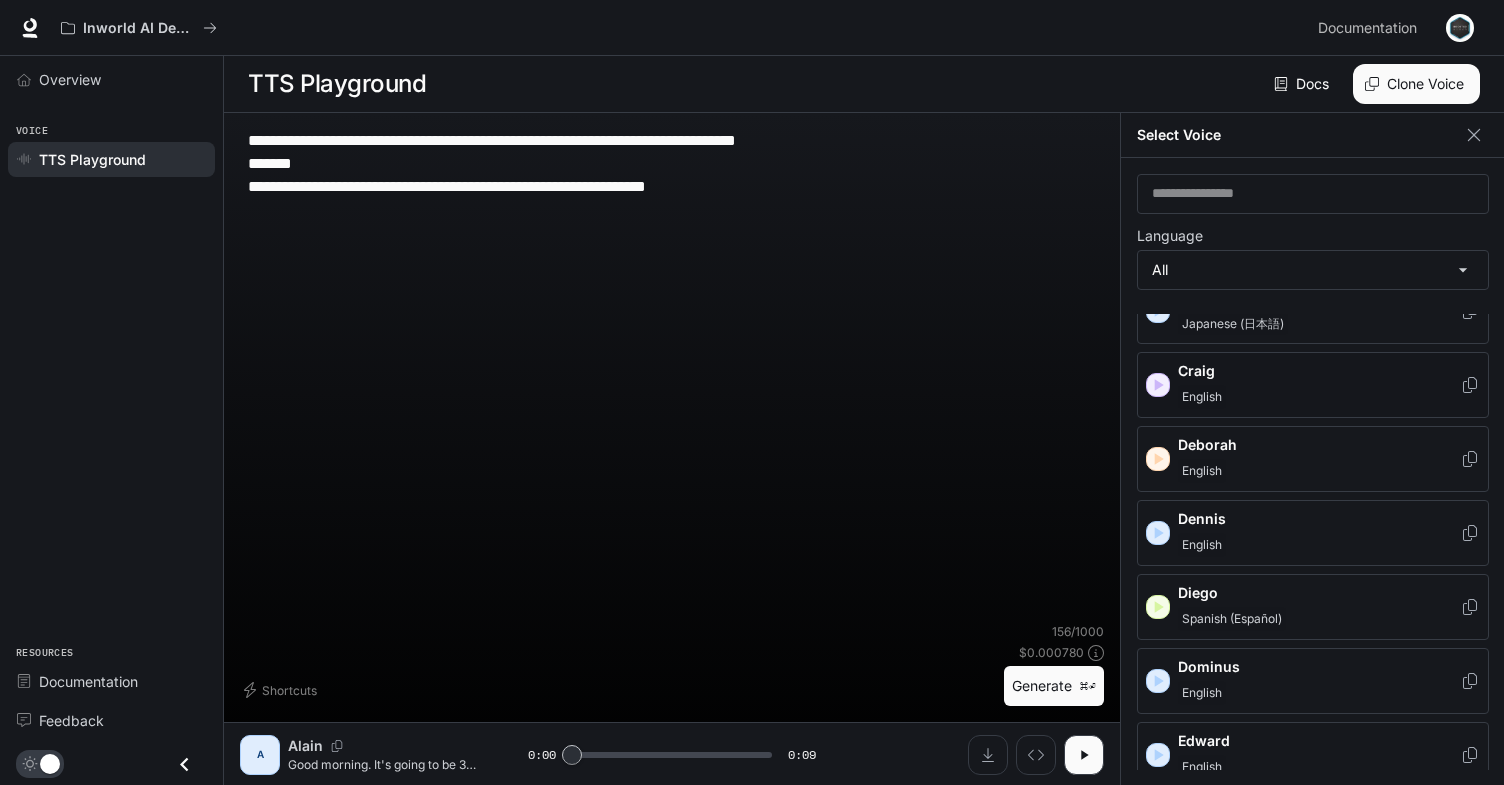 click on "English" at bounding box center [1202, 397] 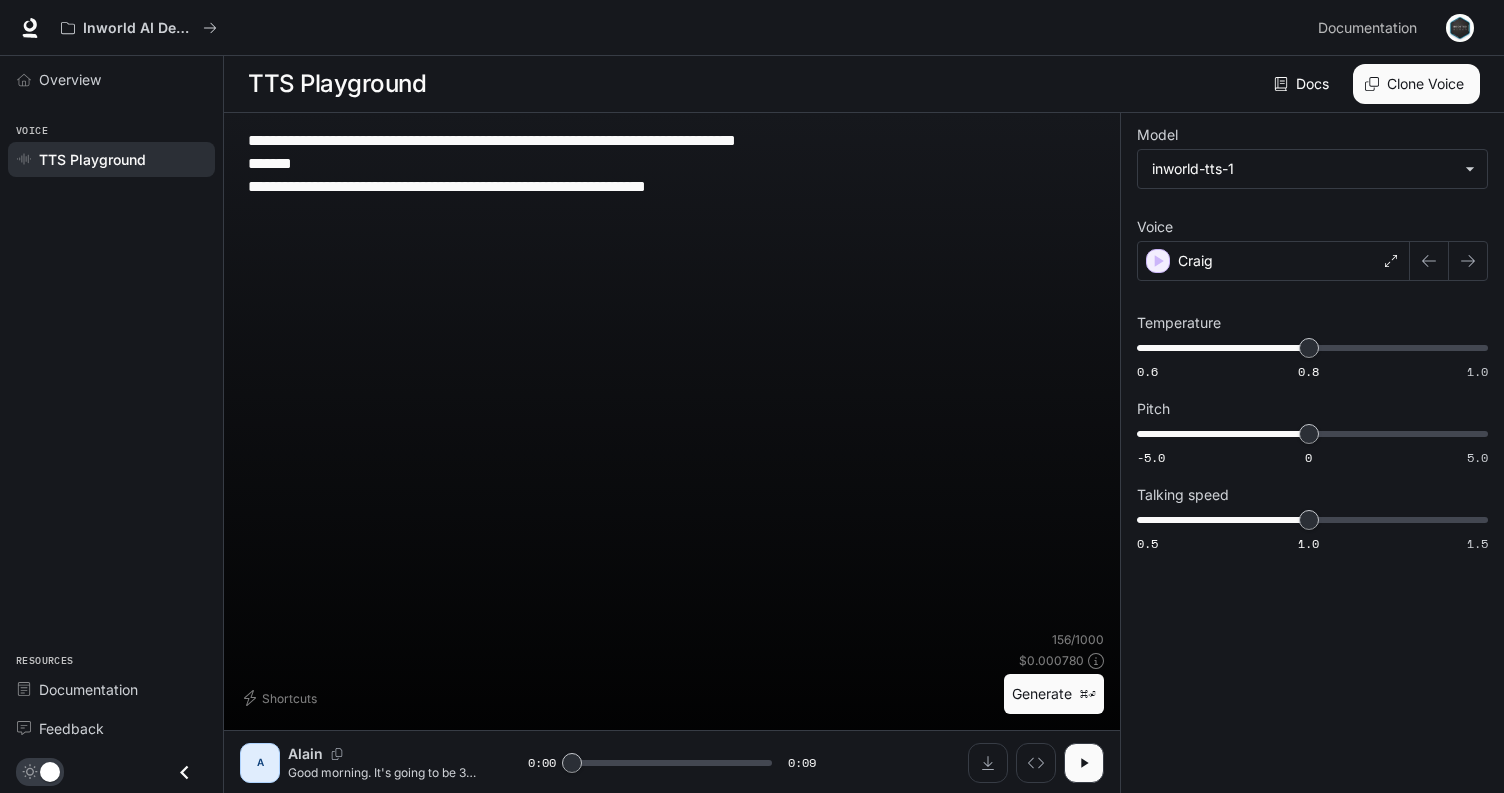 click on "Generate ⌘⏎" at bounding box center [1054, 694] 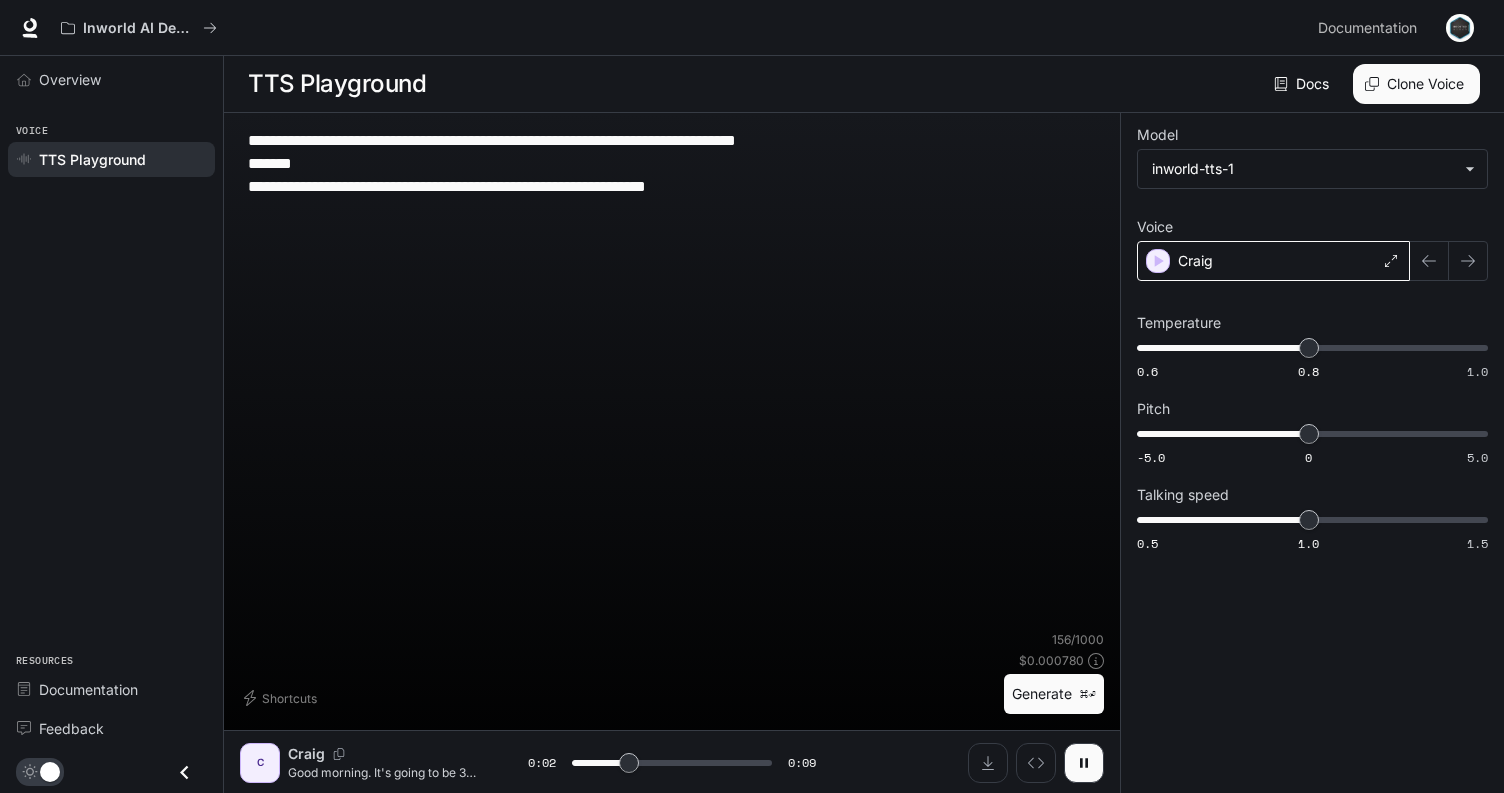 click on "Craig" at bounding box center [1273, 261] 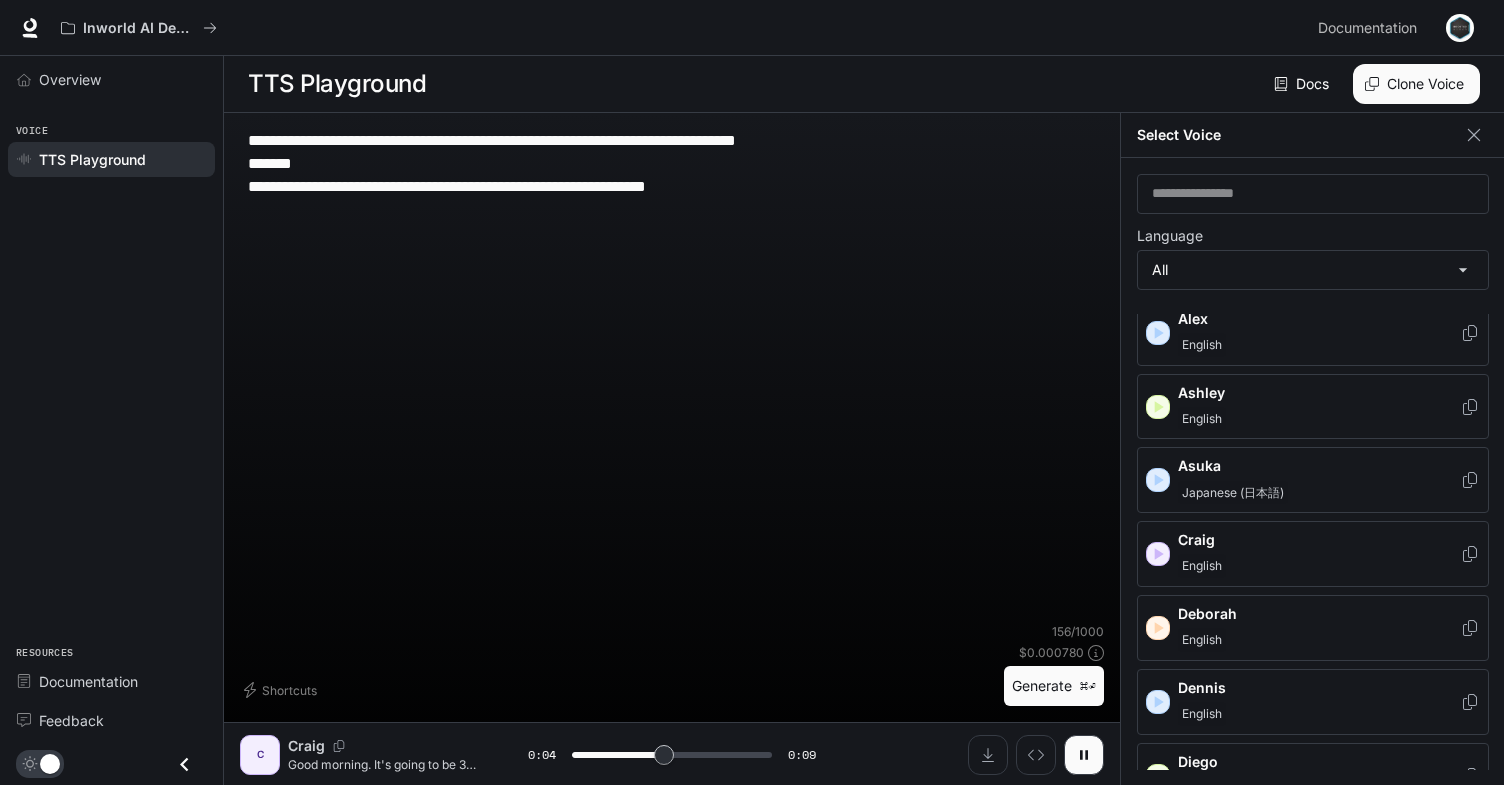scroll, scrollTop: 165, scrollLeft: 0, axis: vertical 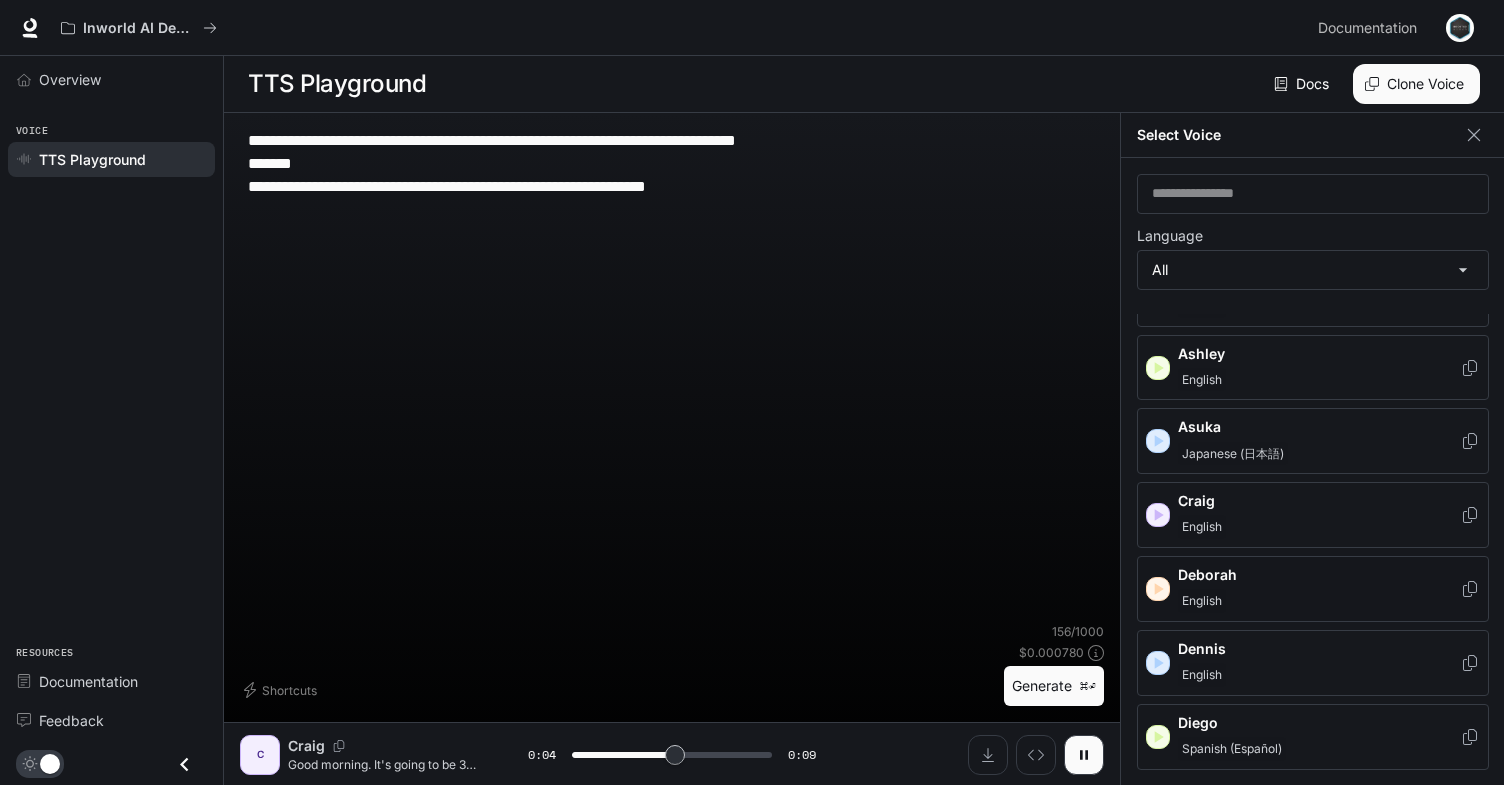 click on "[FIRST] [LAST]" at bounding box center [1319, 589] 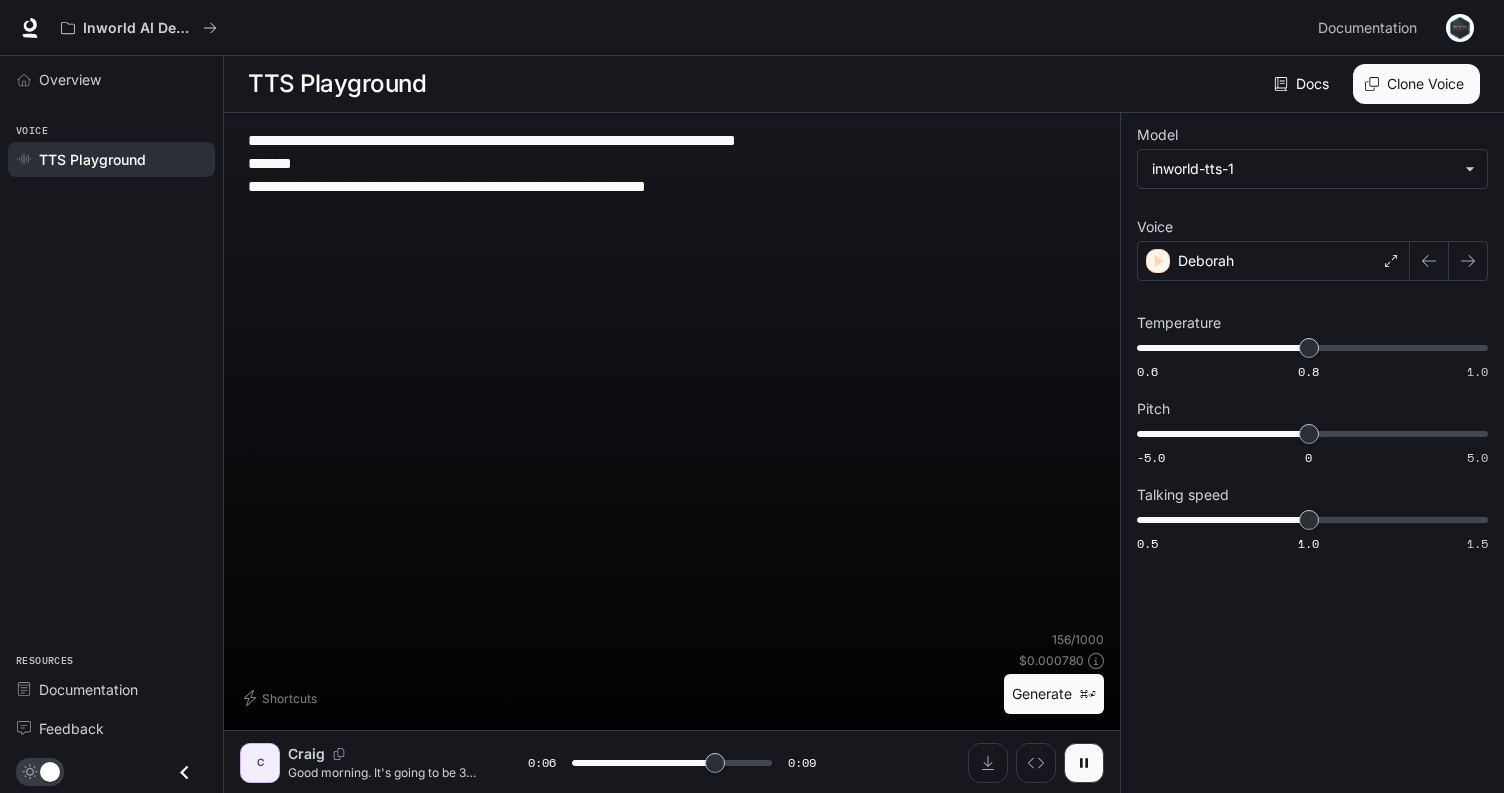 click on "Generate ⌘⏎" at bounding box center [1054, 694] 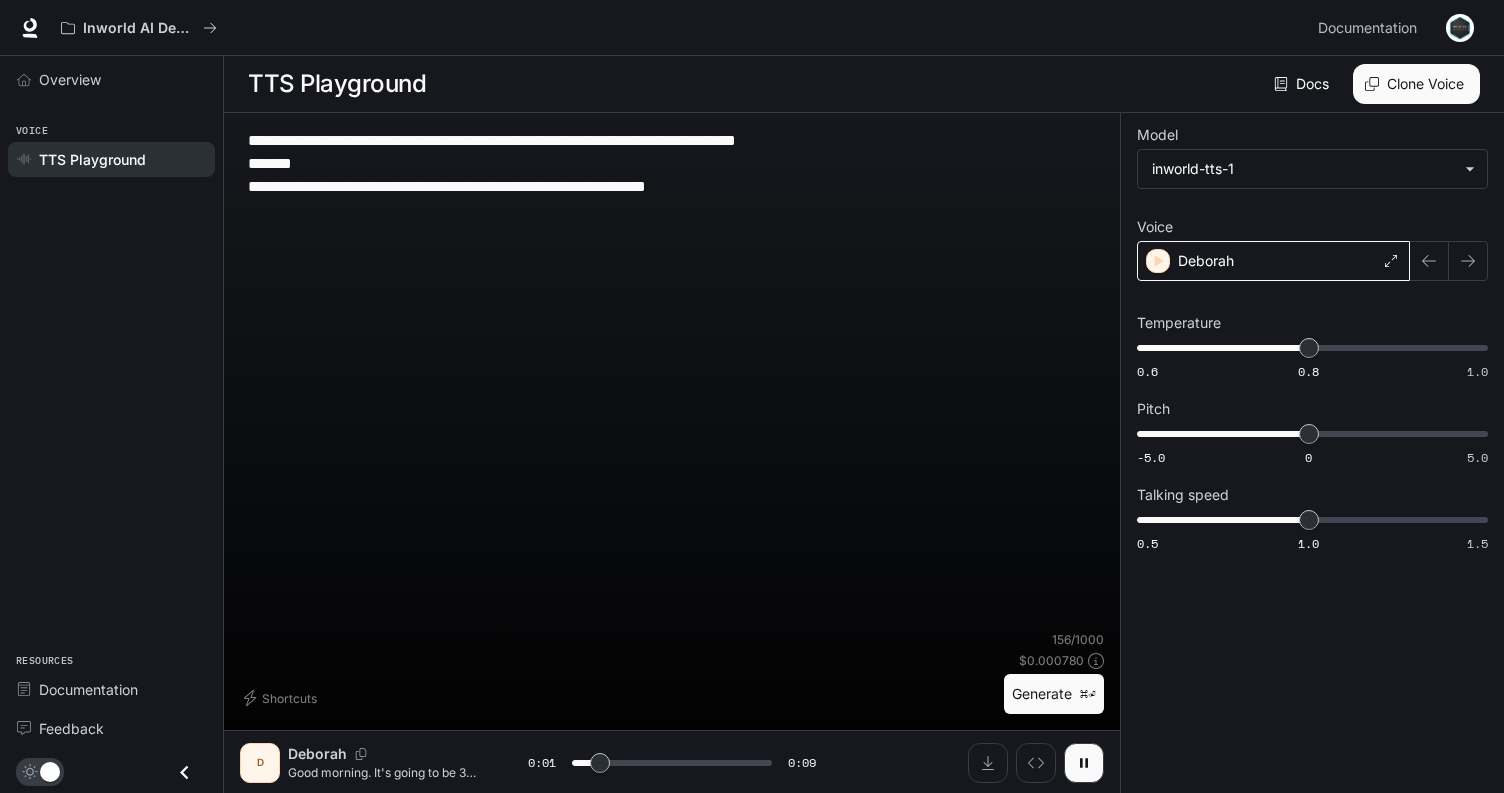 click on "Deborah" at bounding box center [1273, 261] 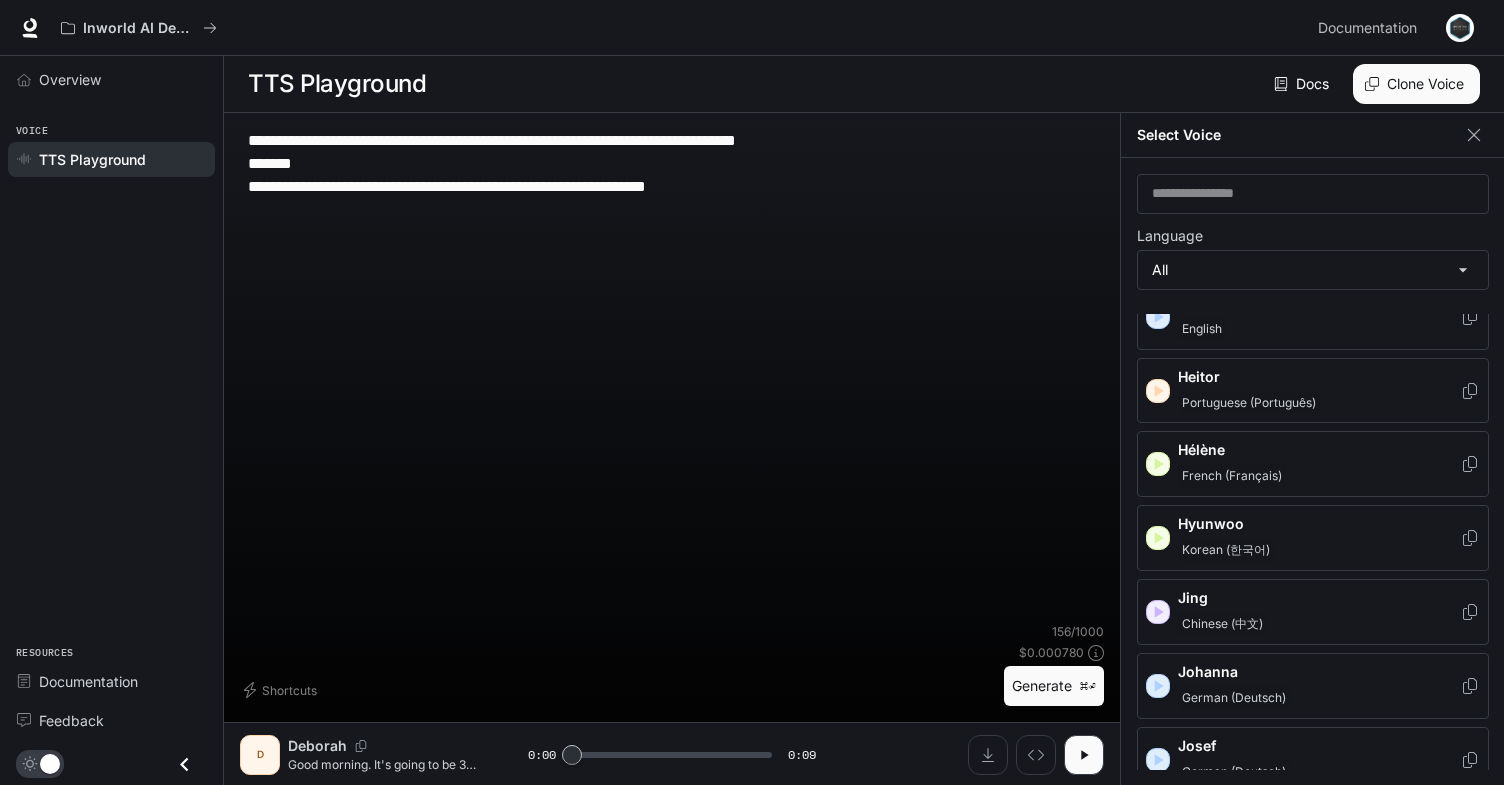 scroll, scrollTop: 1116, scrollLeft: 0, axis: vertical 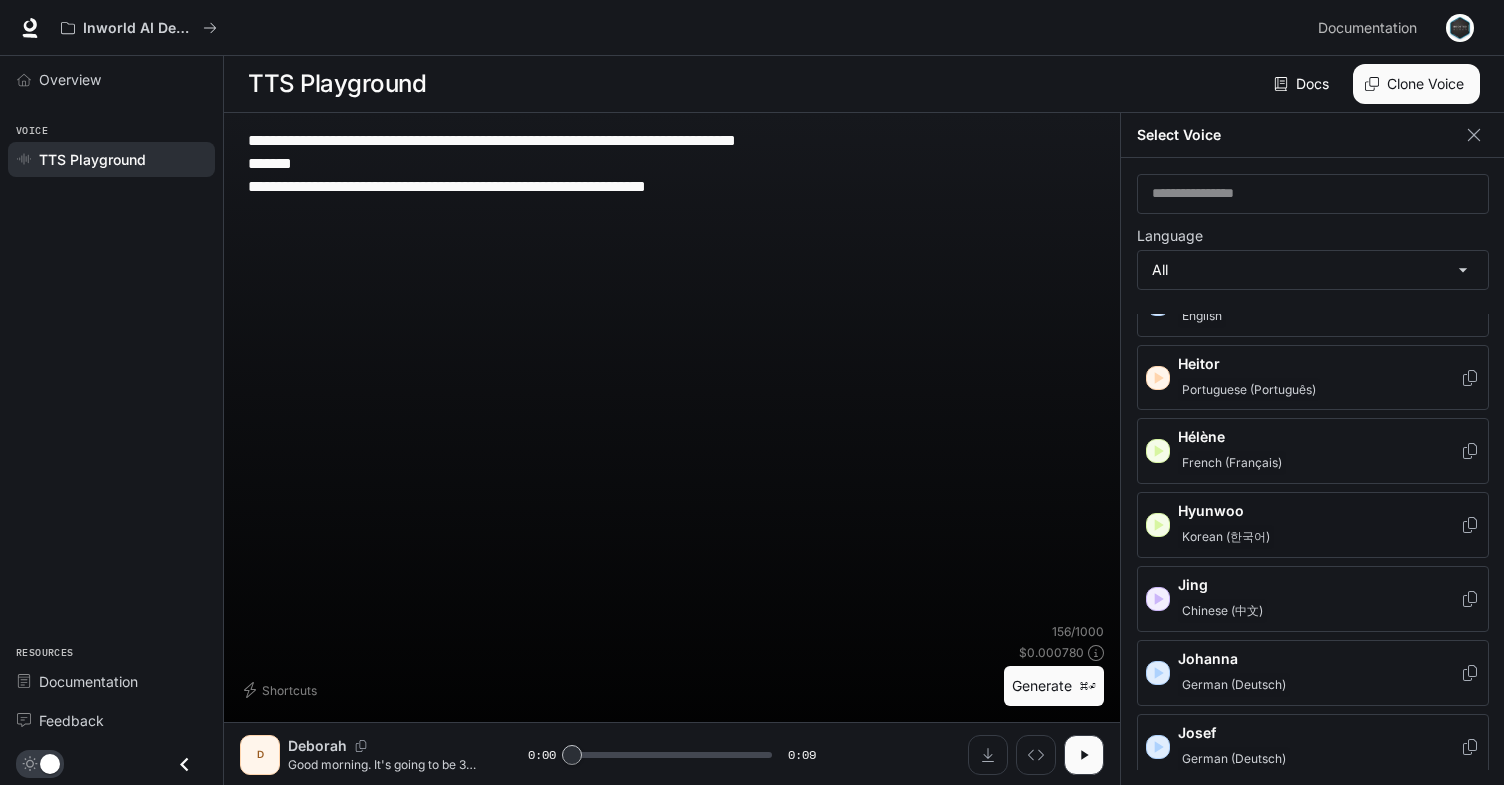 click on "Hyunwoo" at bounding box center (1319, 511) 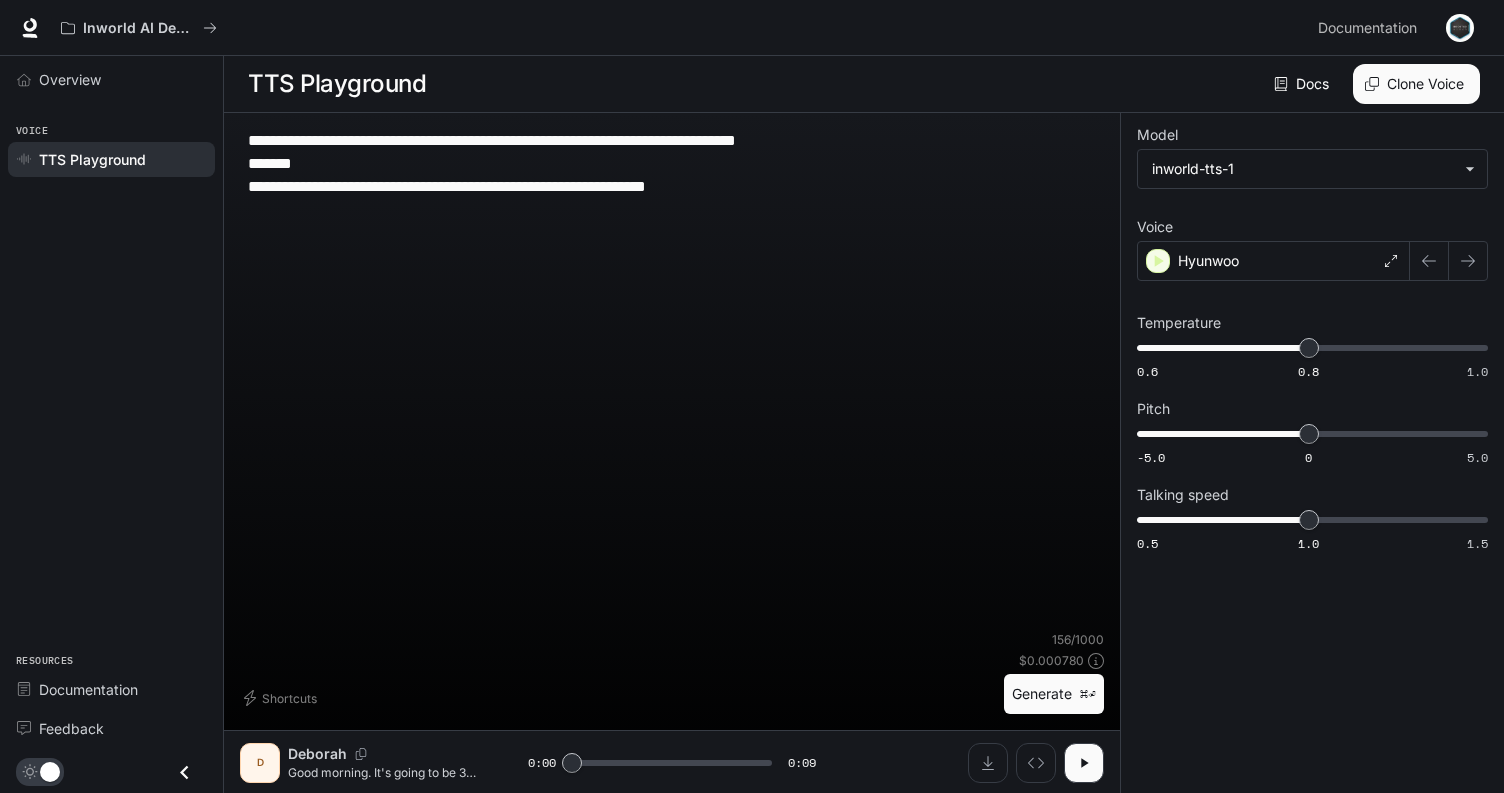 click on "Generate ⌘⏎" at bounding box center [1054, 694] 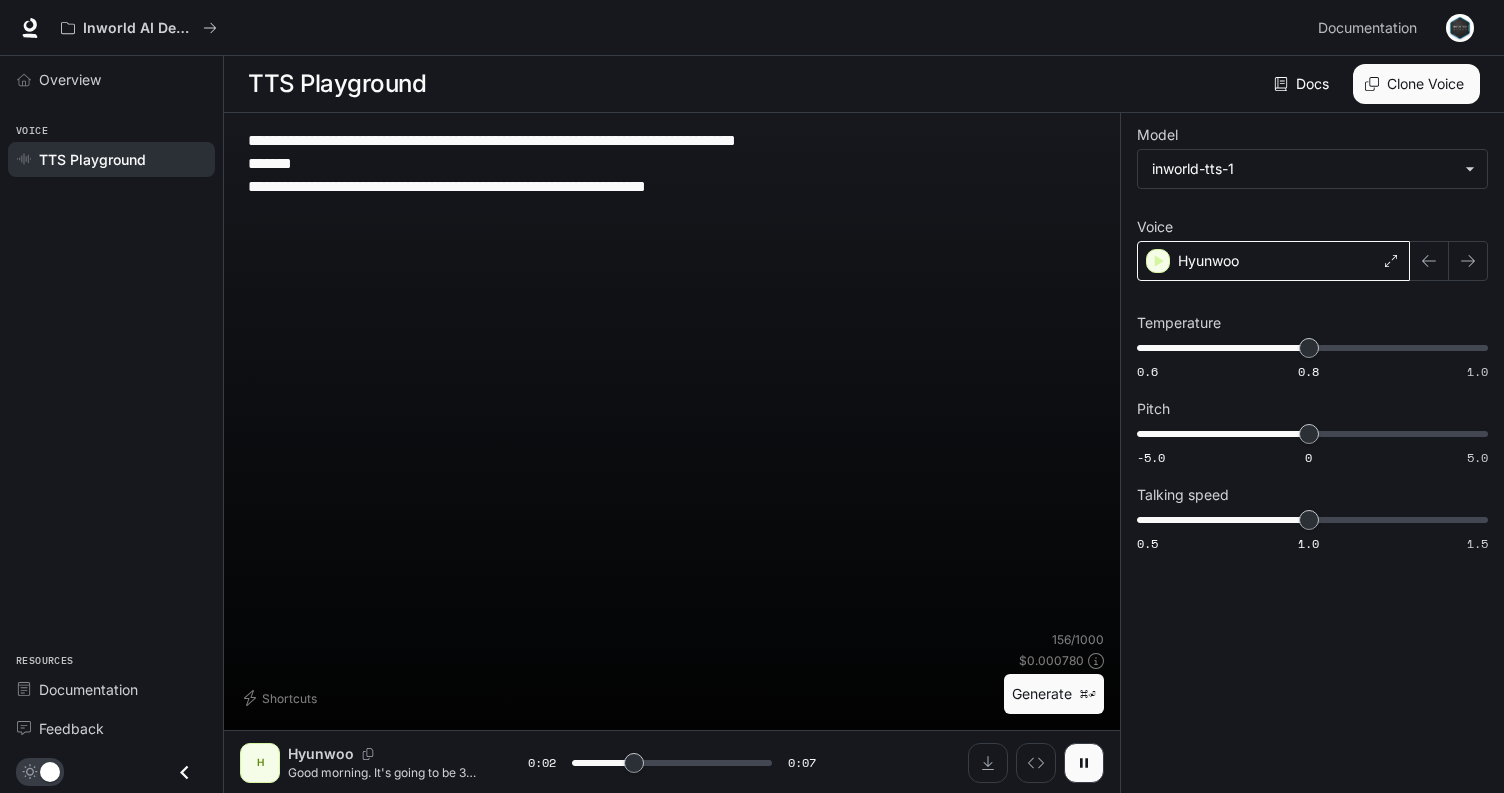 click on "Hyunwoo" at bounding box center [1273, 261] 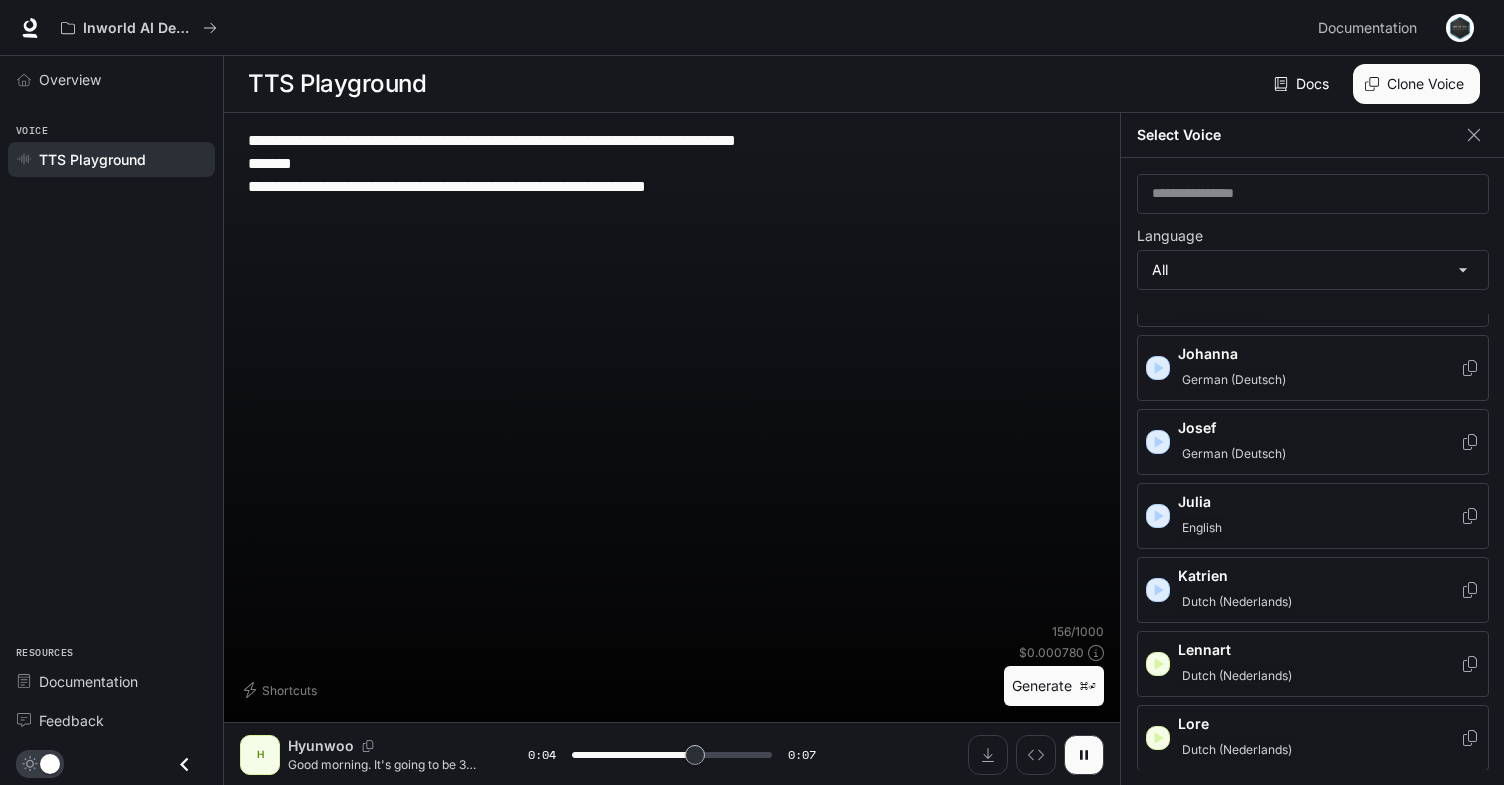 scroll, scrollTop: 1532, scrollLeft: 0, axis: vertical 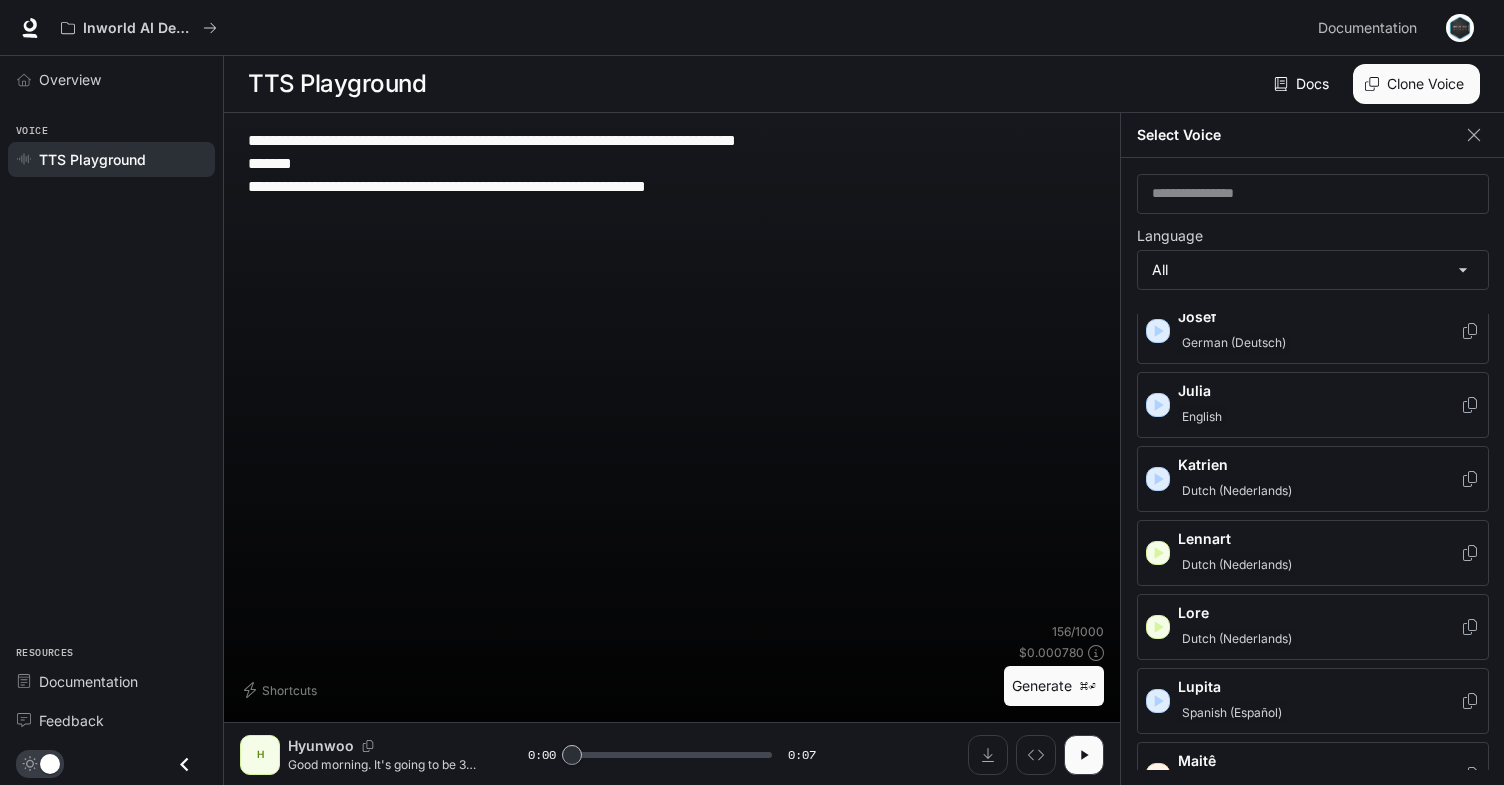 click on "Katrien" at bounding box center (1319, 465) 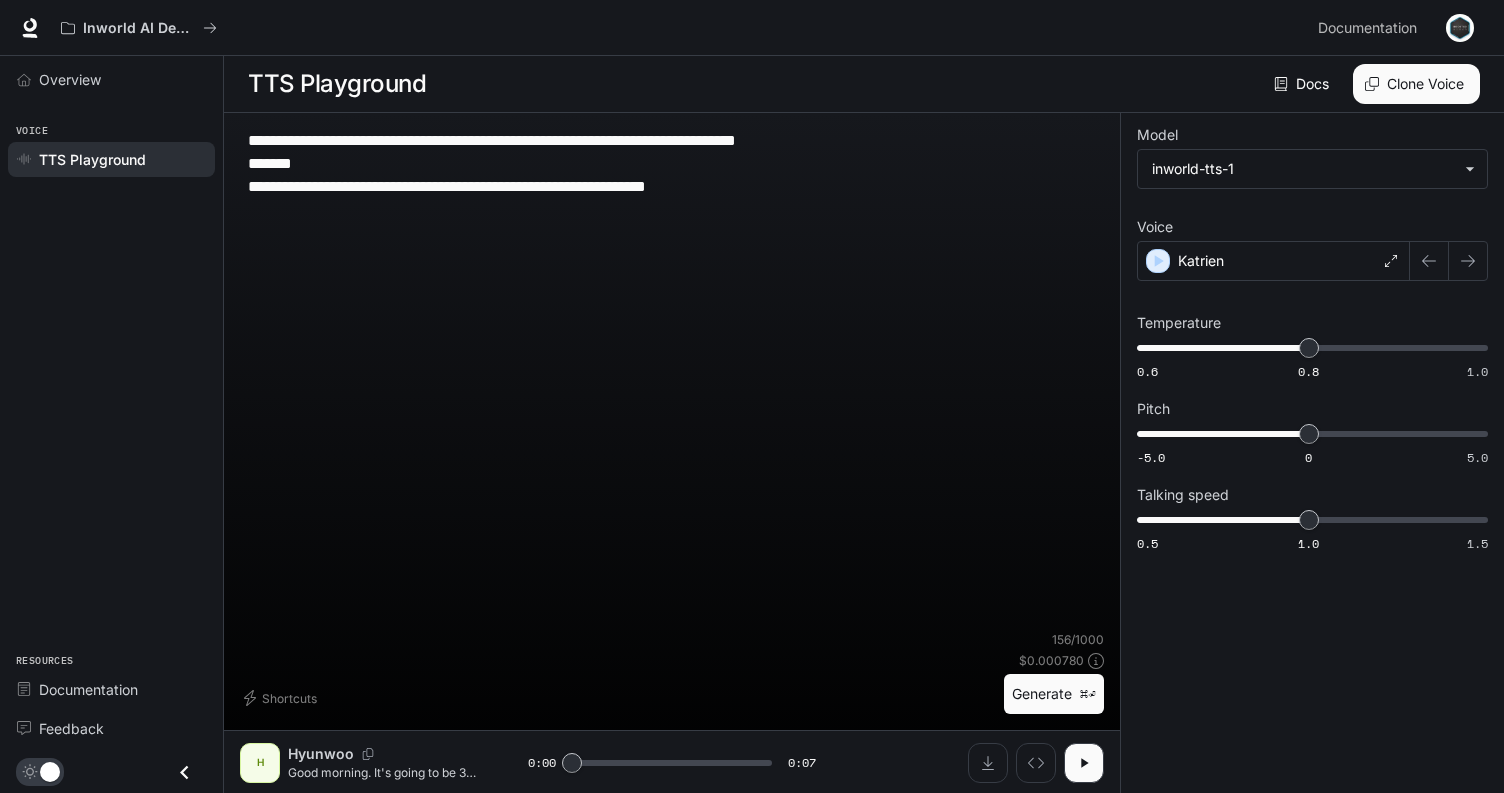 click on "Generate ⌘⏎" at bounding box center (1054, 694) 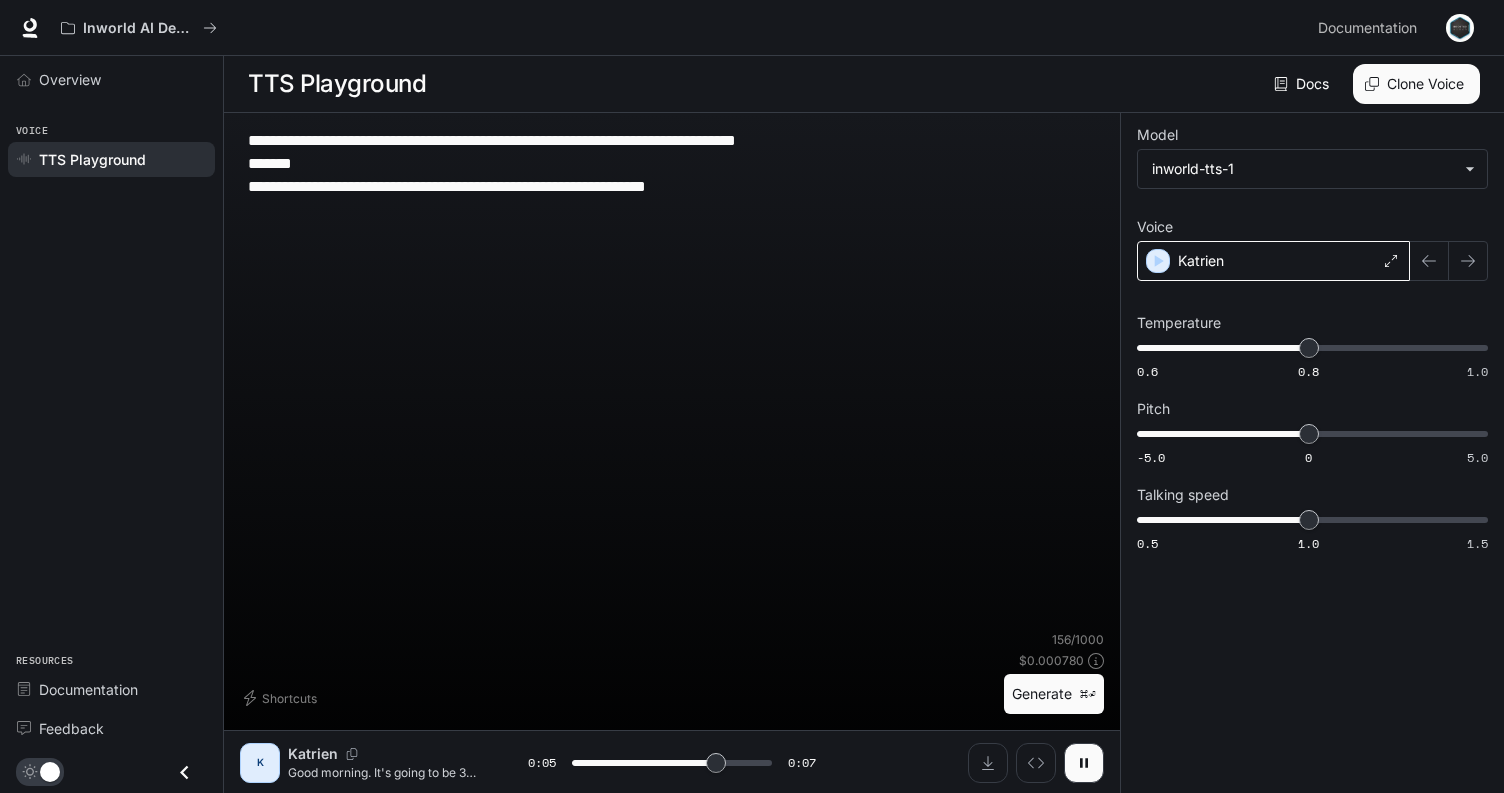 click on "Katrien" at bounding box center (1273, 261) 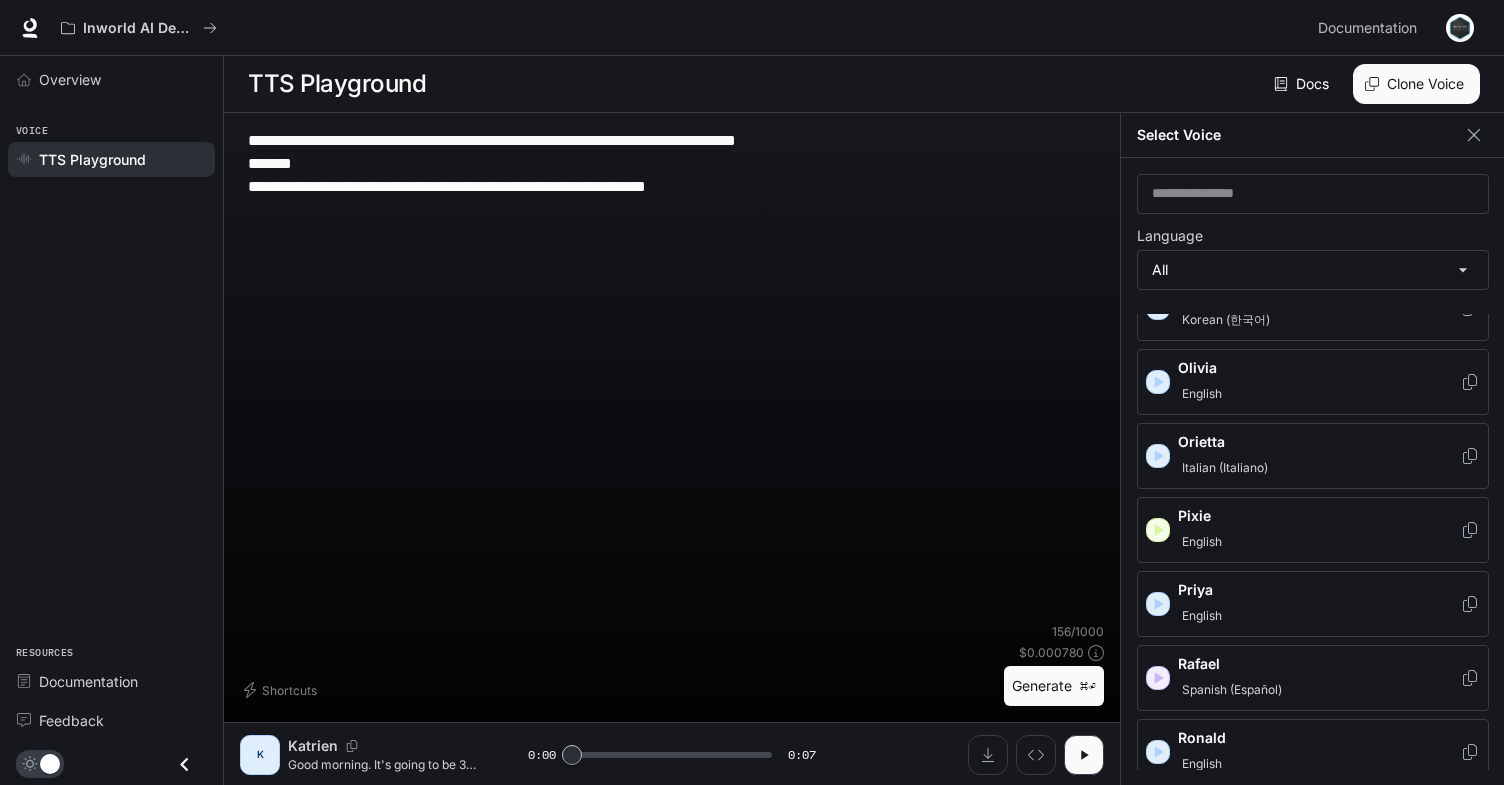 scroll, scrollTop: 3262, scrollLeft: 0, axis: vertical 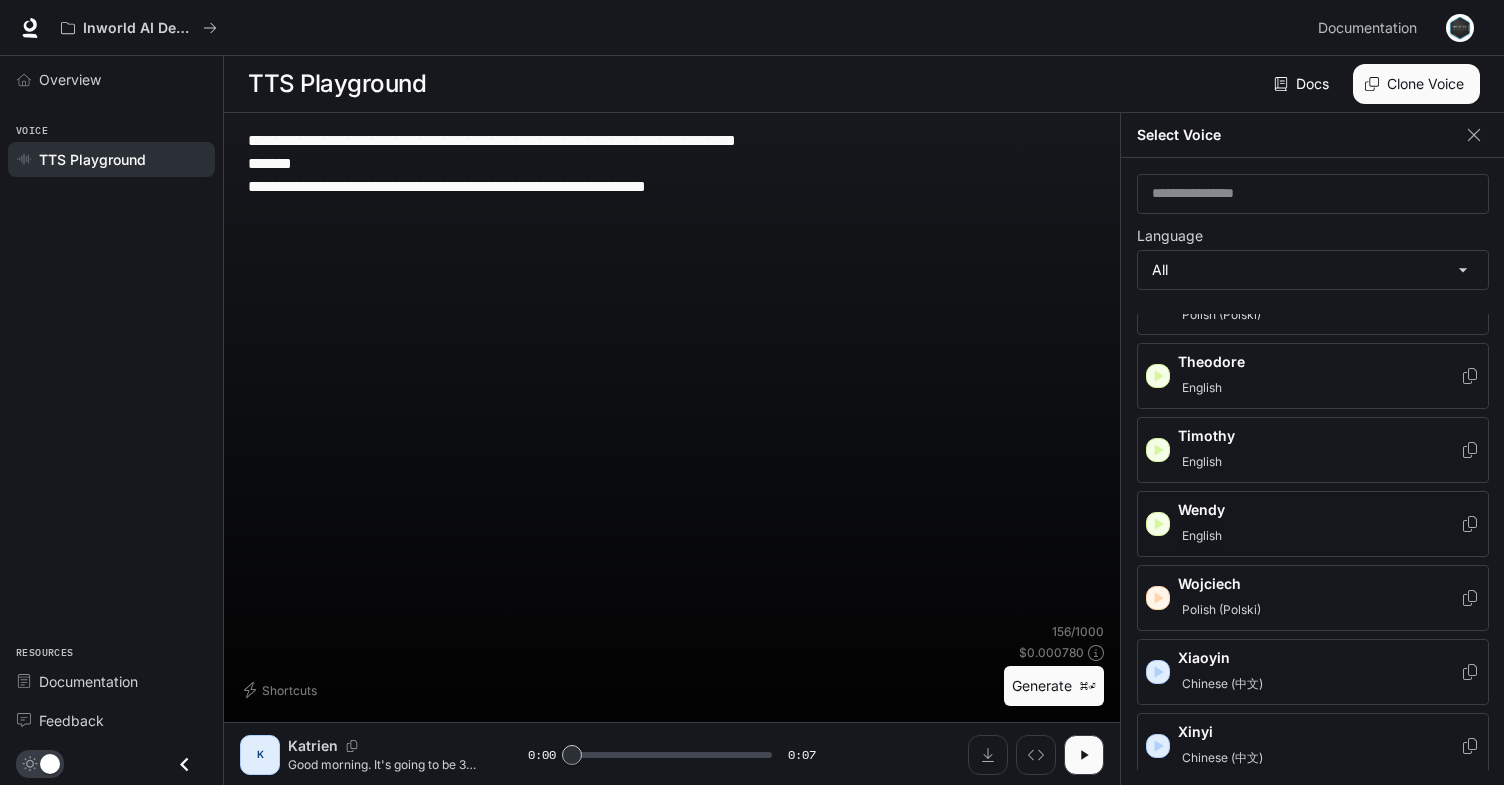 click on "Wendy" at bounding box center [1319, 510] 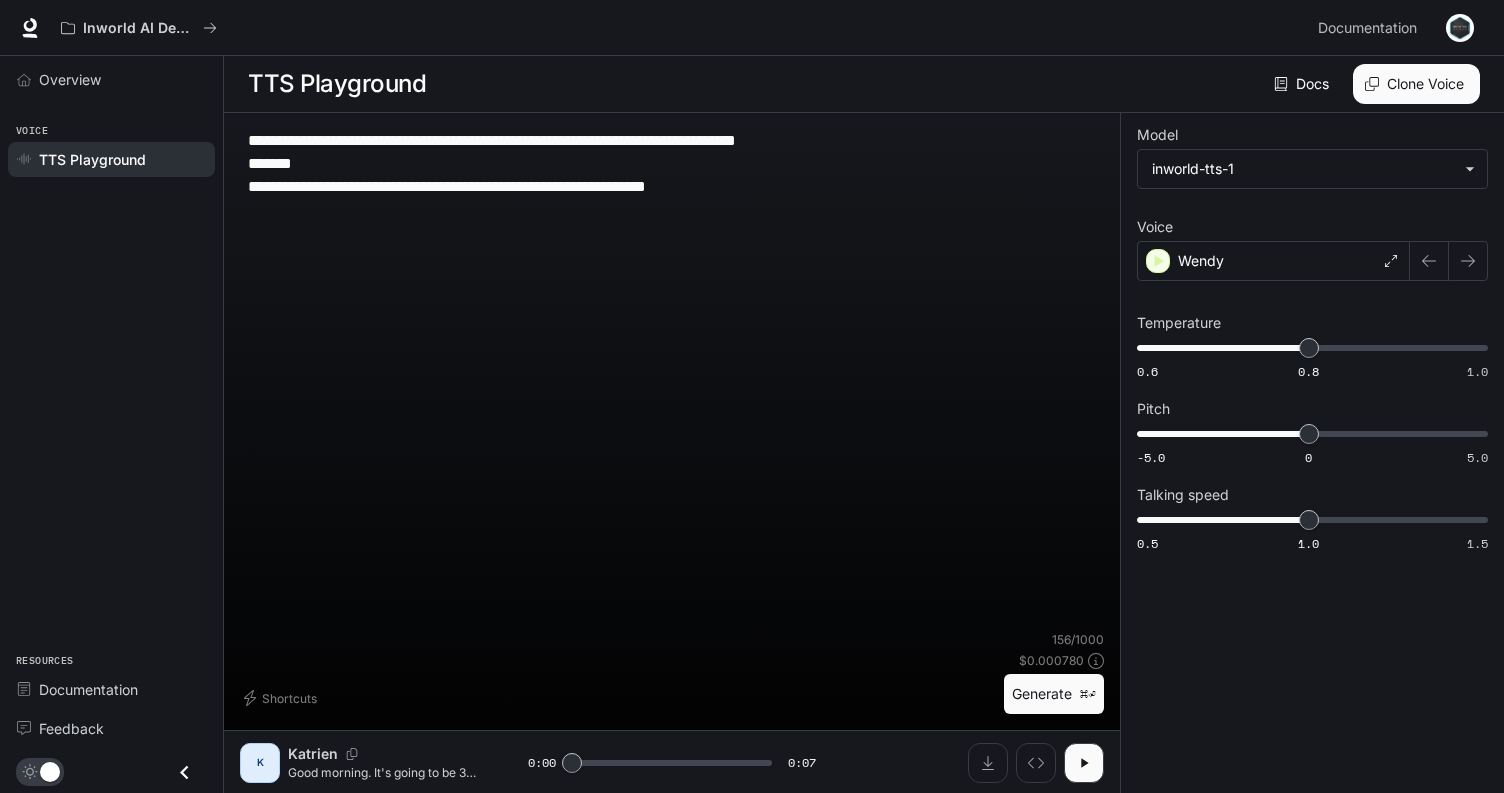click on "Generate ⌘⏎" at bounding box center [1054, 694] 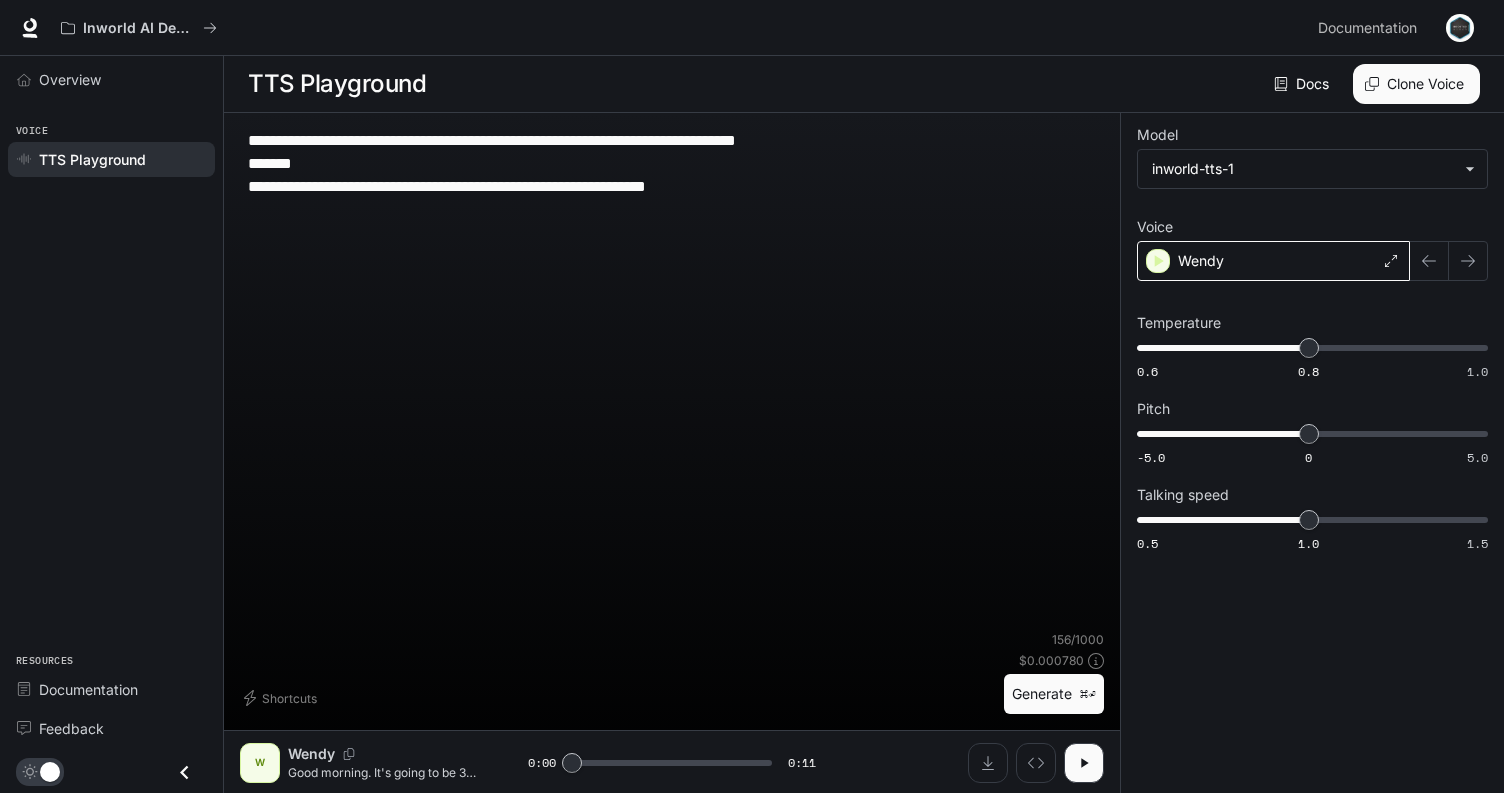 click on "Wendy" at bounding box center [1273, 261] 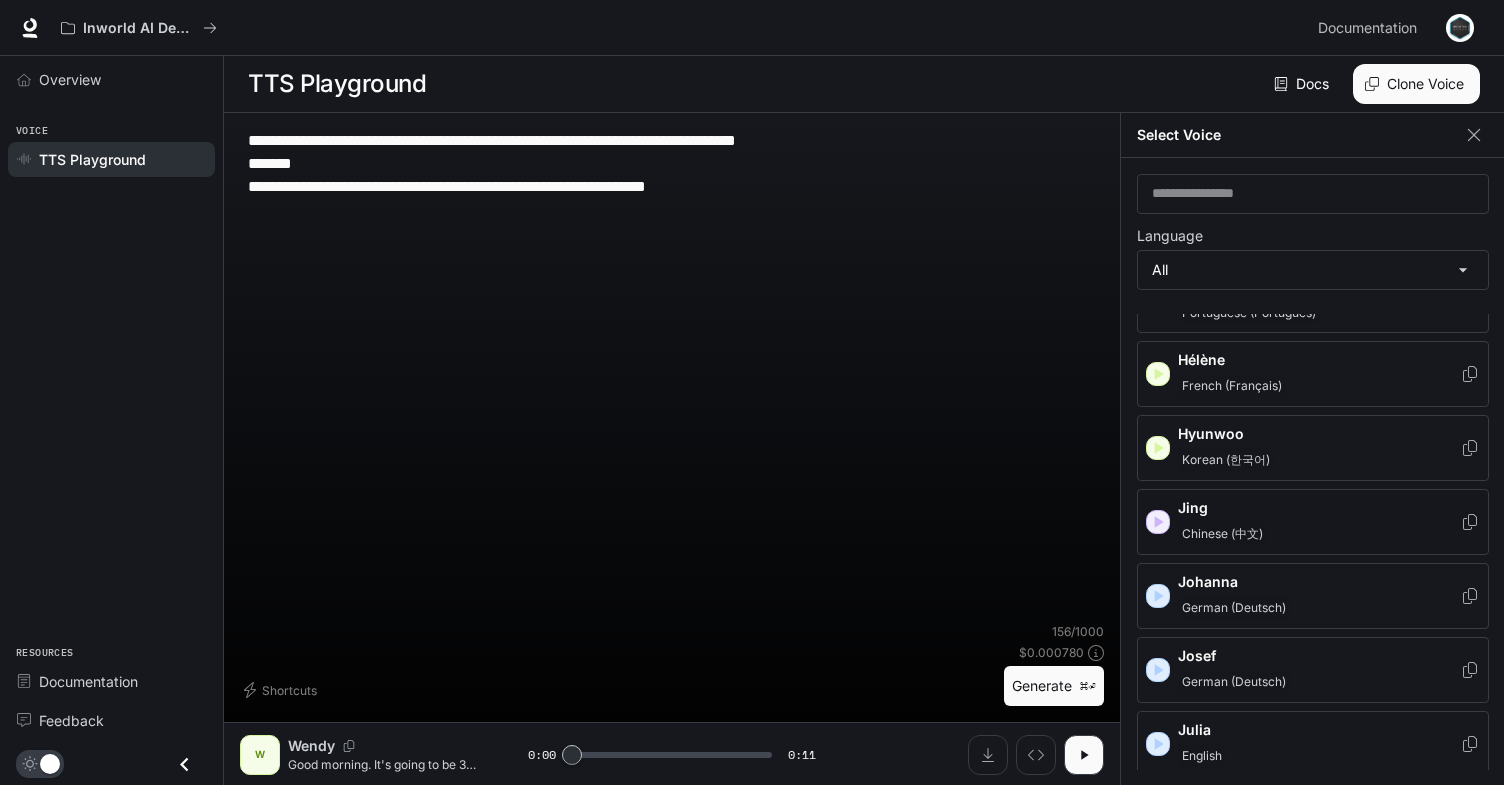 scroll, scrollTop: 1201, scrollLeft: 0, axis: vertical 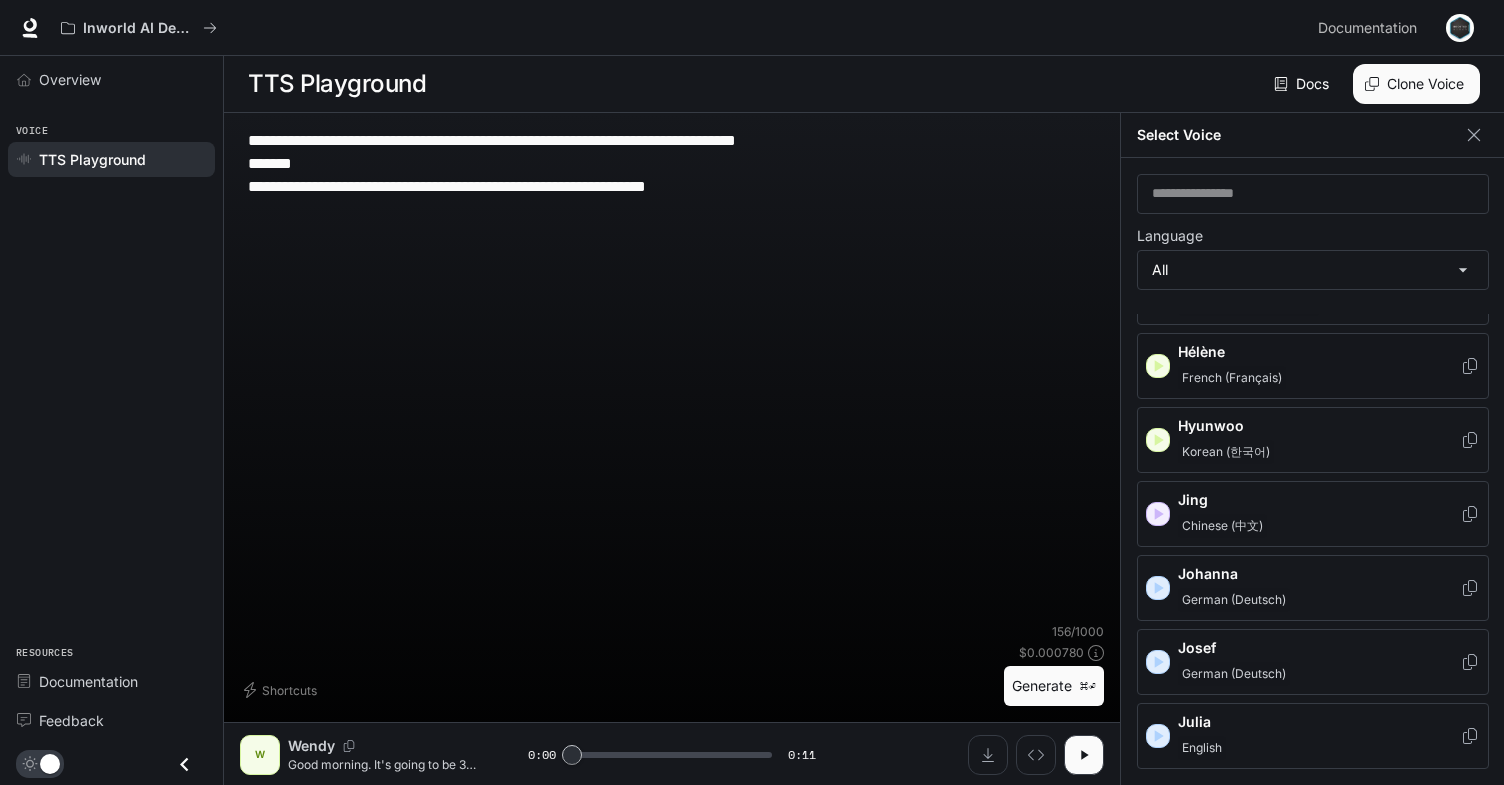 click on "Hélène" at bounding box center [1319, 352] 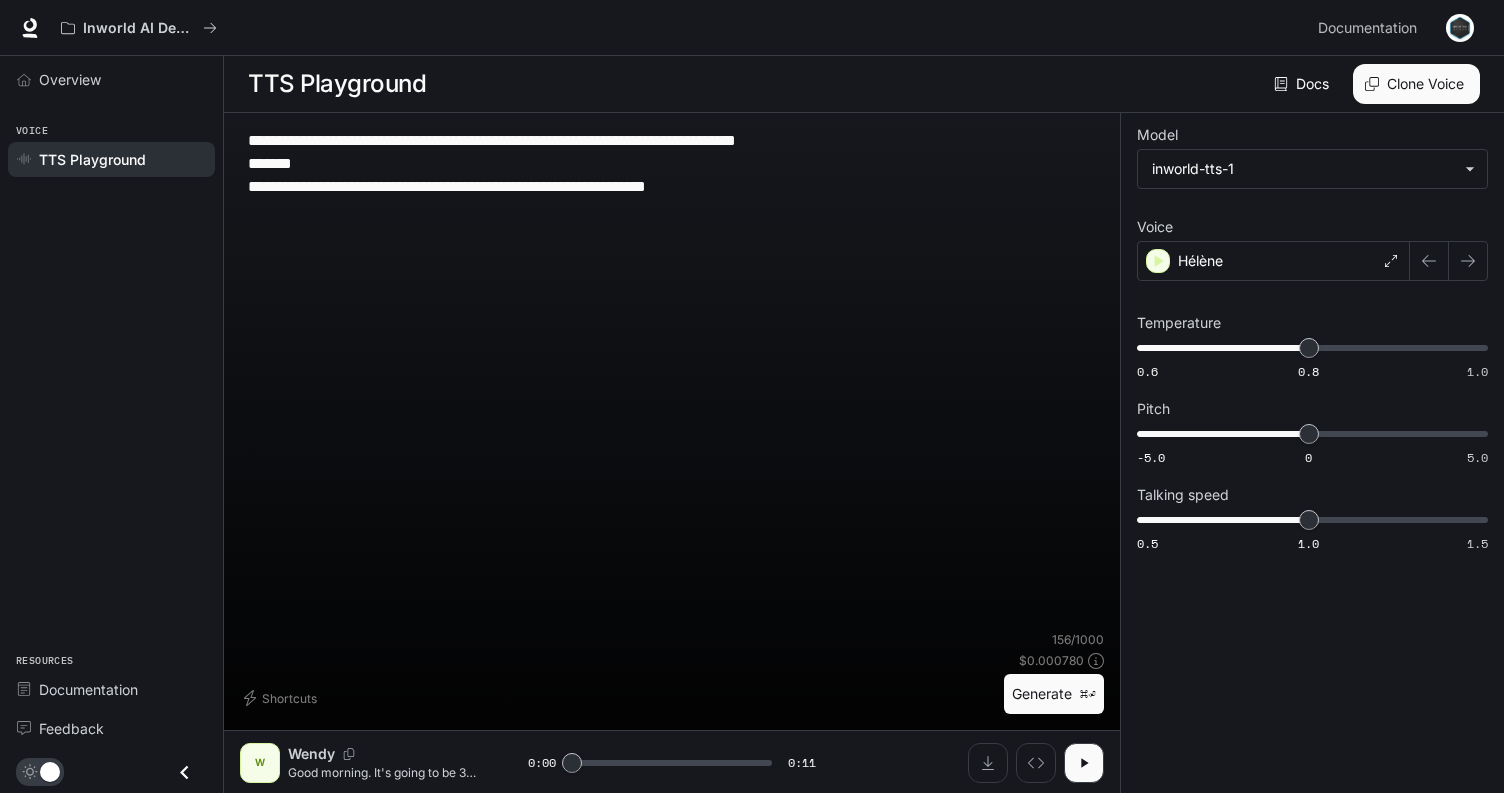 click on "Generate ⌘⏎" at bounding box center (1054, 694) 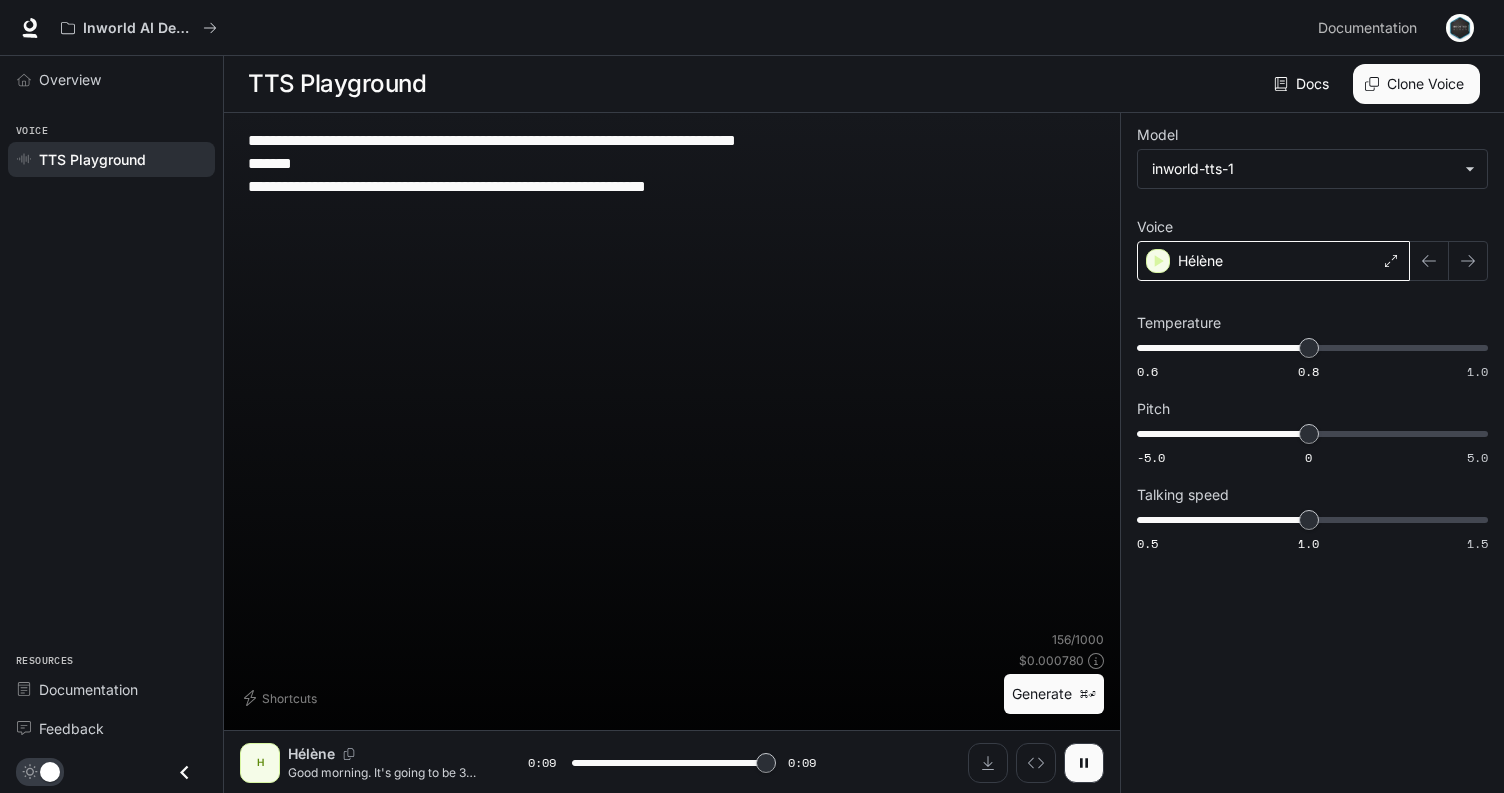 click on "Hélène" at bounding box center [1273, 261] 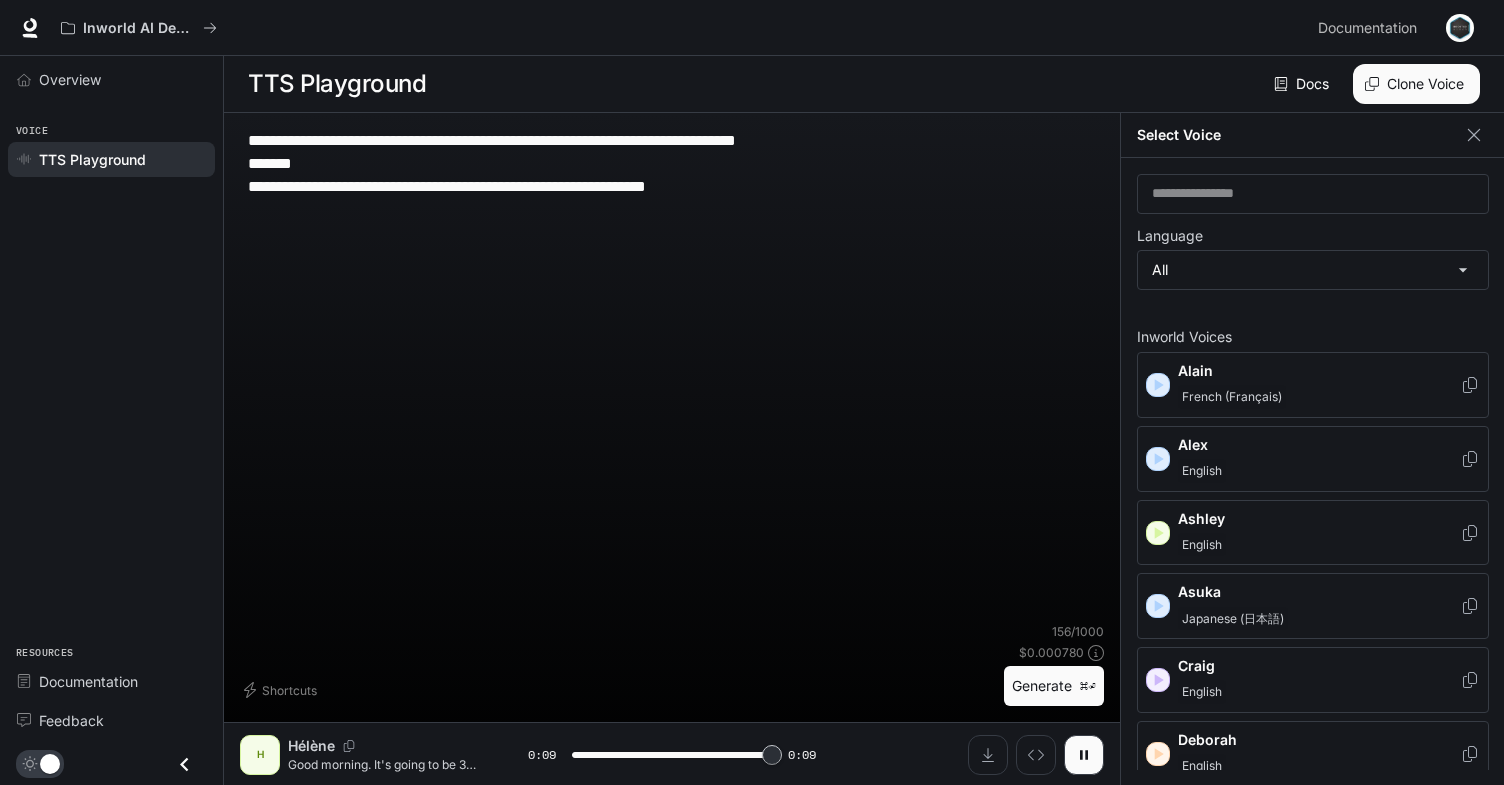 type on "*" 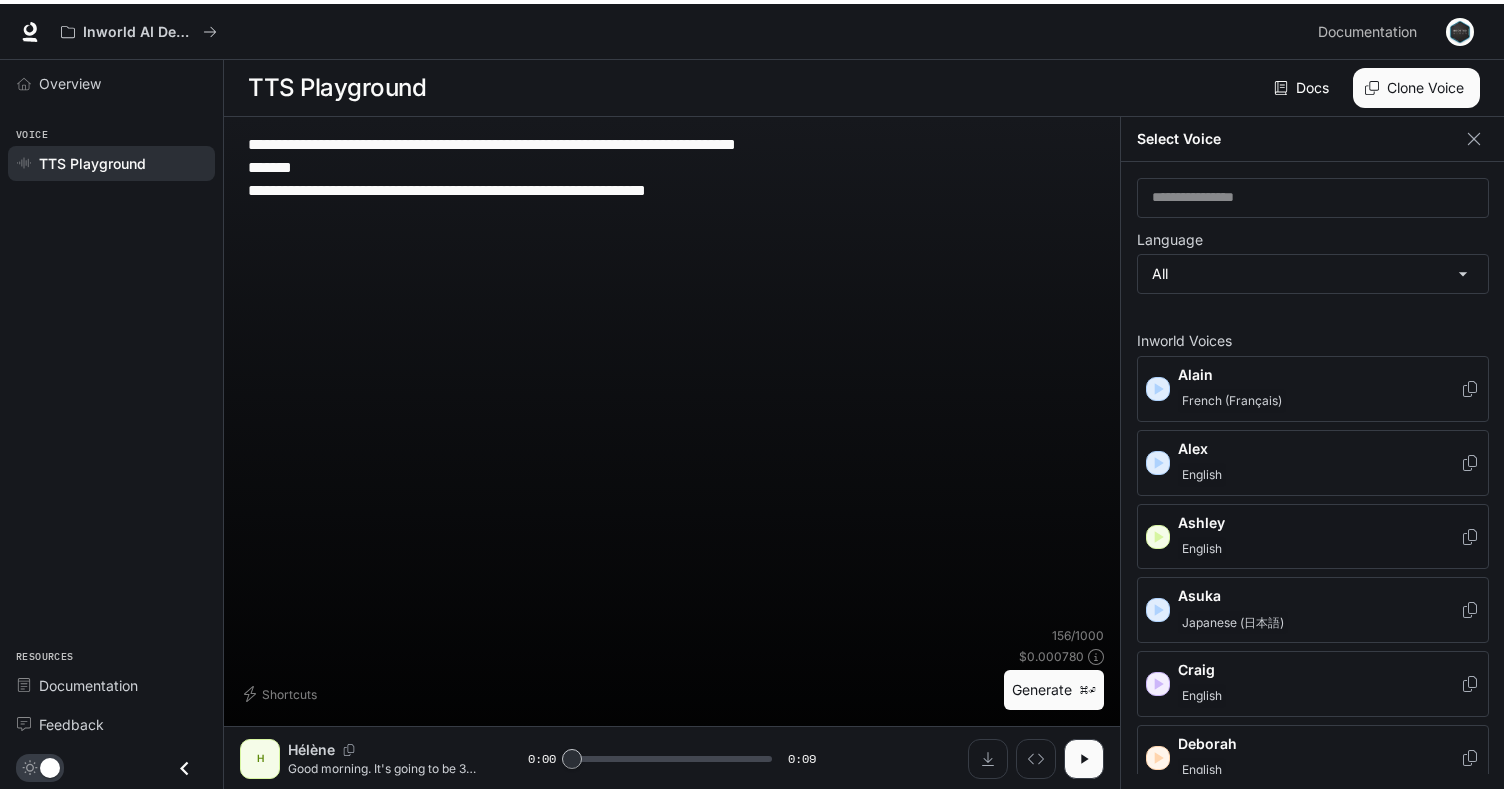 scroll, scrollTop: 29, scrollLeft: 0, axis: vertical 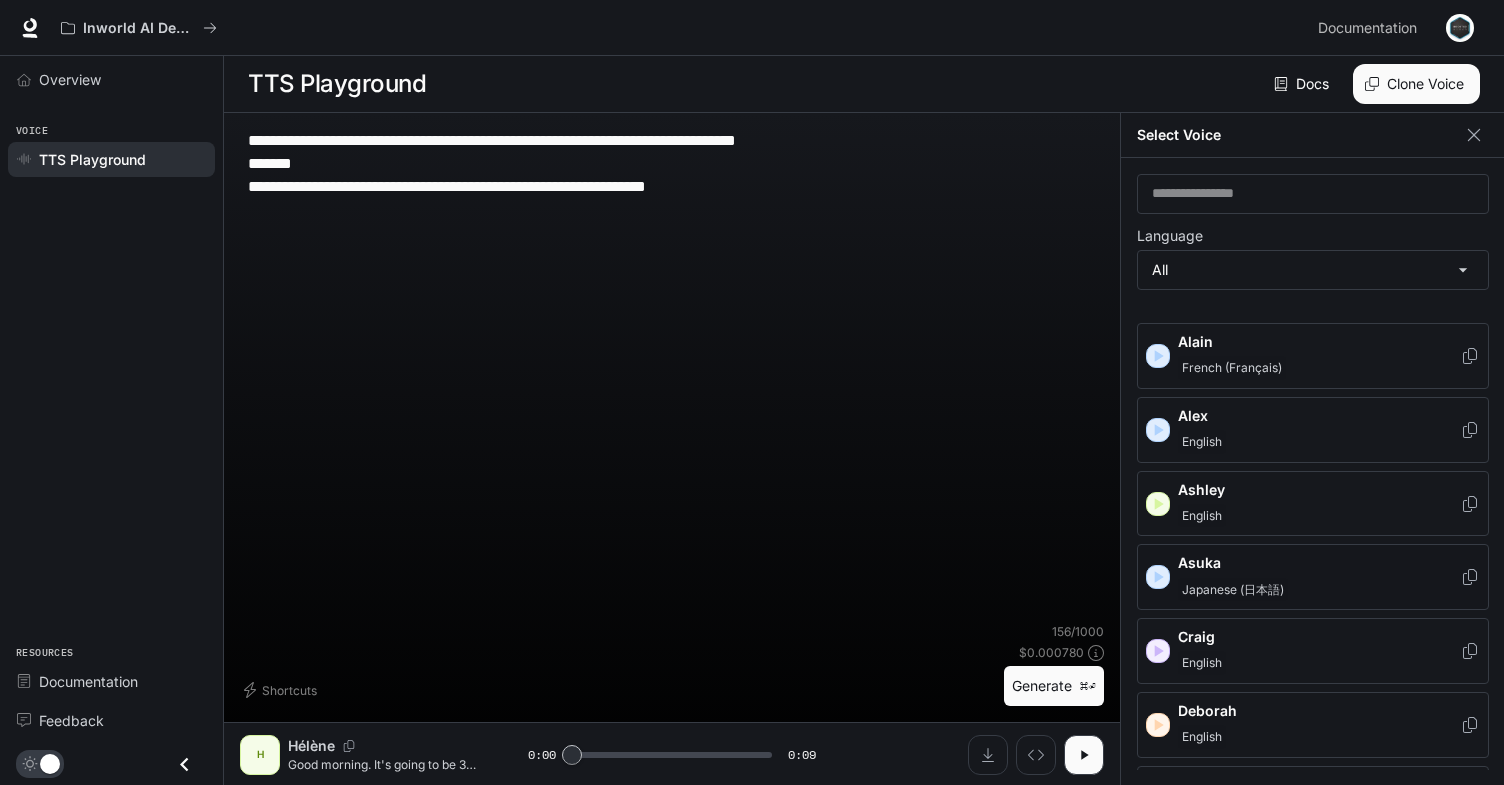 click on "Asuka" at bounding box center (1319, 563) 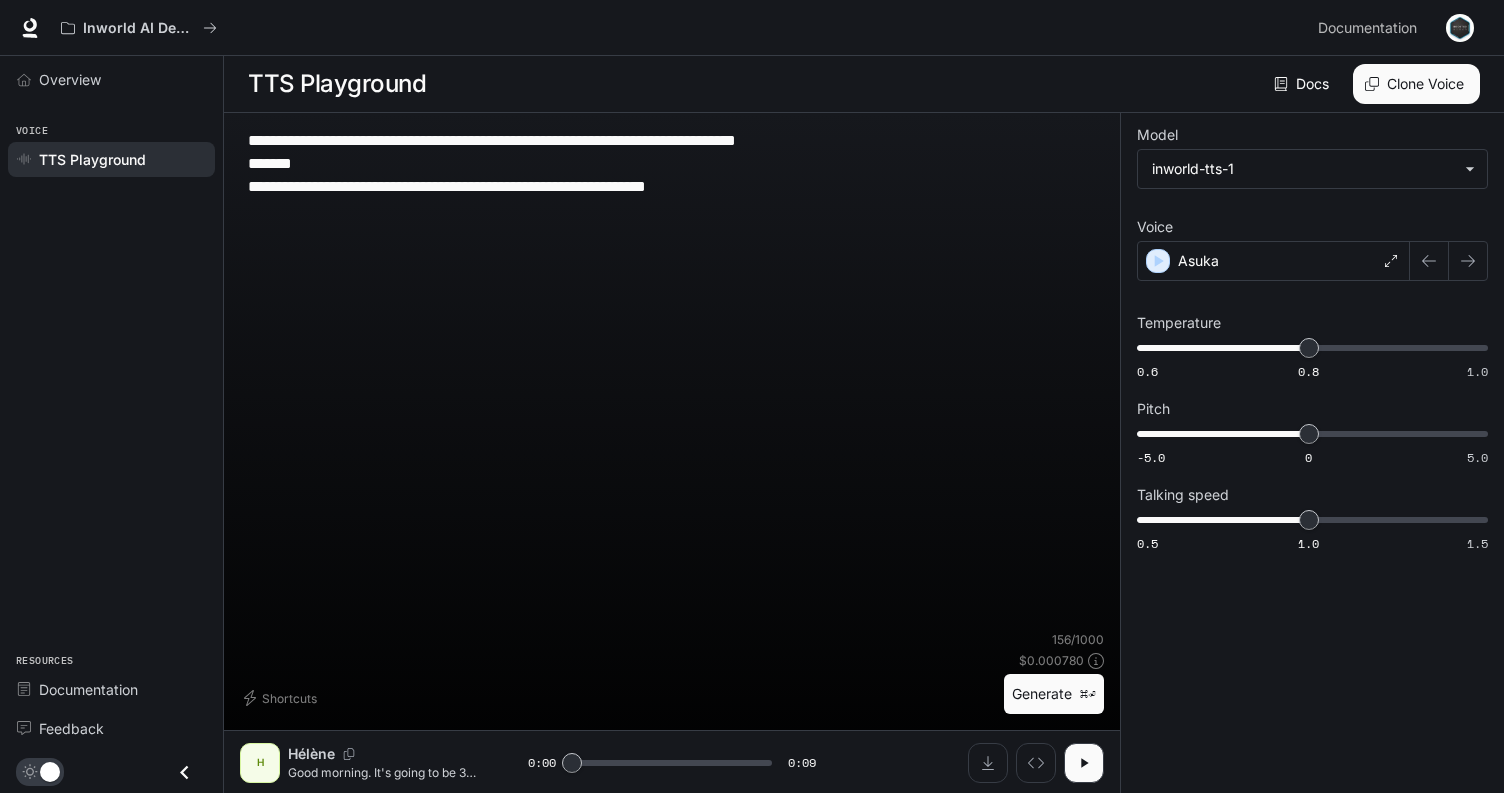 click on "**********" at bounding box center [672, 380] 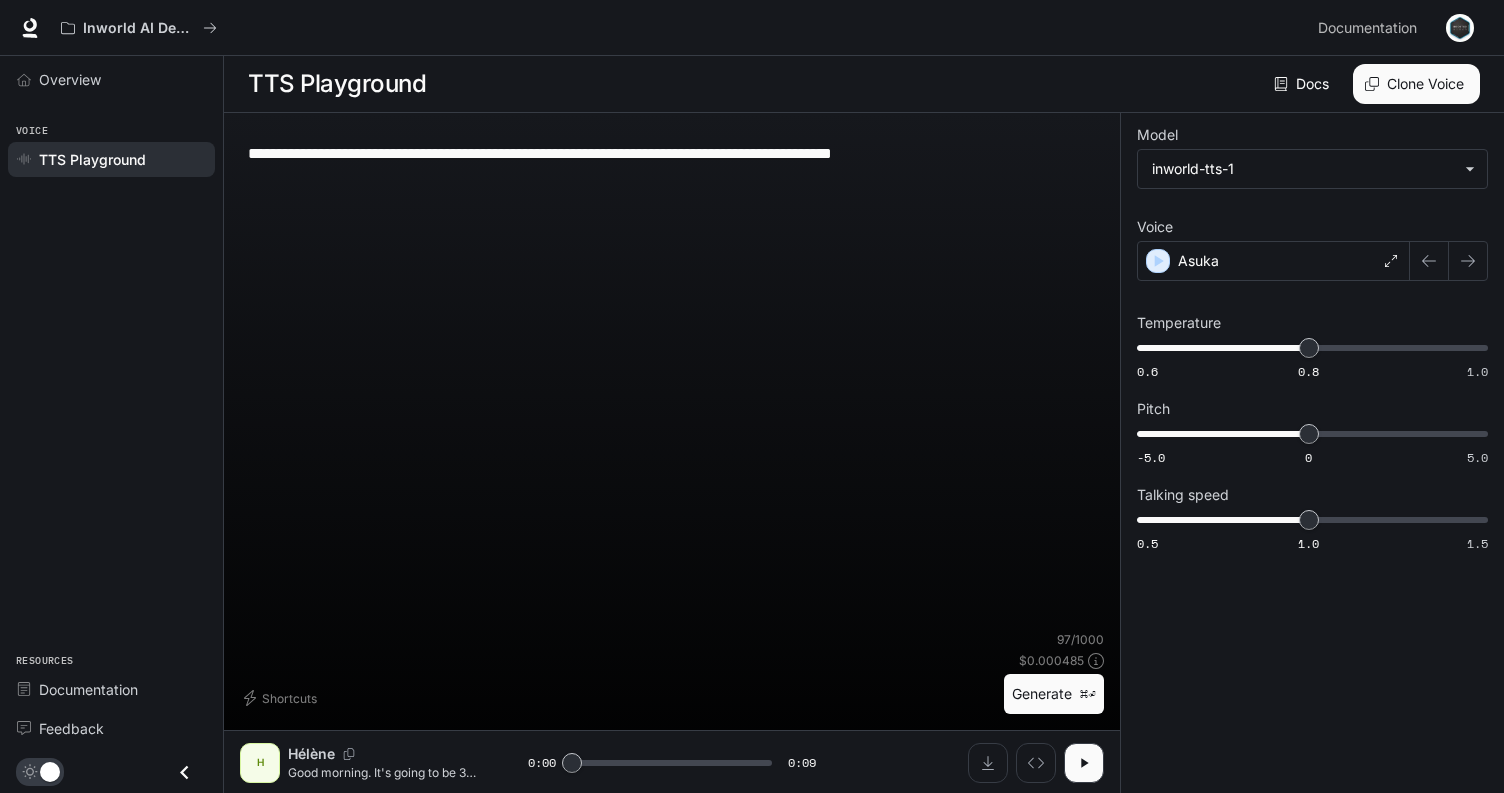 type on "**********" 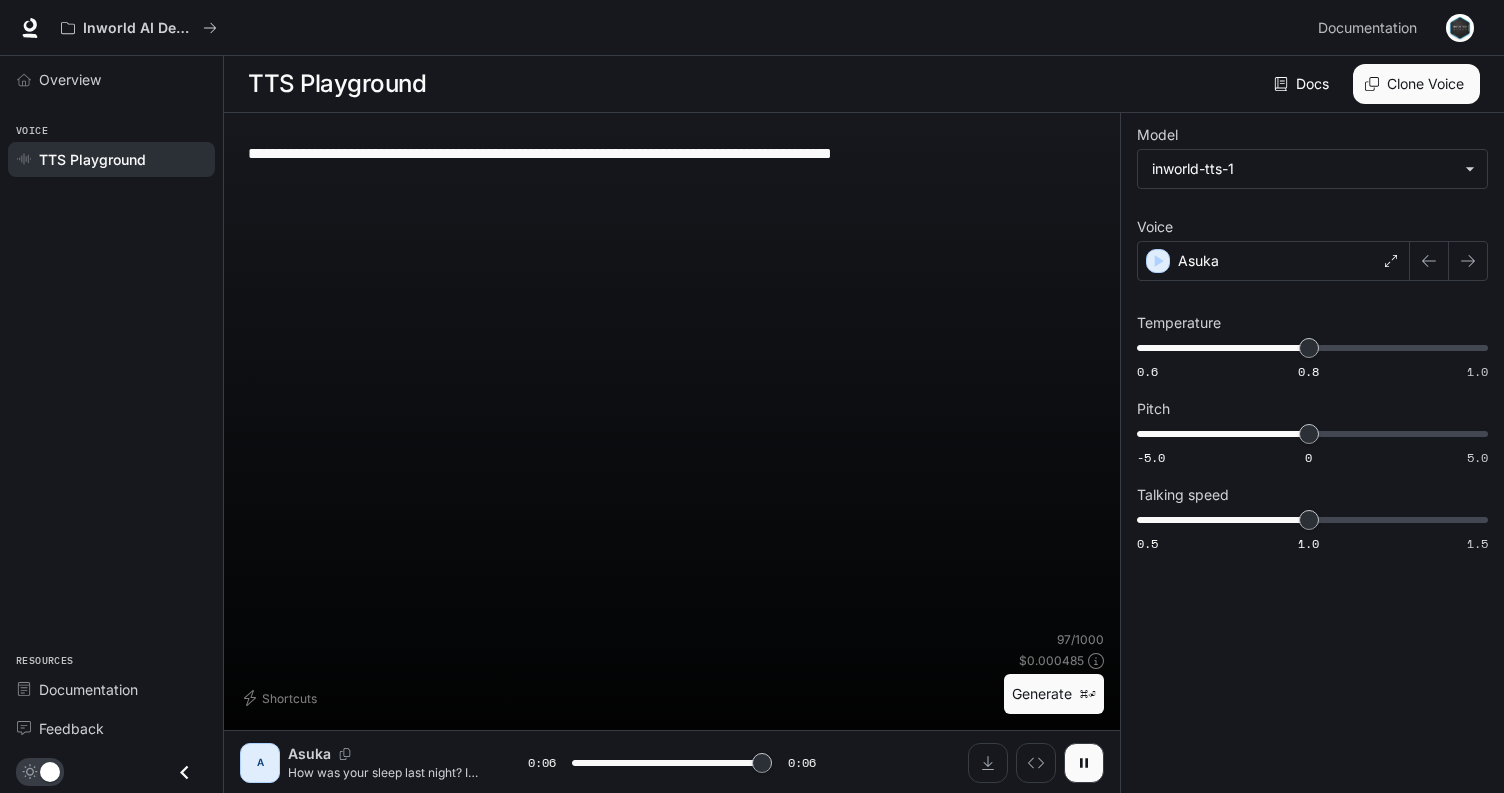 type on "*" 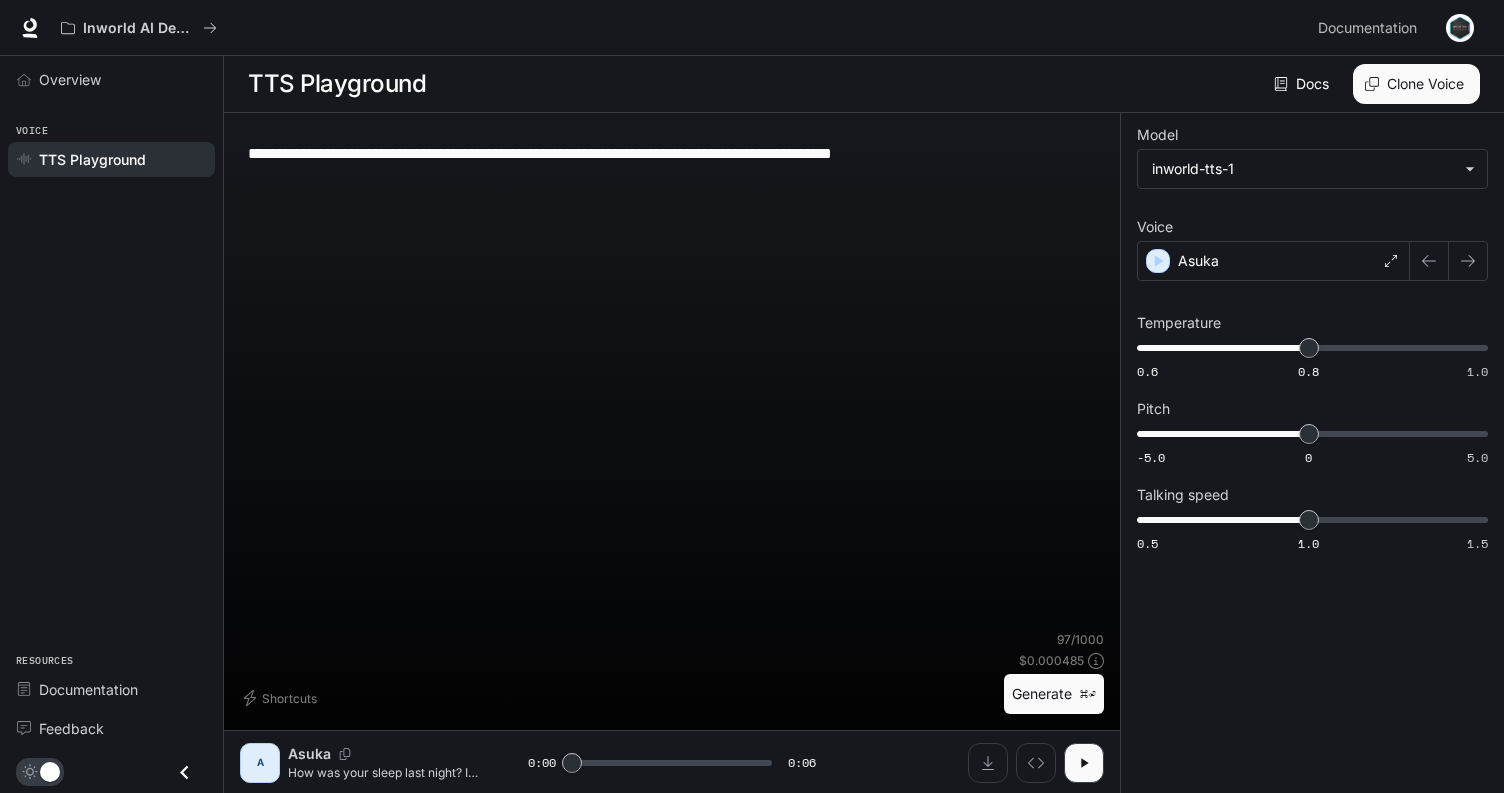 click on "**********" at bounding box center [672, 380] 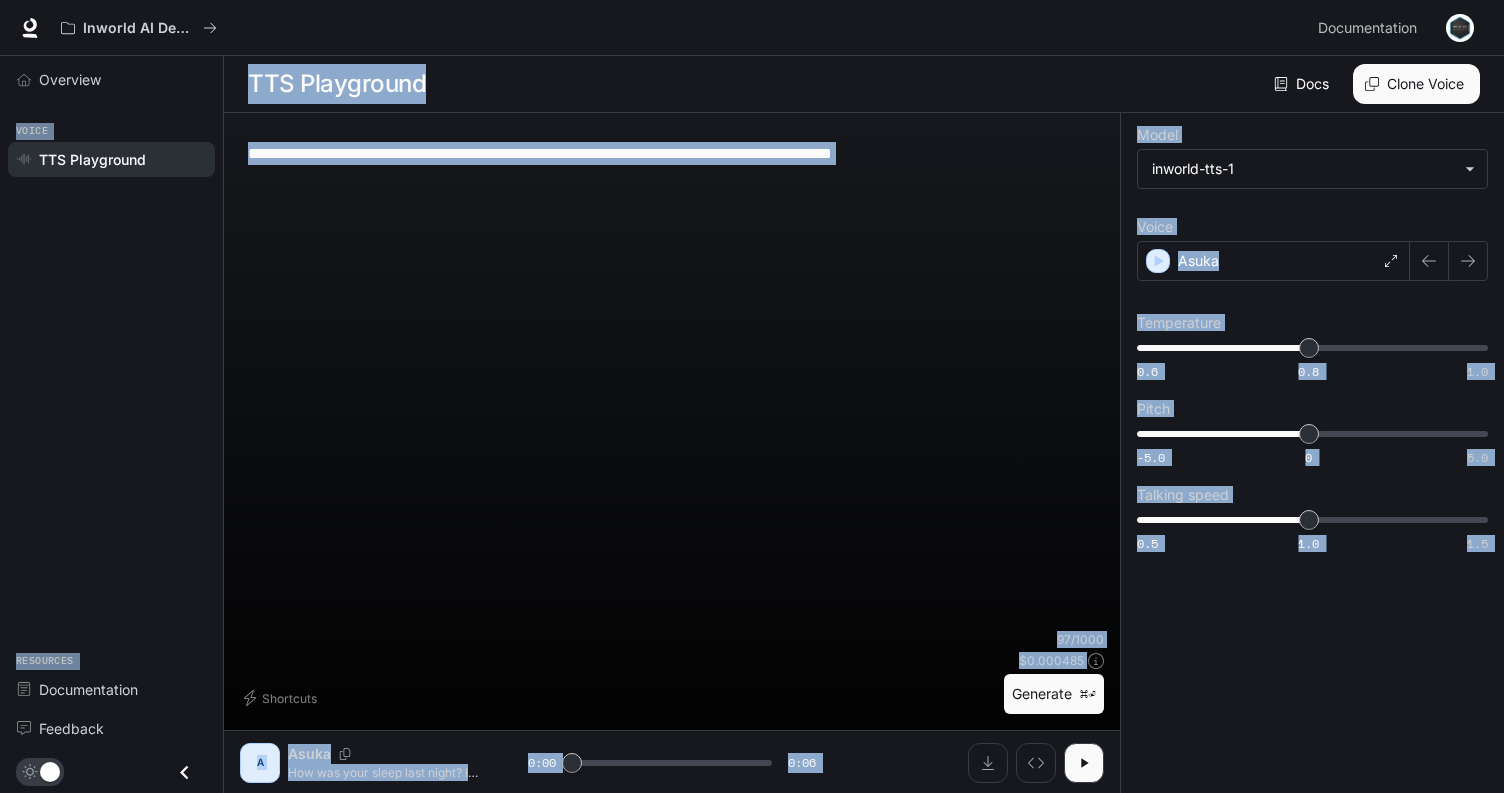 click on "**********" at bounding box center (672, 380) 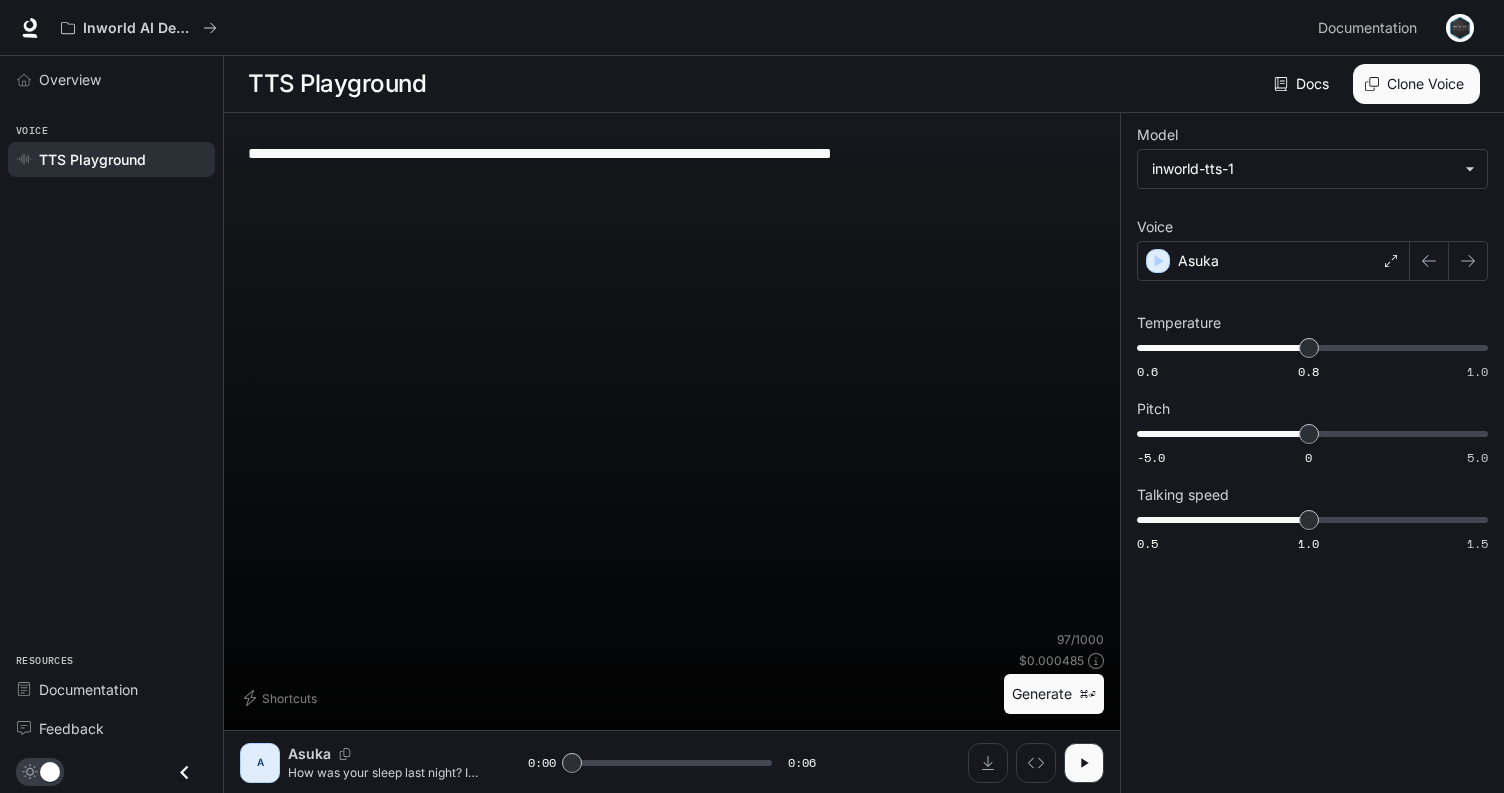 click on "**********" at bounding box center [672, 153] 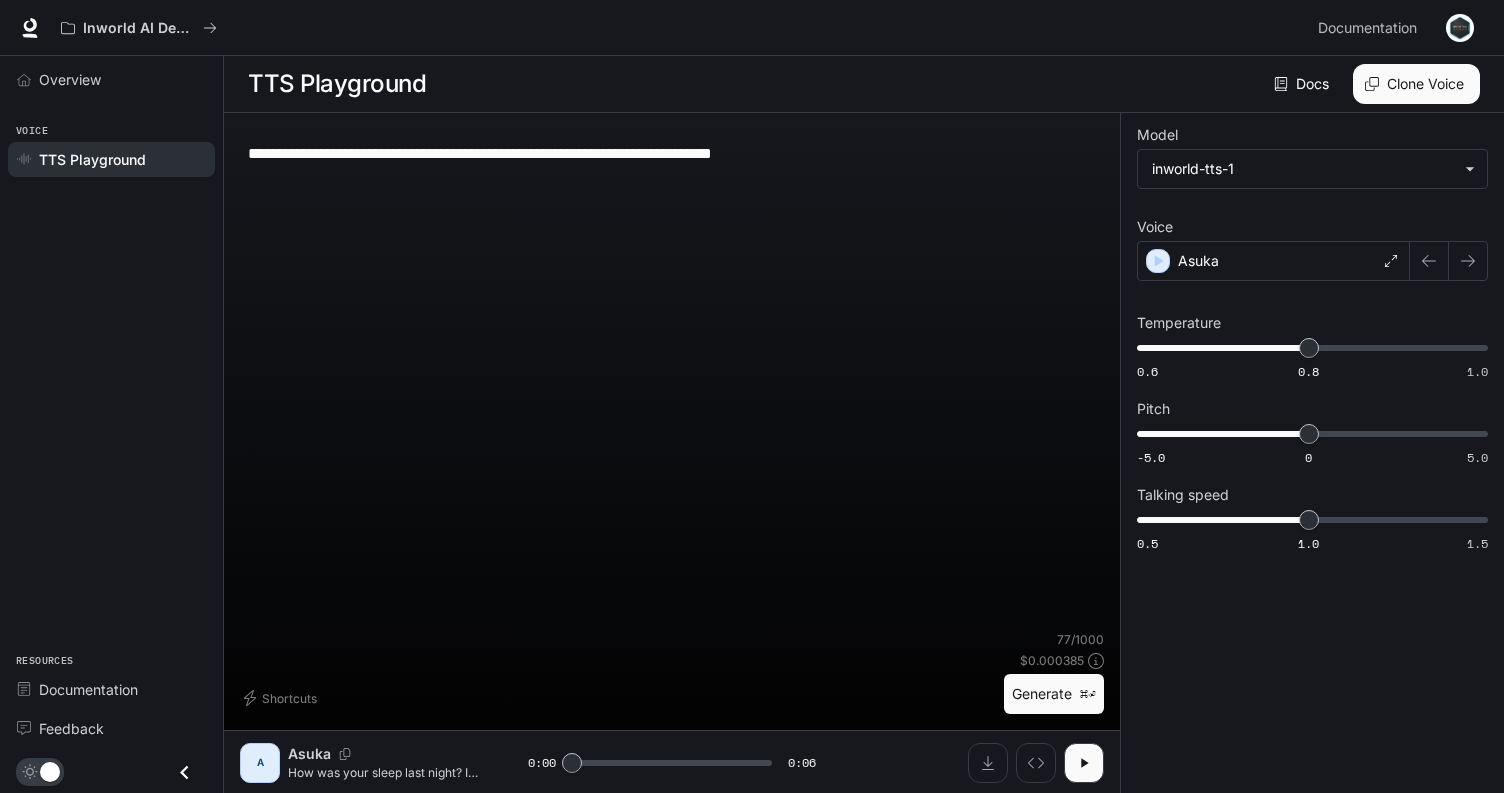 type on "**********" 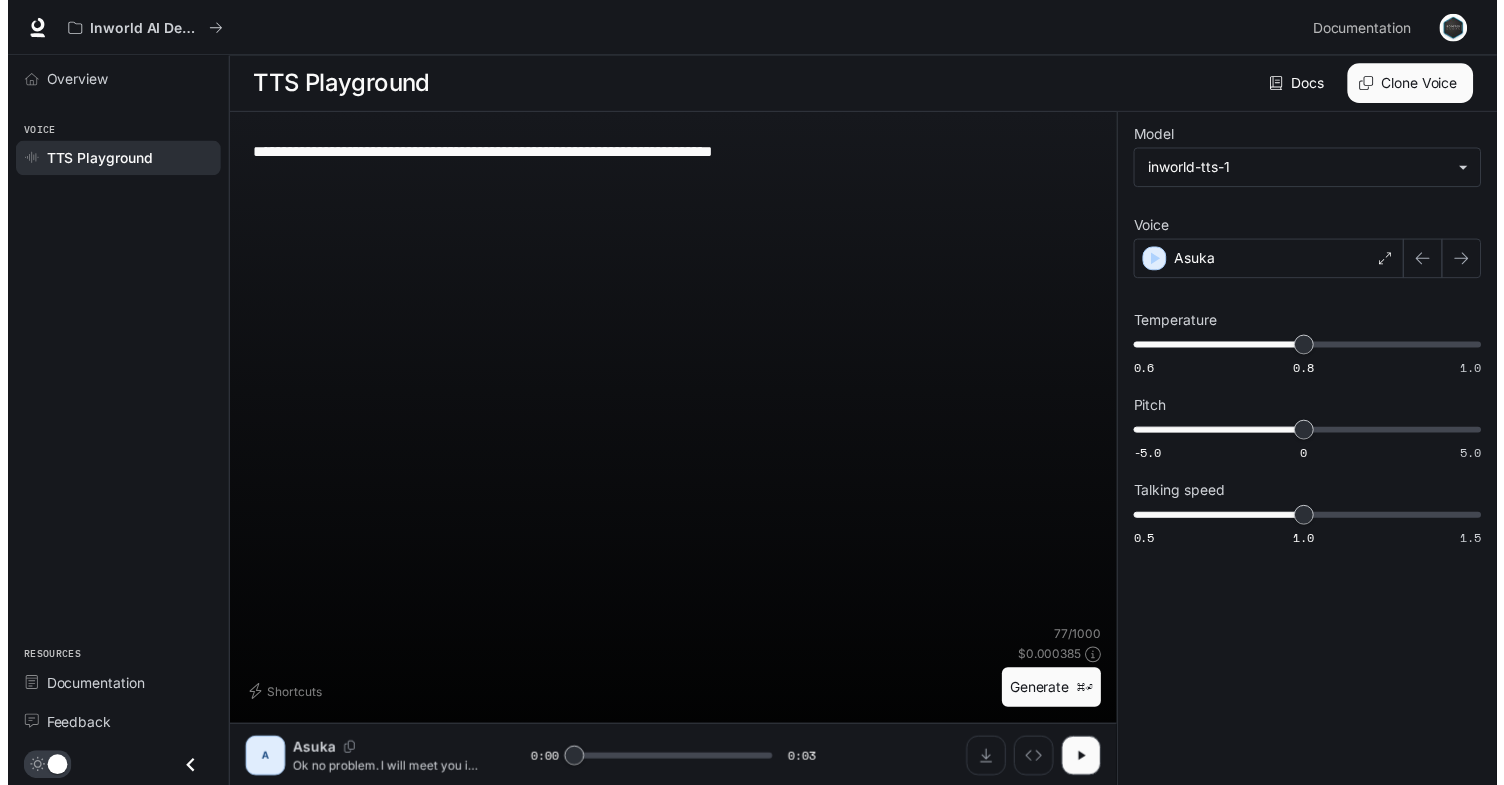 scroll, scrollTop: 1, scrollLeft: 0, axis: vertical 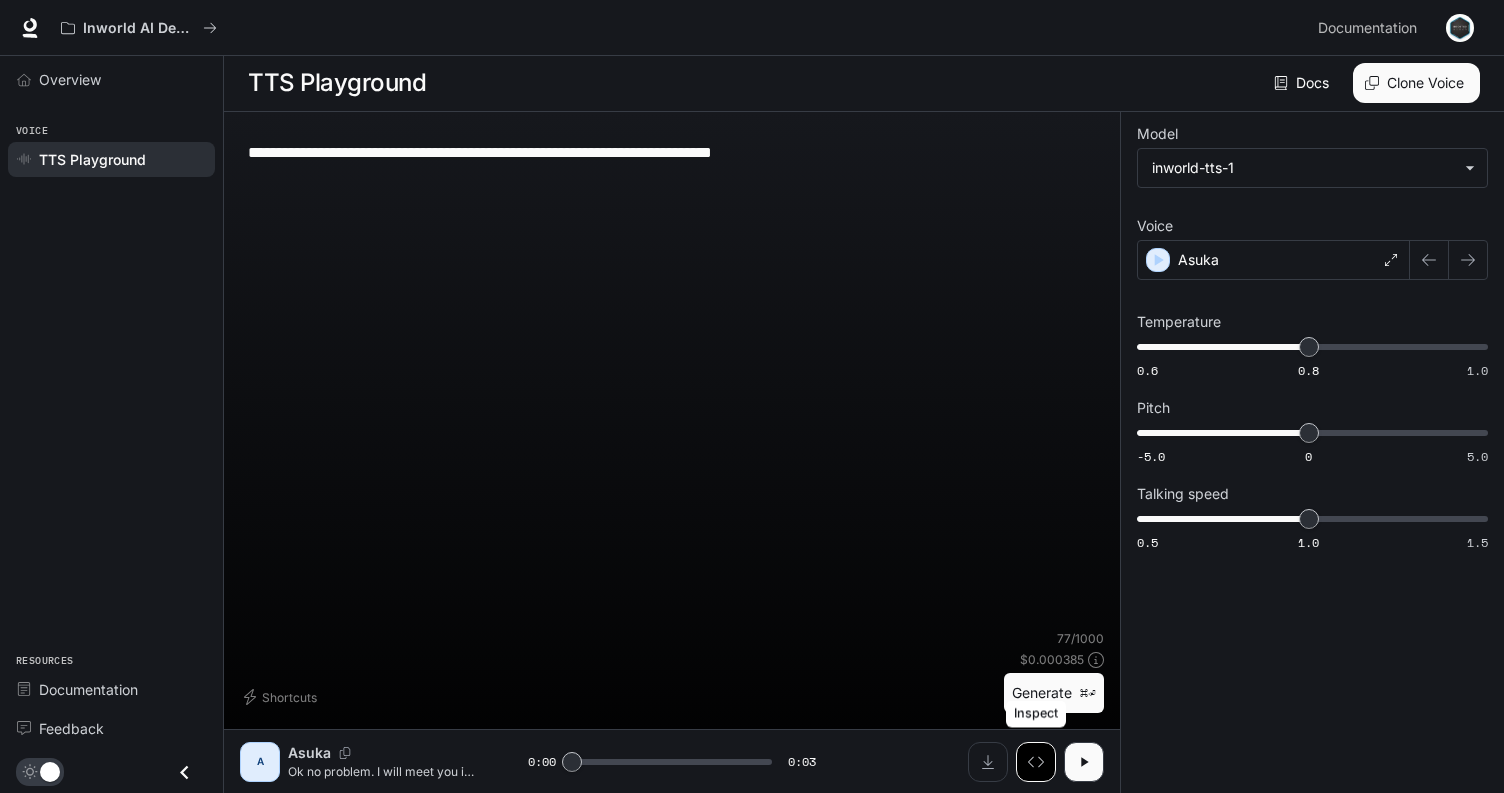 click 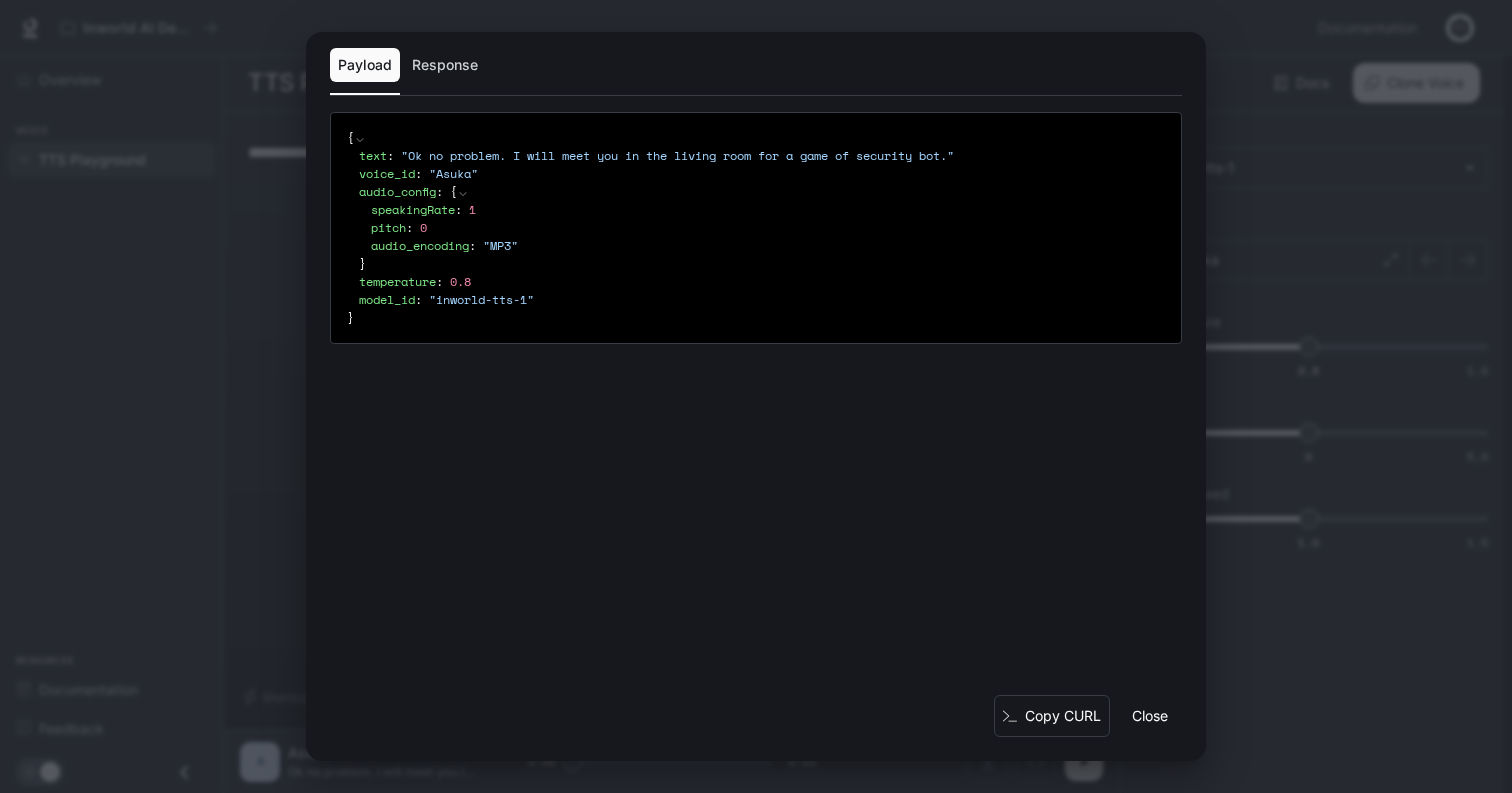 click on "Response" at bounding box center (445, 65) 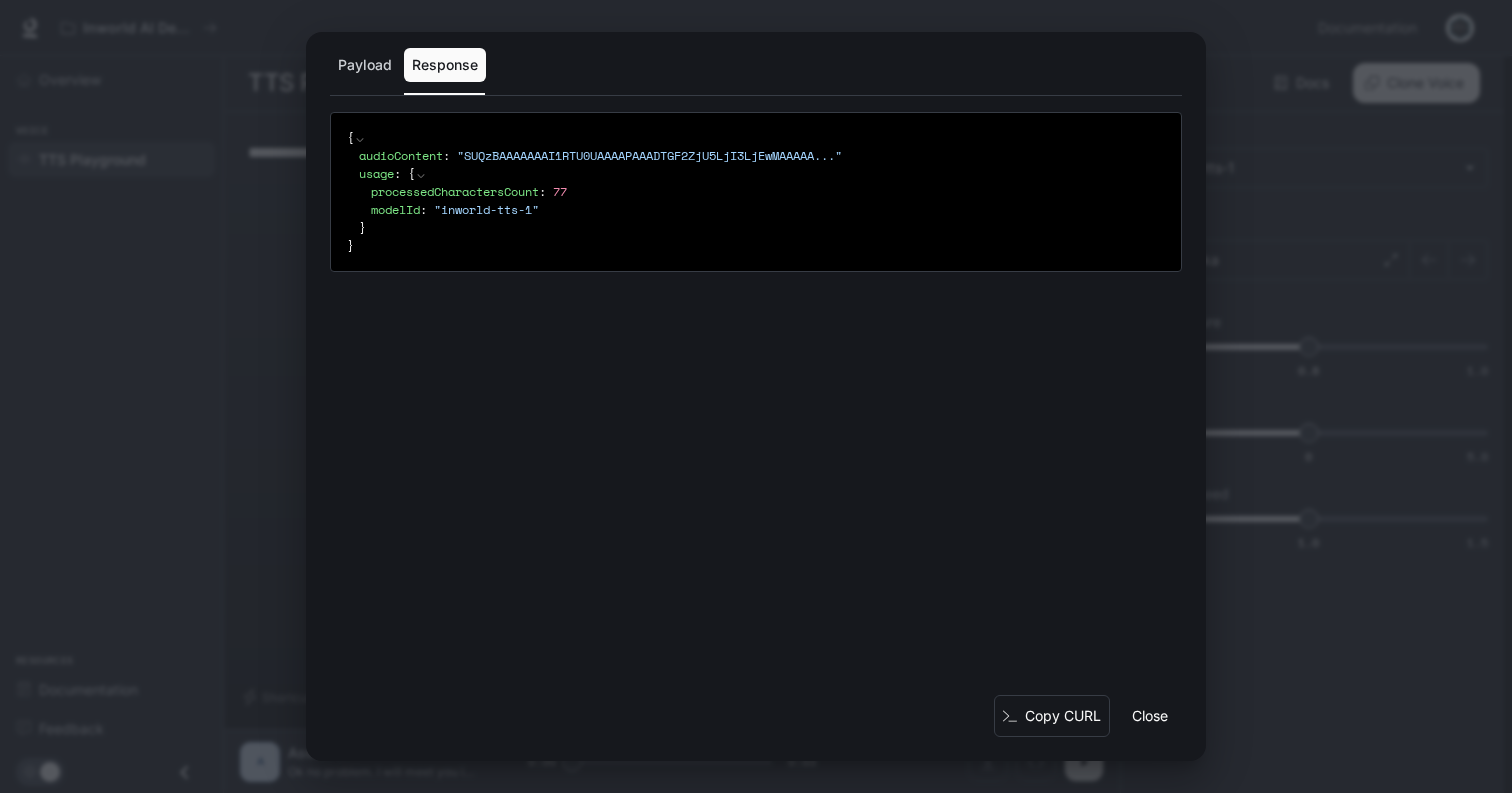 click on "Payload" at bounding box center (365, 65) 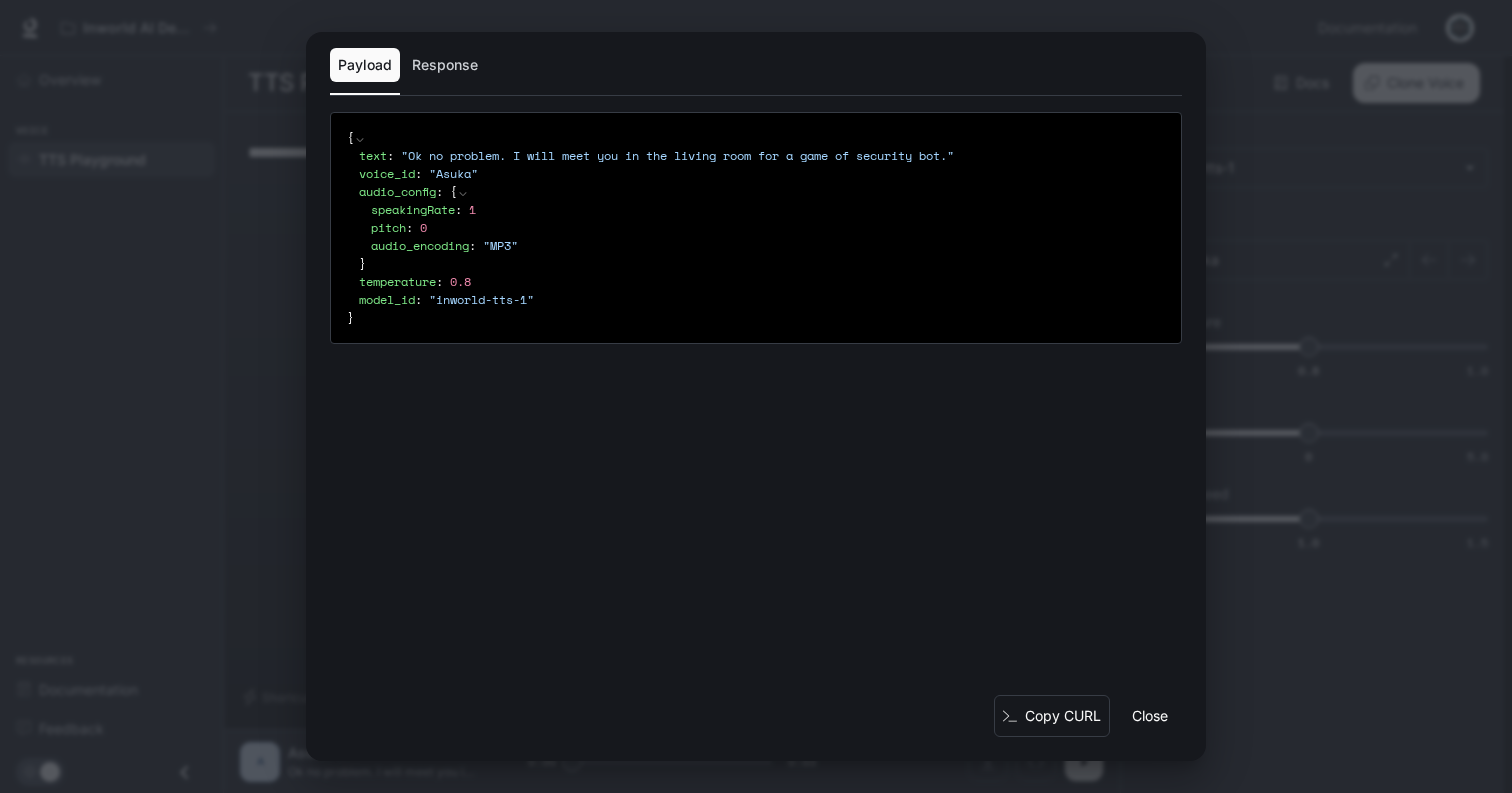 click on "Payload Response { text :   " Ok no problem. I will meet you in the living room for a game of security bot. " voice_id :   " [PERSON] " audio_config :   { speakingRate :   1 pitch :   0 audio_encoding :   " MP3 " } temperature :   0.8 model_id :   " inworld-tts-1 " } Copy CURL Close" at bounding box center [756, 396] 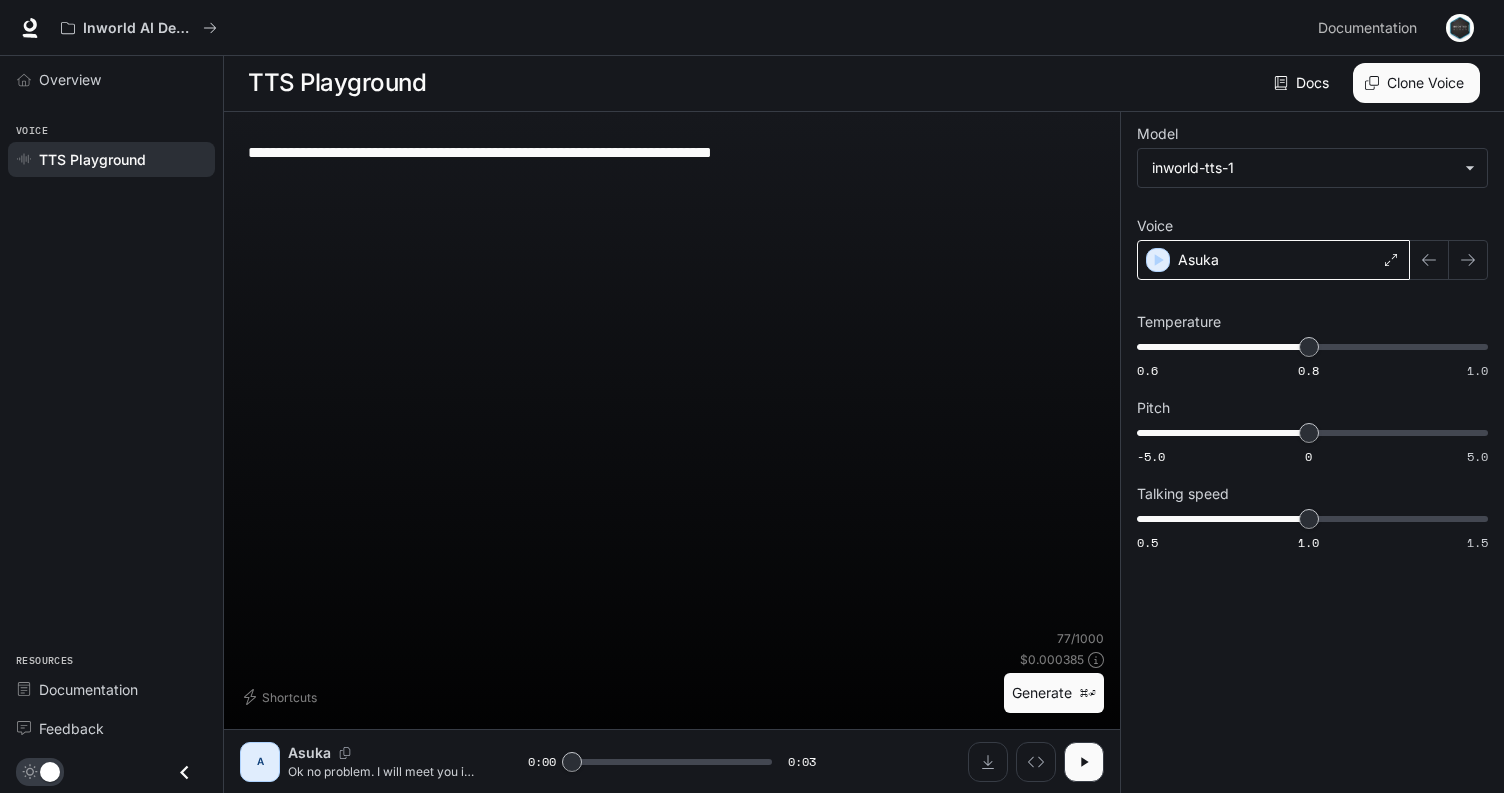 click on "Asuka" at bounding box center (1273, 260) 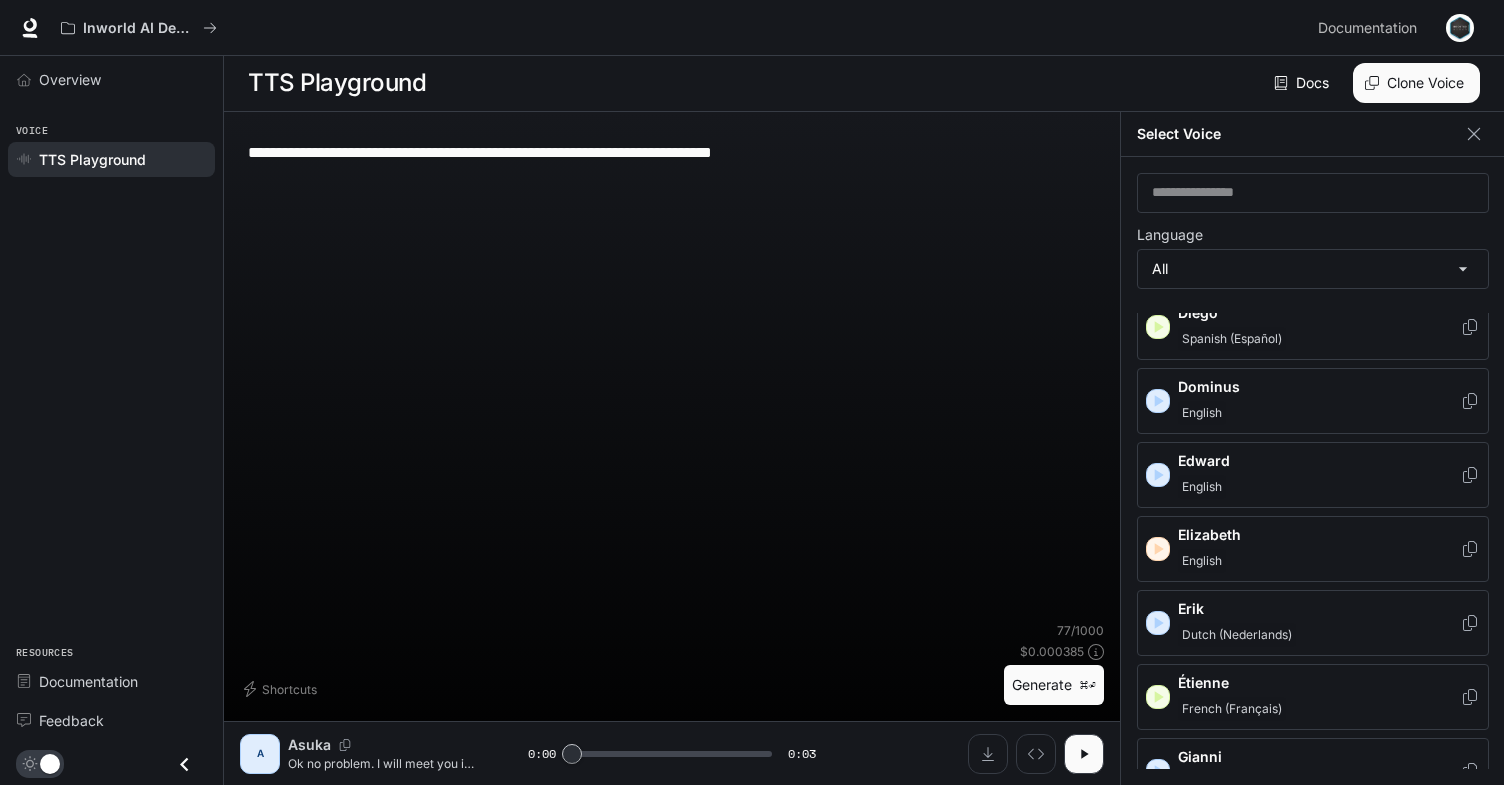scroll, scrollTop: 575, scrollLeft: 0, axis: vertical 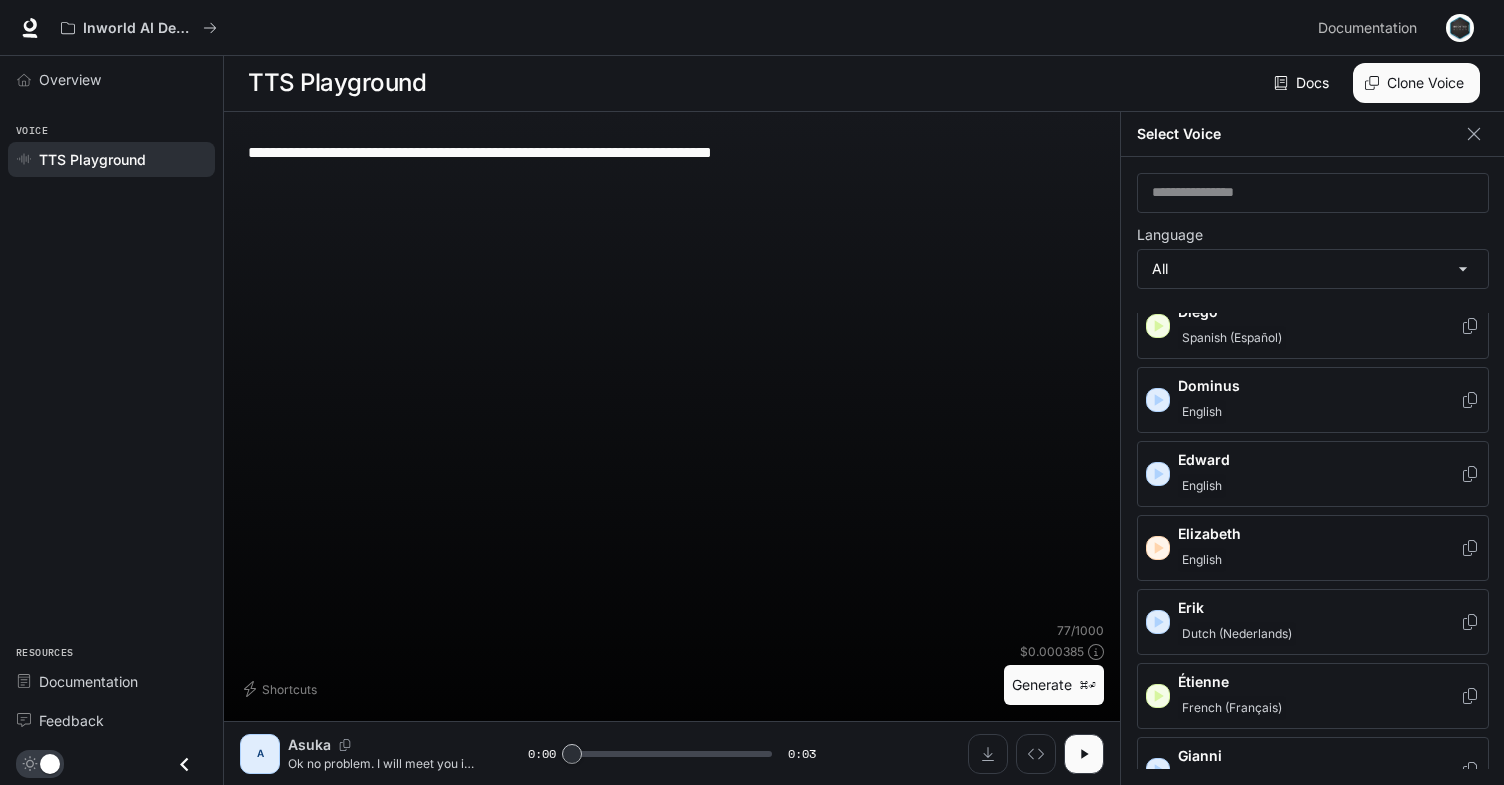 click on "English" at bounding box center [1319, 560] 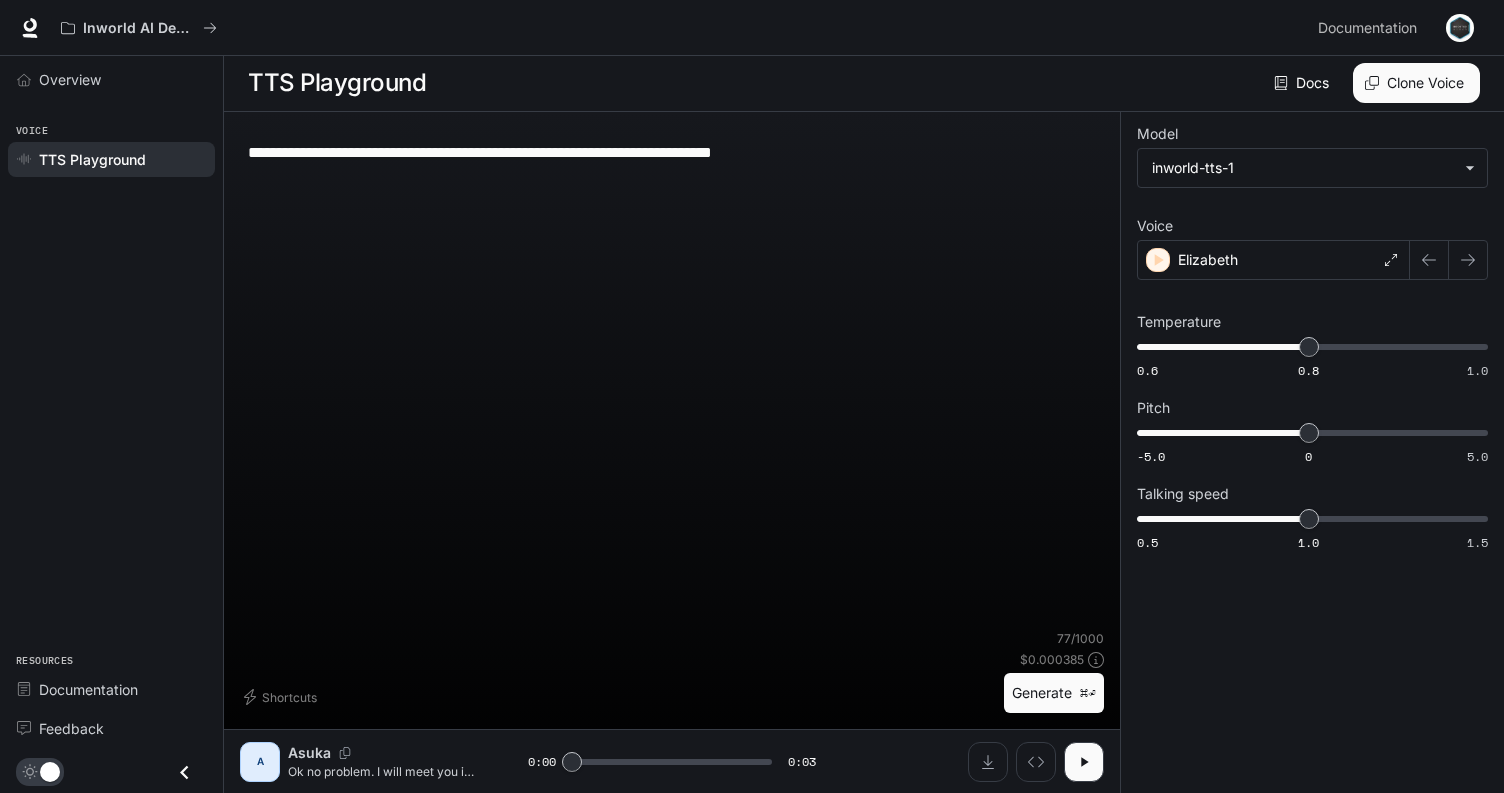 click on "Generate ⌘⏎" at bounding box center [1054, 693] 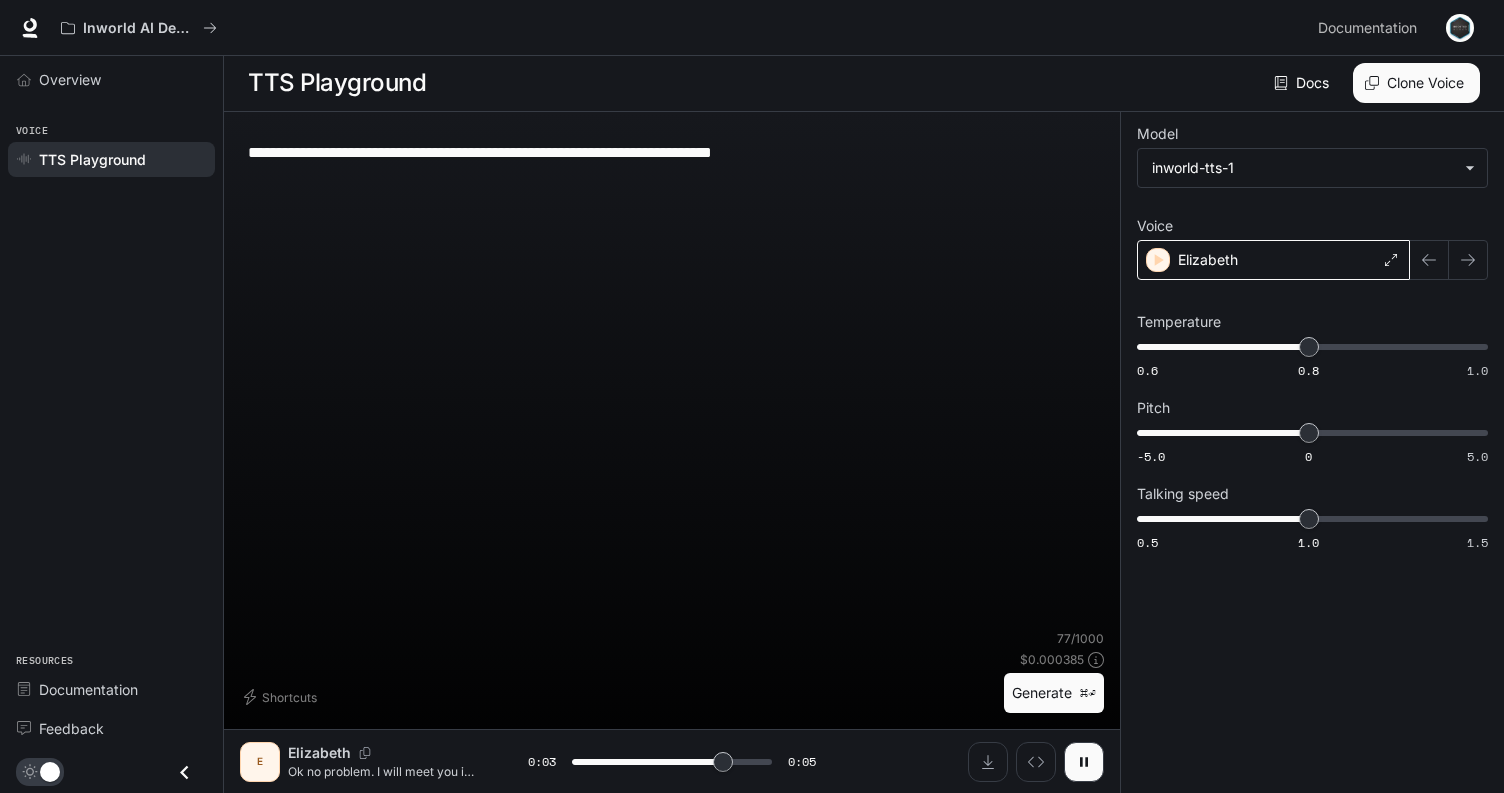 click on "Elizabeth" at bounding box center (1273, 260) 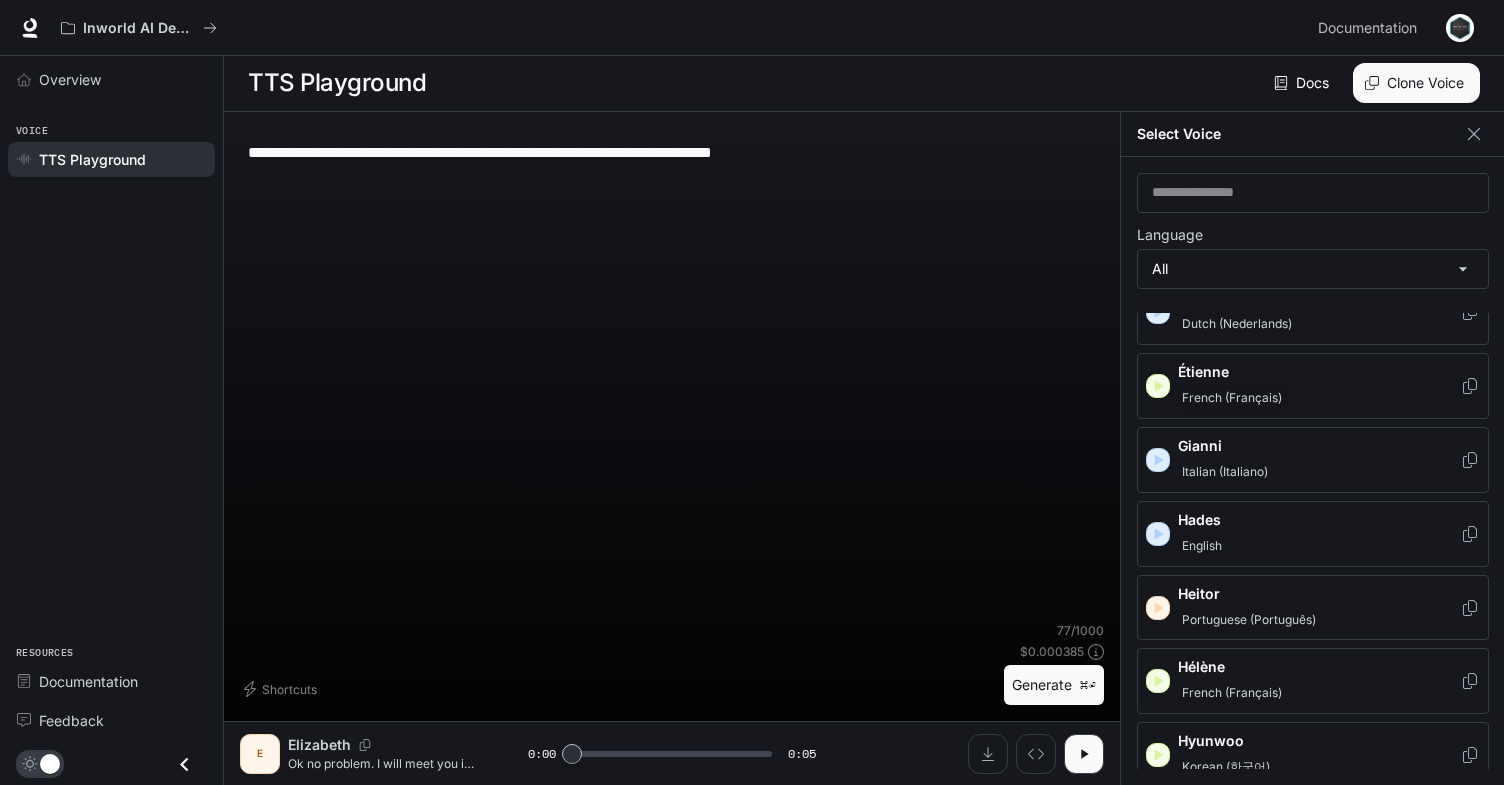 scroll, scrollTop: 889, scrollLeft: 0, axis: vertical 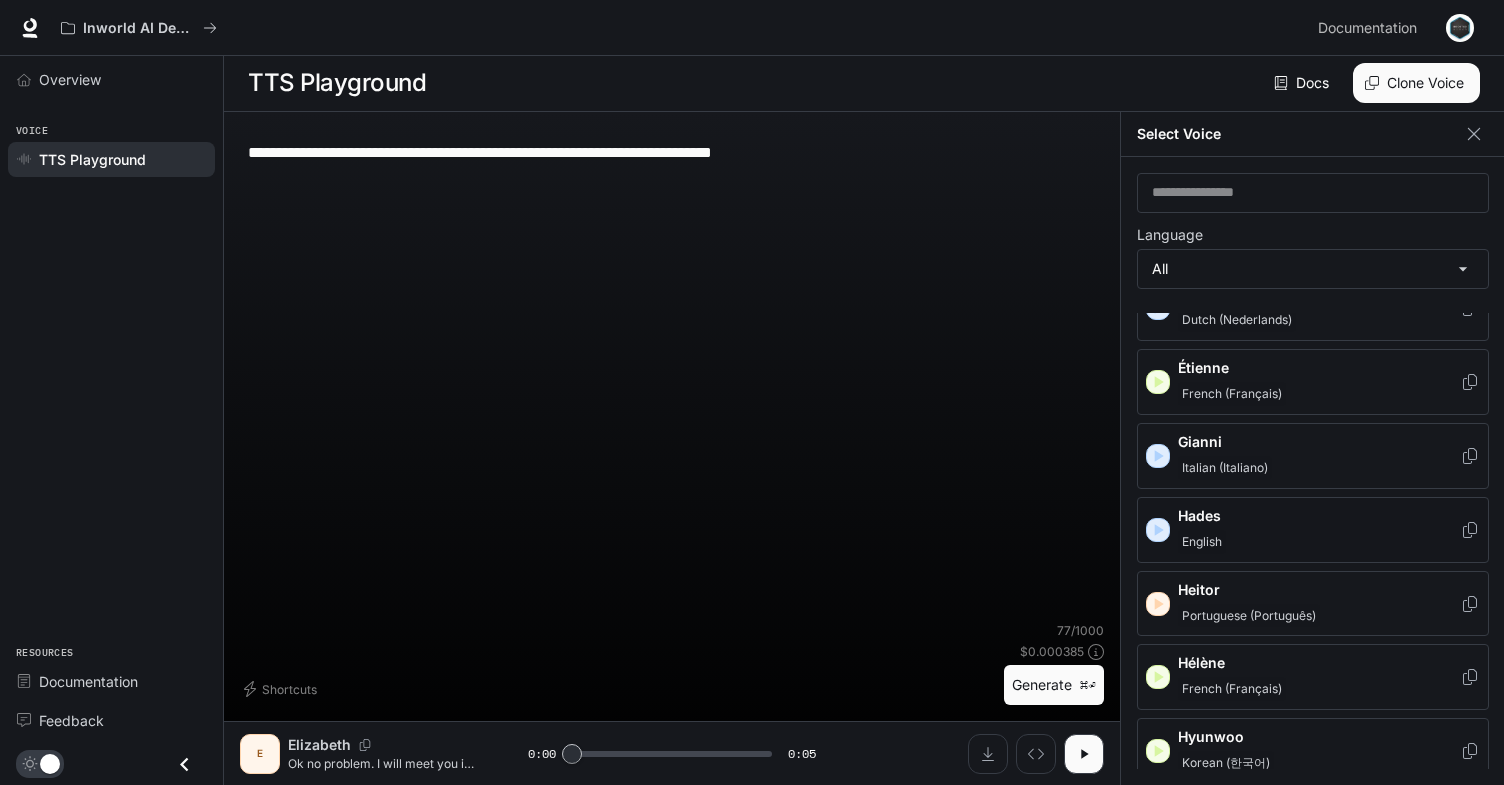 click on "Hades English" at bounding box center (1319, 530) 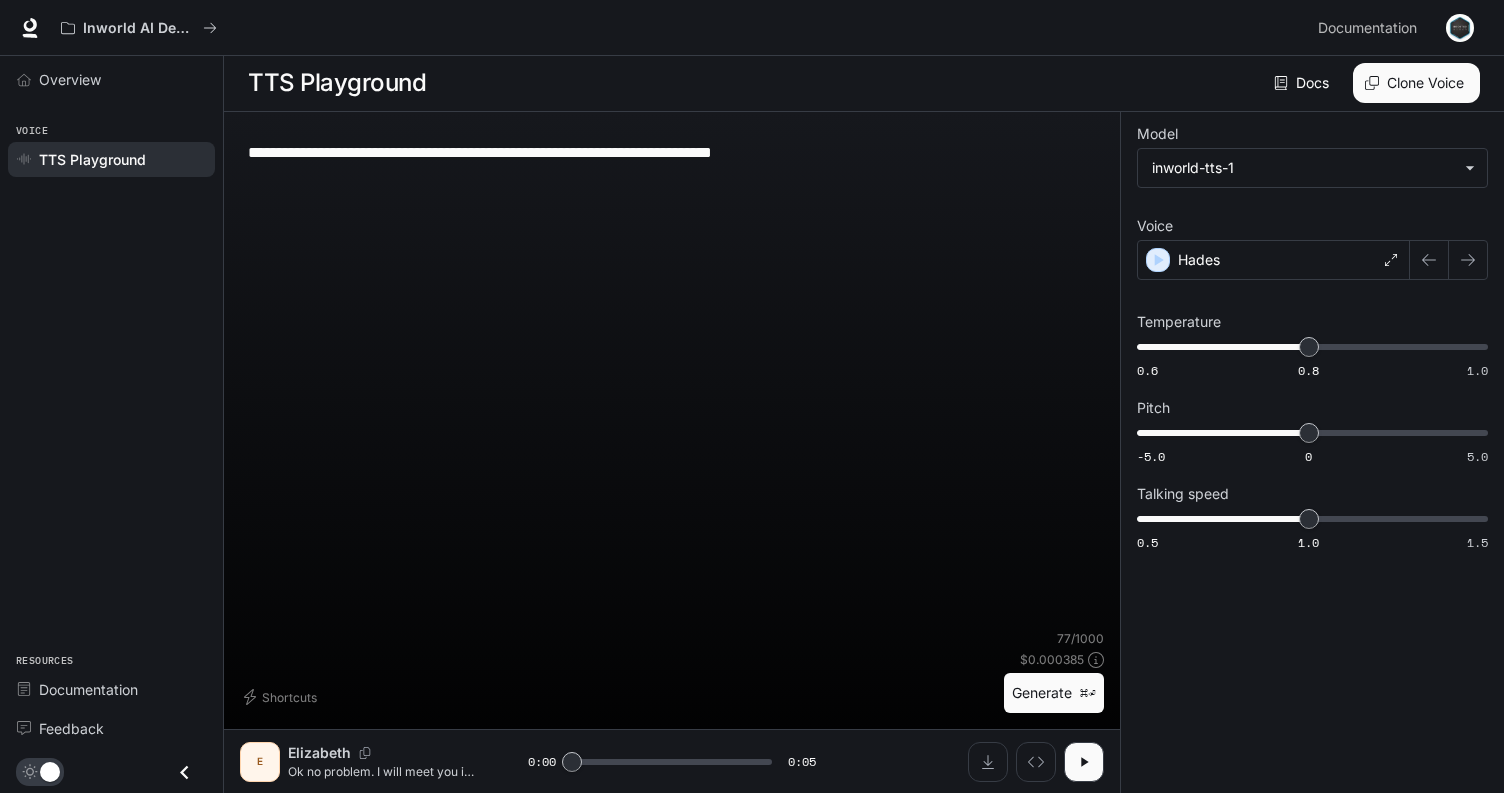 click on "Generate ⌘⏎" at bounding box center [1054, 693] 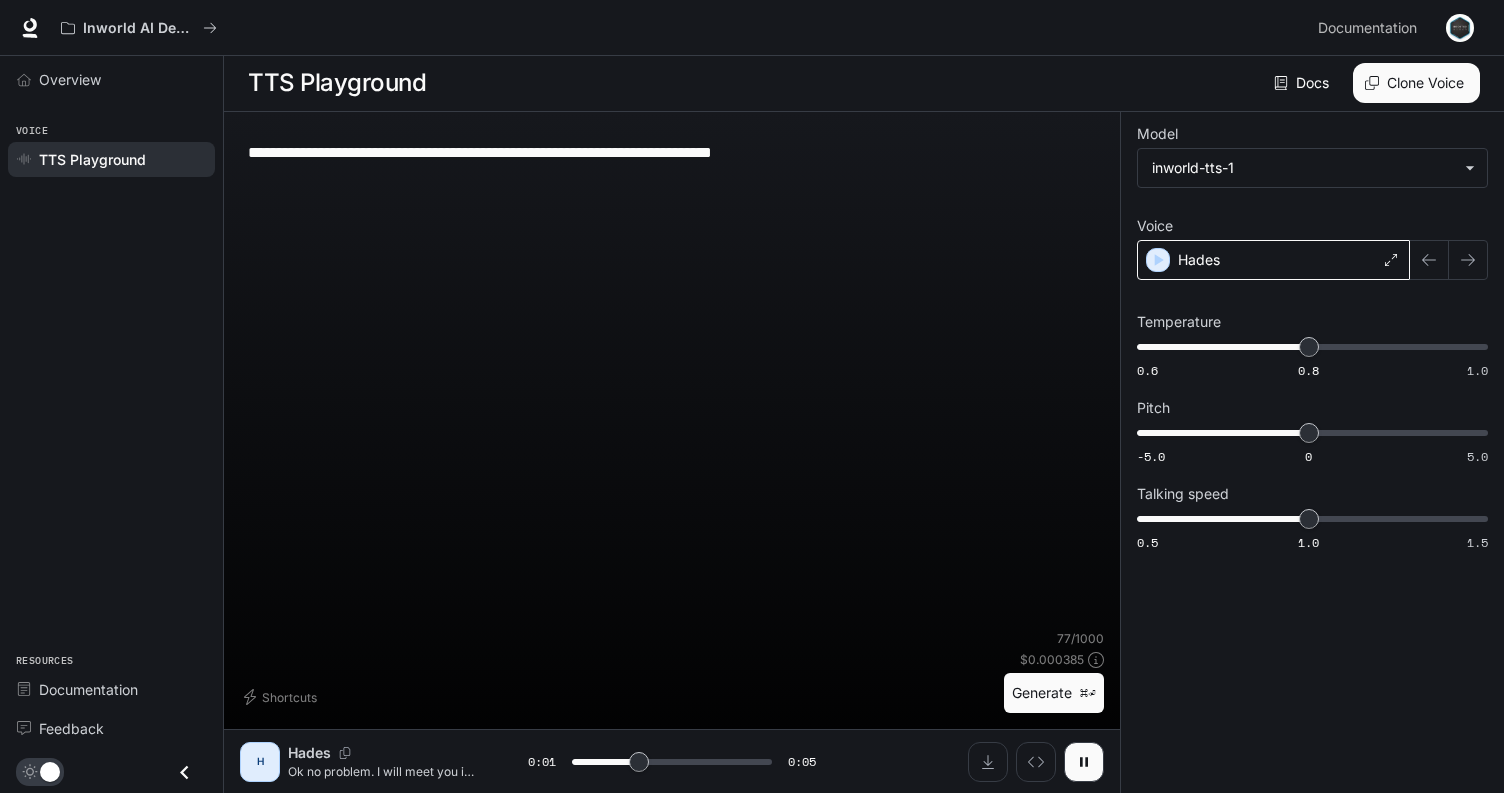 click on "Hades" at bounding box center [1273, 260] 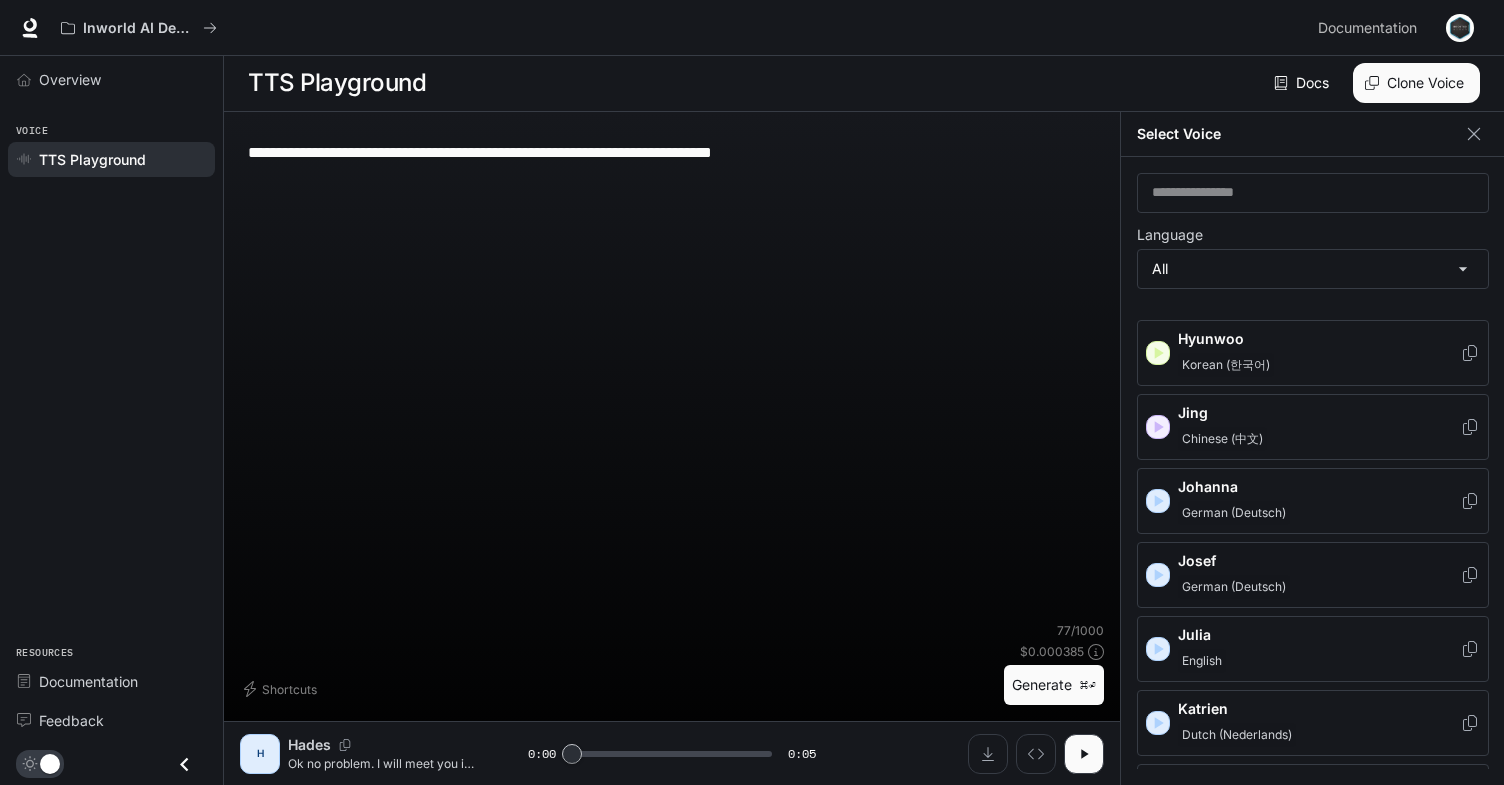scroll, scrollTop: 1257, scrollLeft: 0, axis: vertical 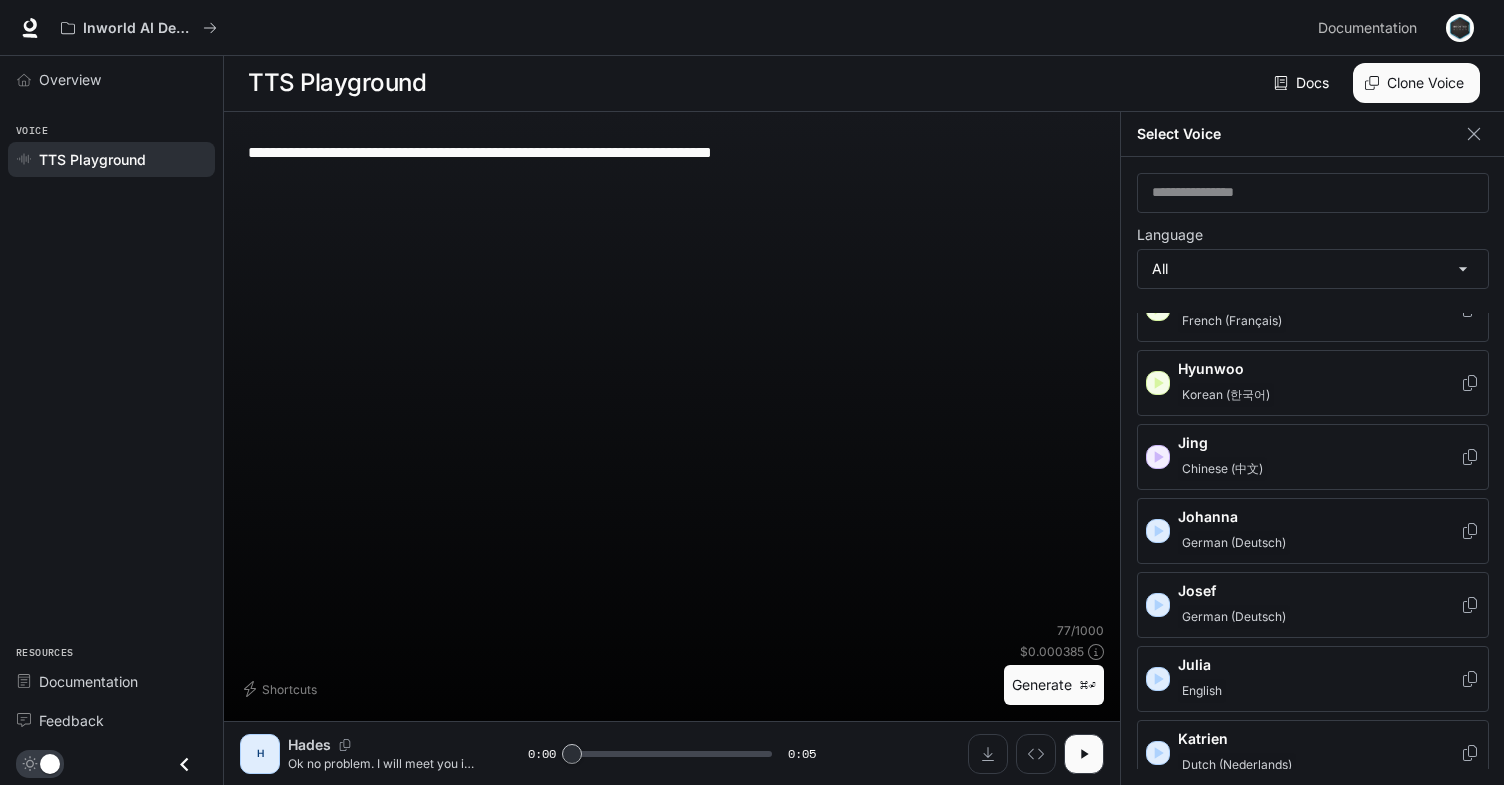 click on "German (Deutsch)" at bounding box center (1319, 543) 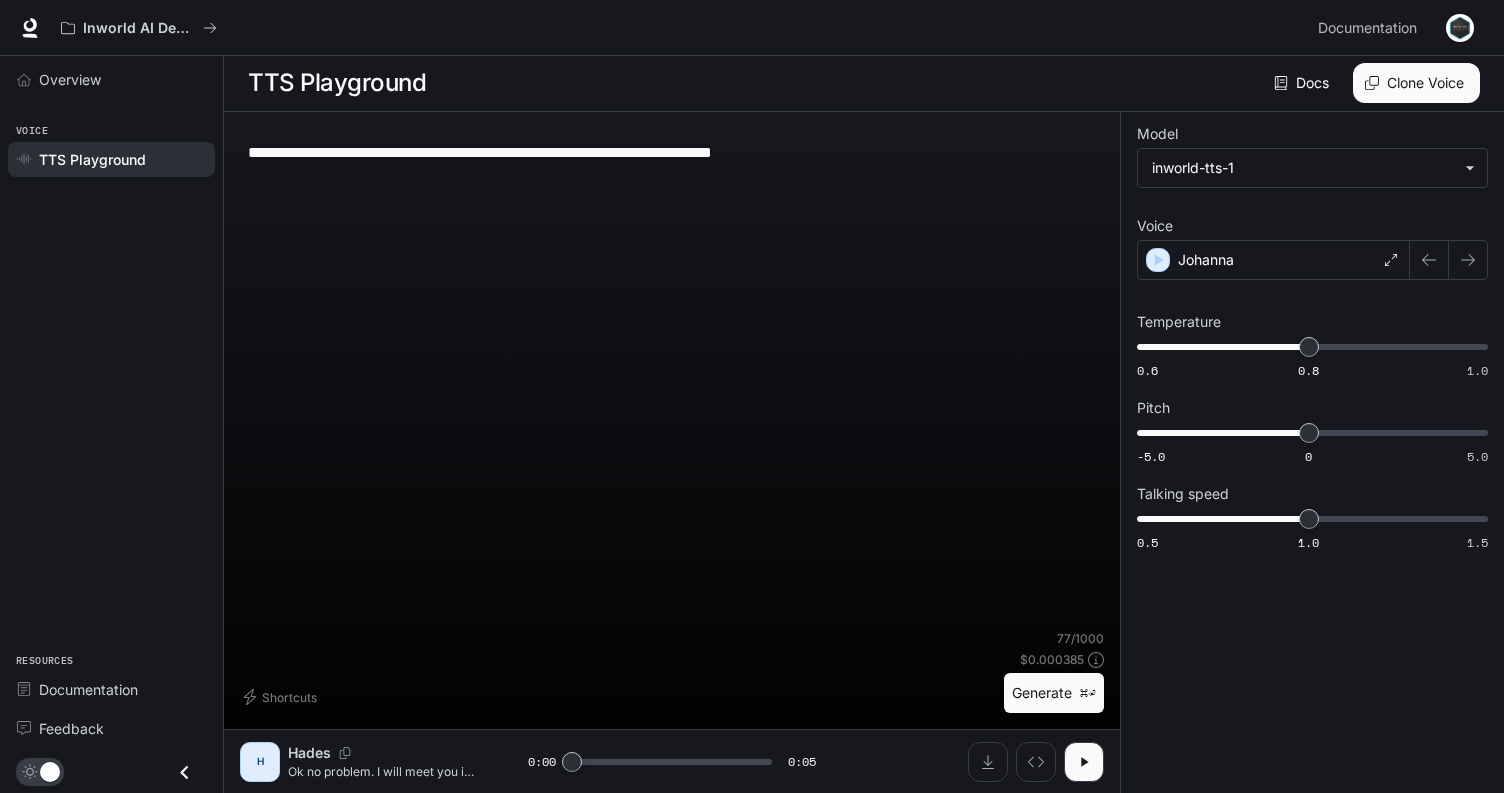 click on "Generate ⌘⏎" at bounding box center (1054, 693) 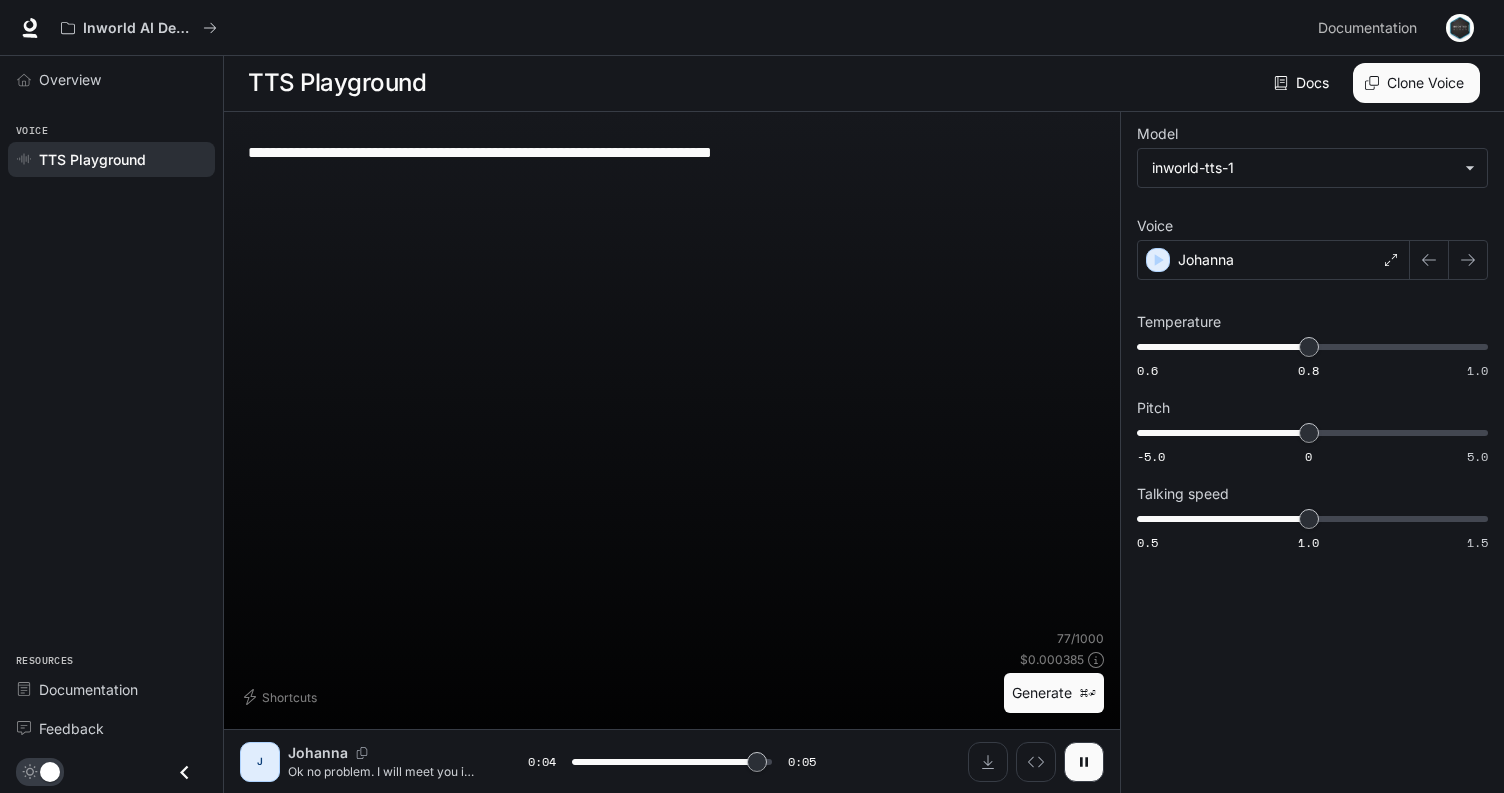 type on "*" 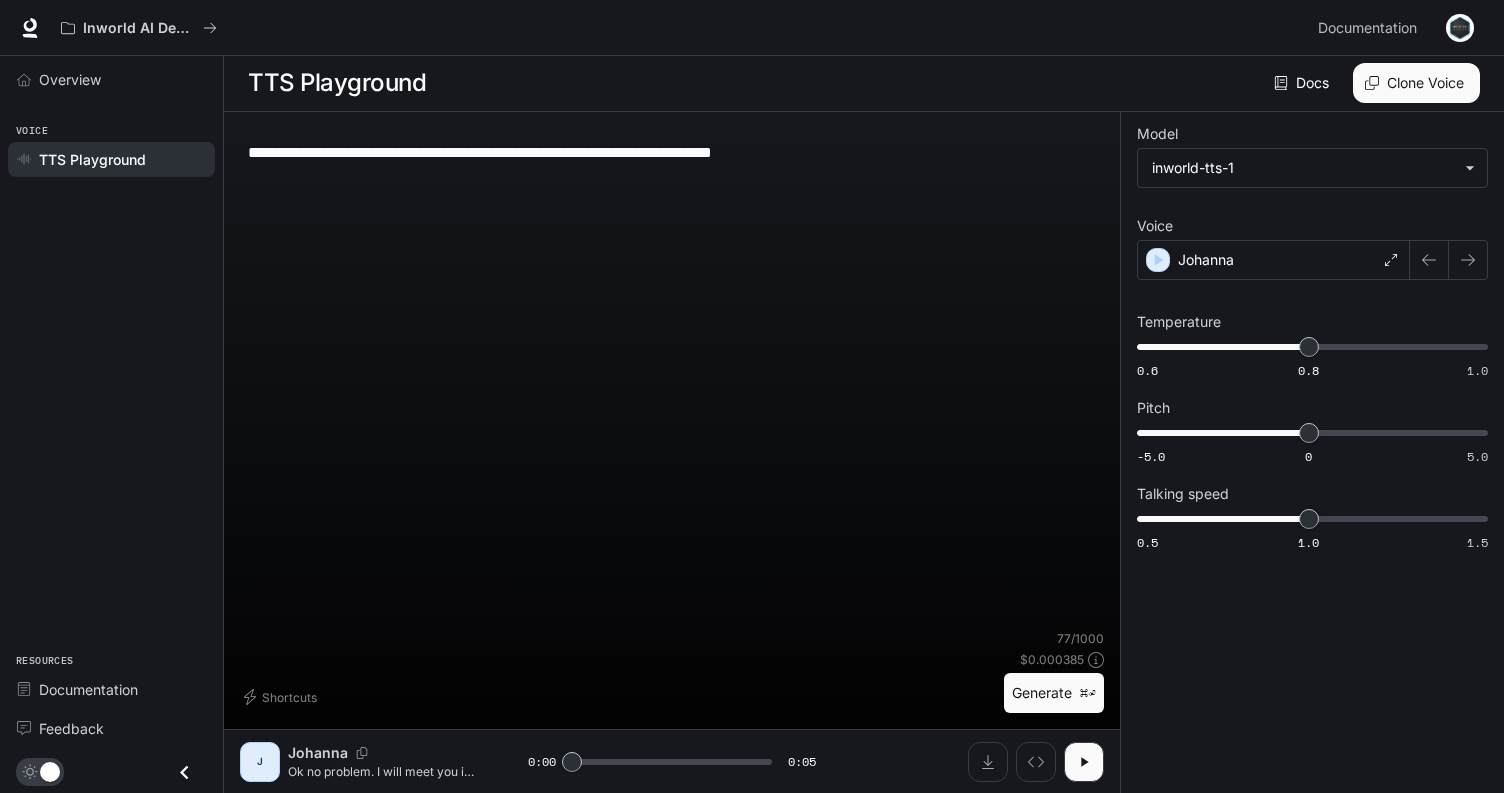 click on "**********" at bounding box center [672, 152] 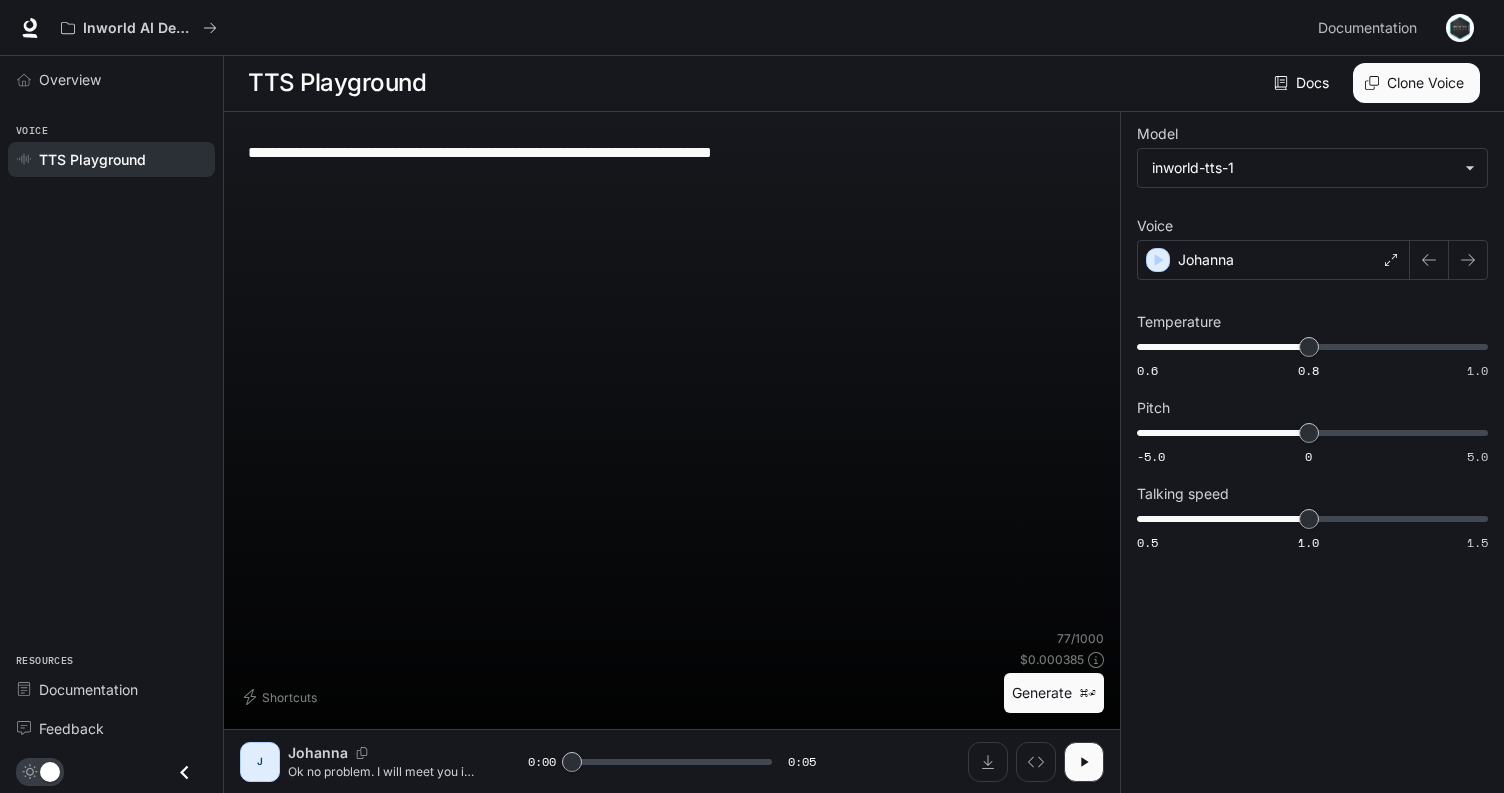 click on "**********" at bounding box center [672, 152] 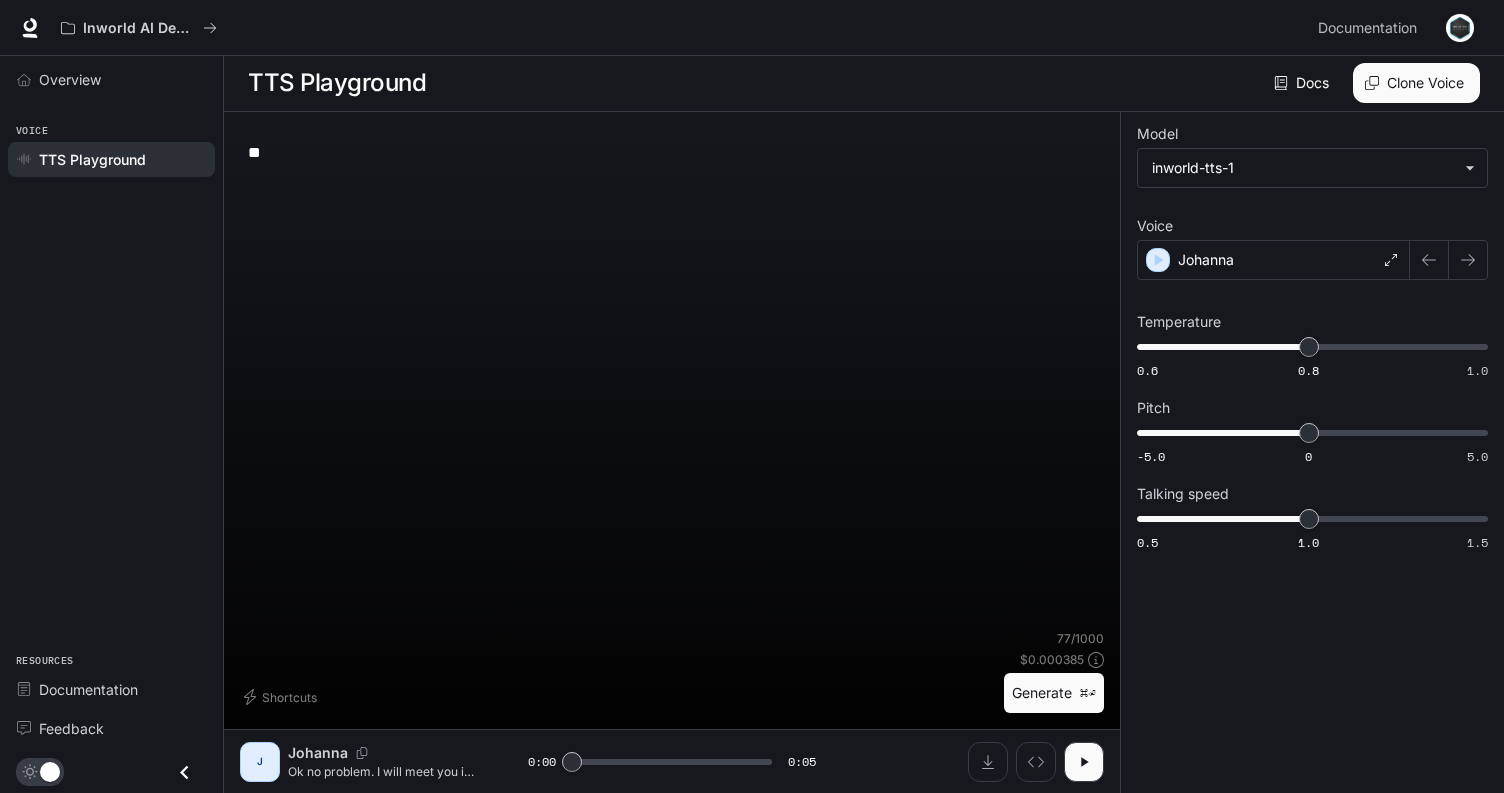 type on "*" 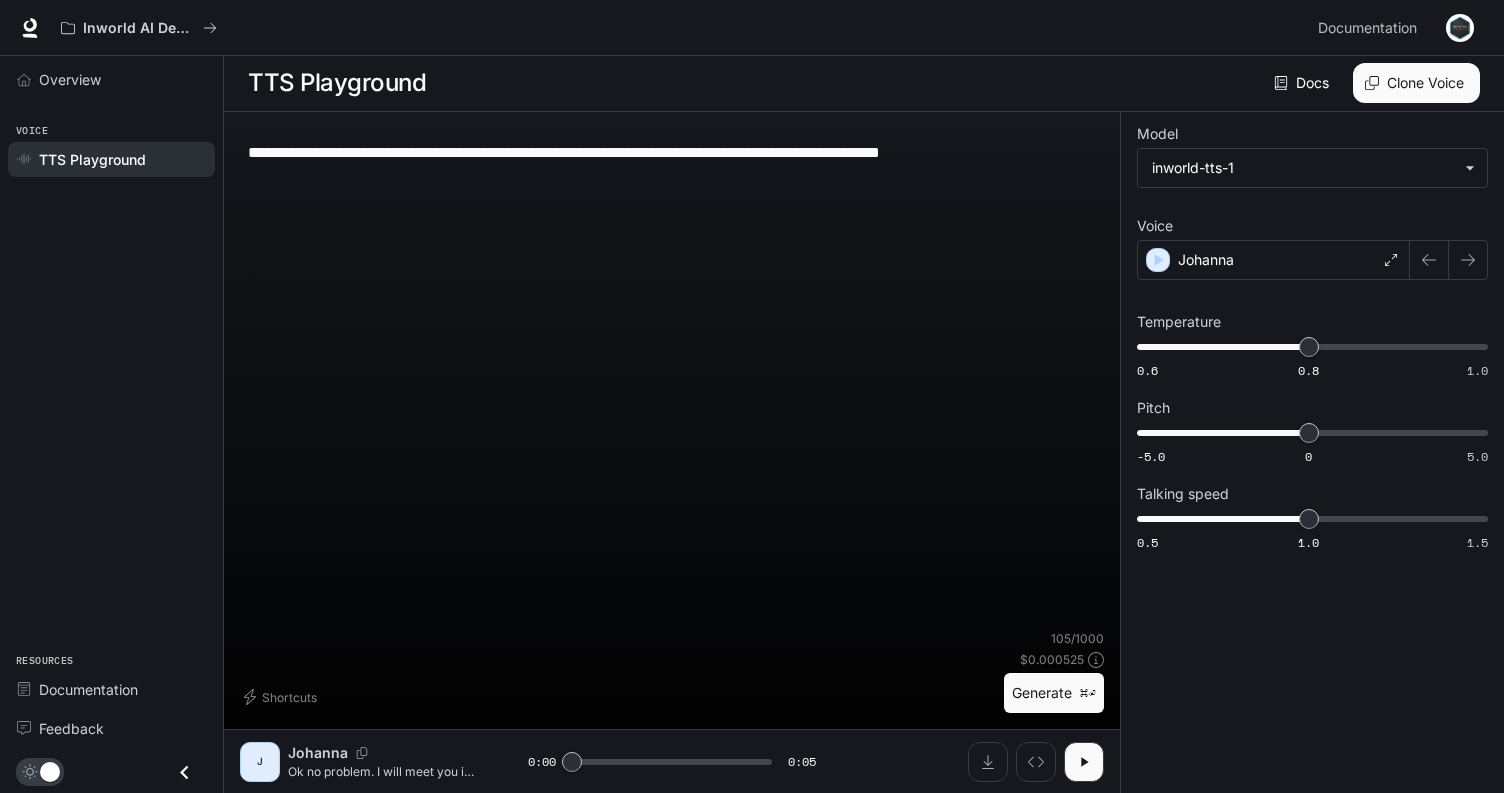 type on "**********" 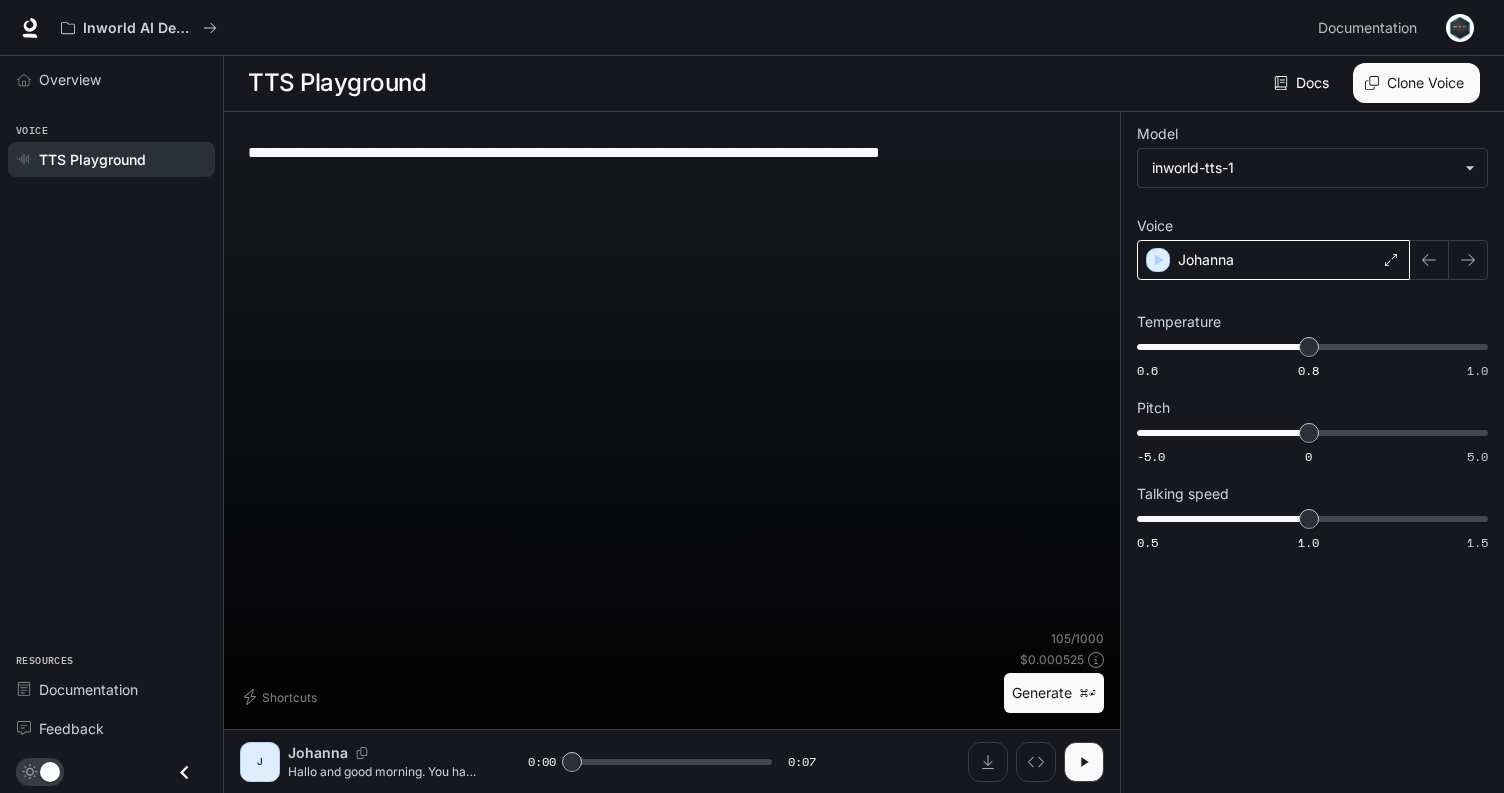 click on "Johanna" at bounding box center (1273, 260) 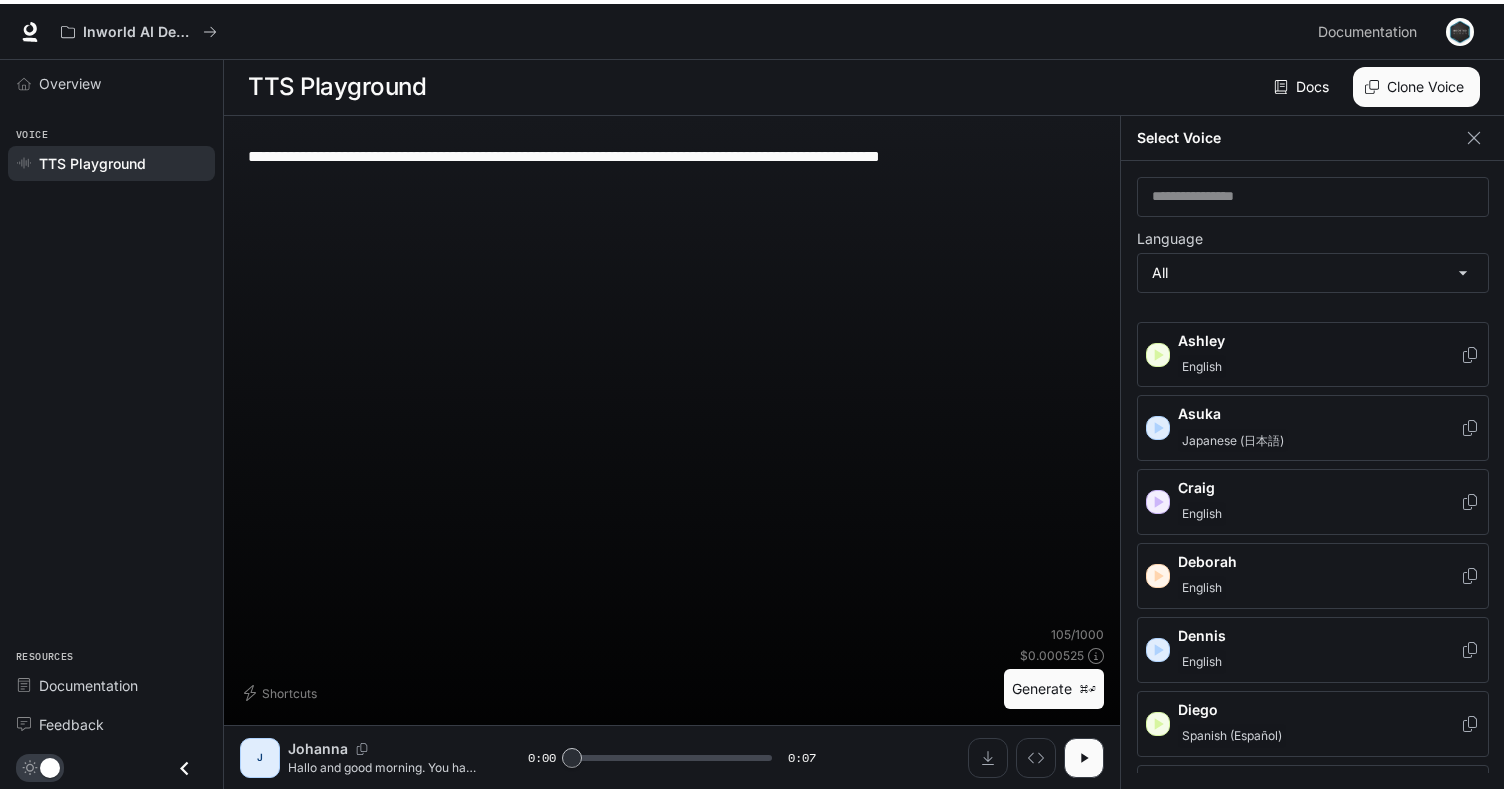 scroll, scrollTop: 167, scrollLeft: 0, axis: vertical 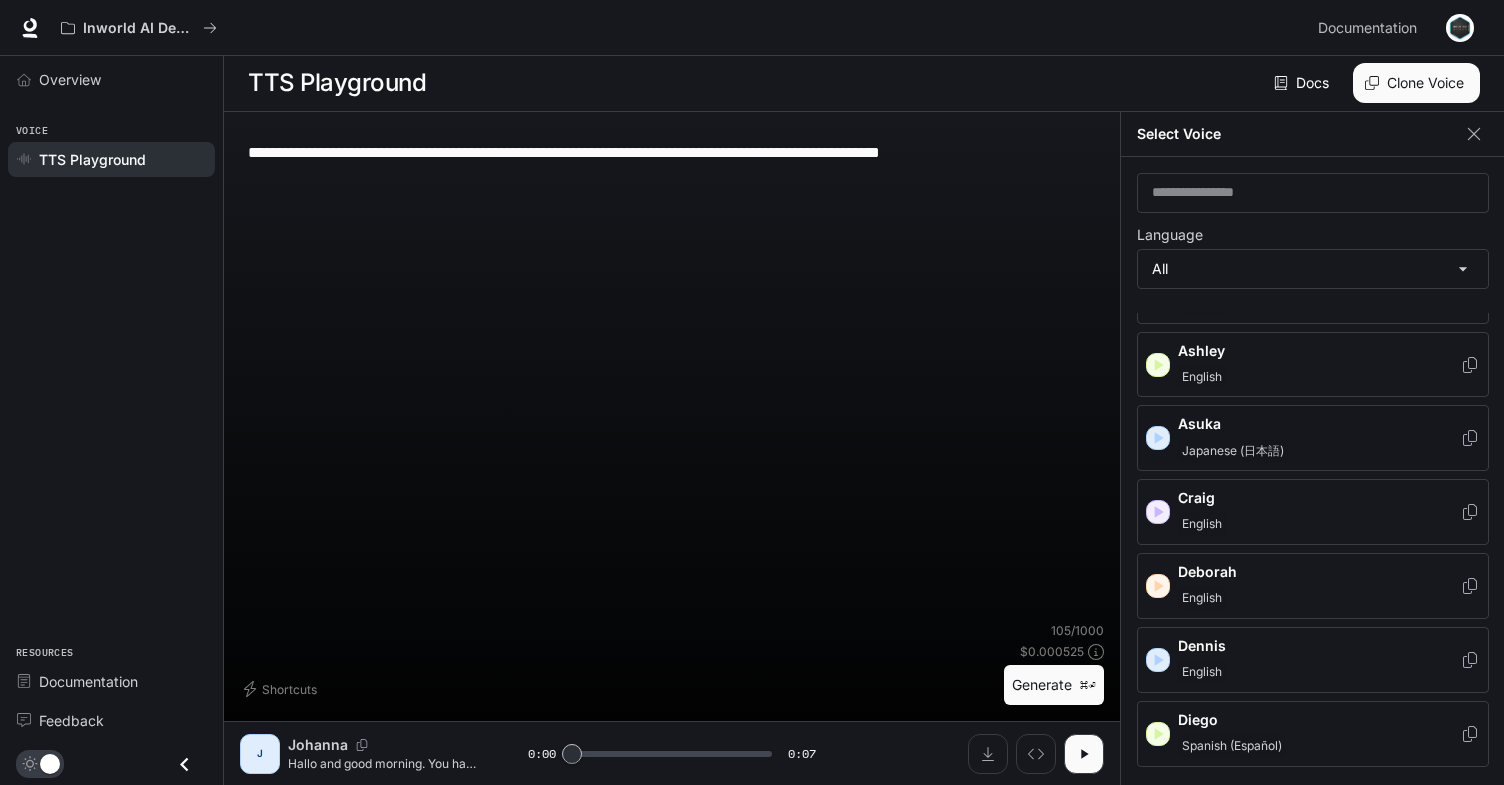 click on "Asuka" at bounding box center (1319, 424) 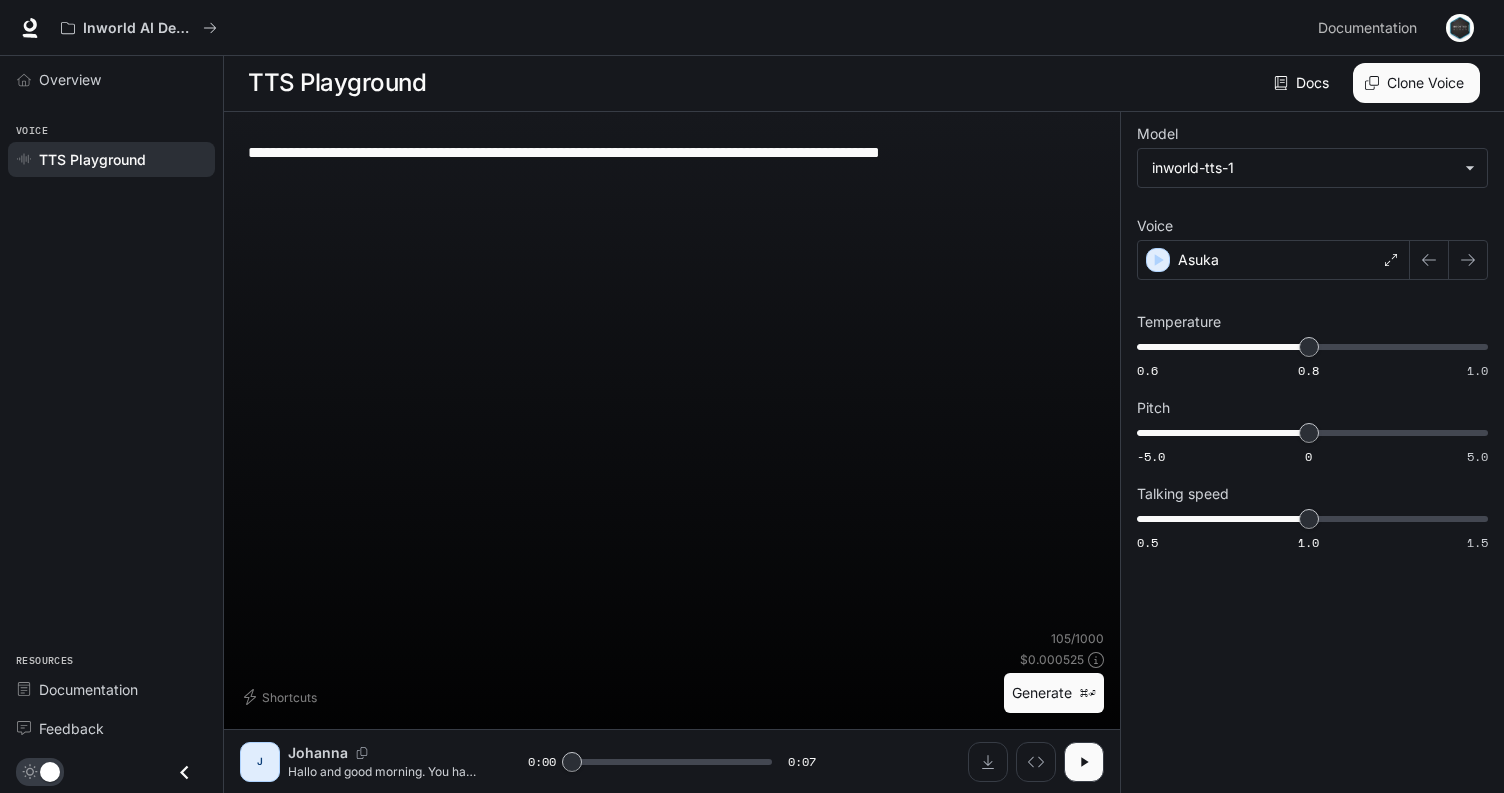 click on "Generate ⌘⏎" at bounding box center (1054, 693) 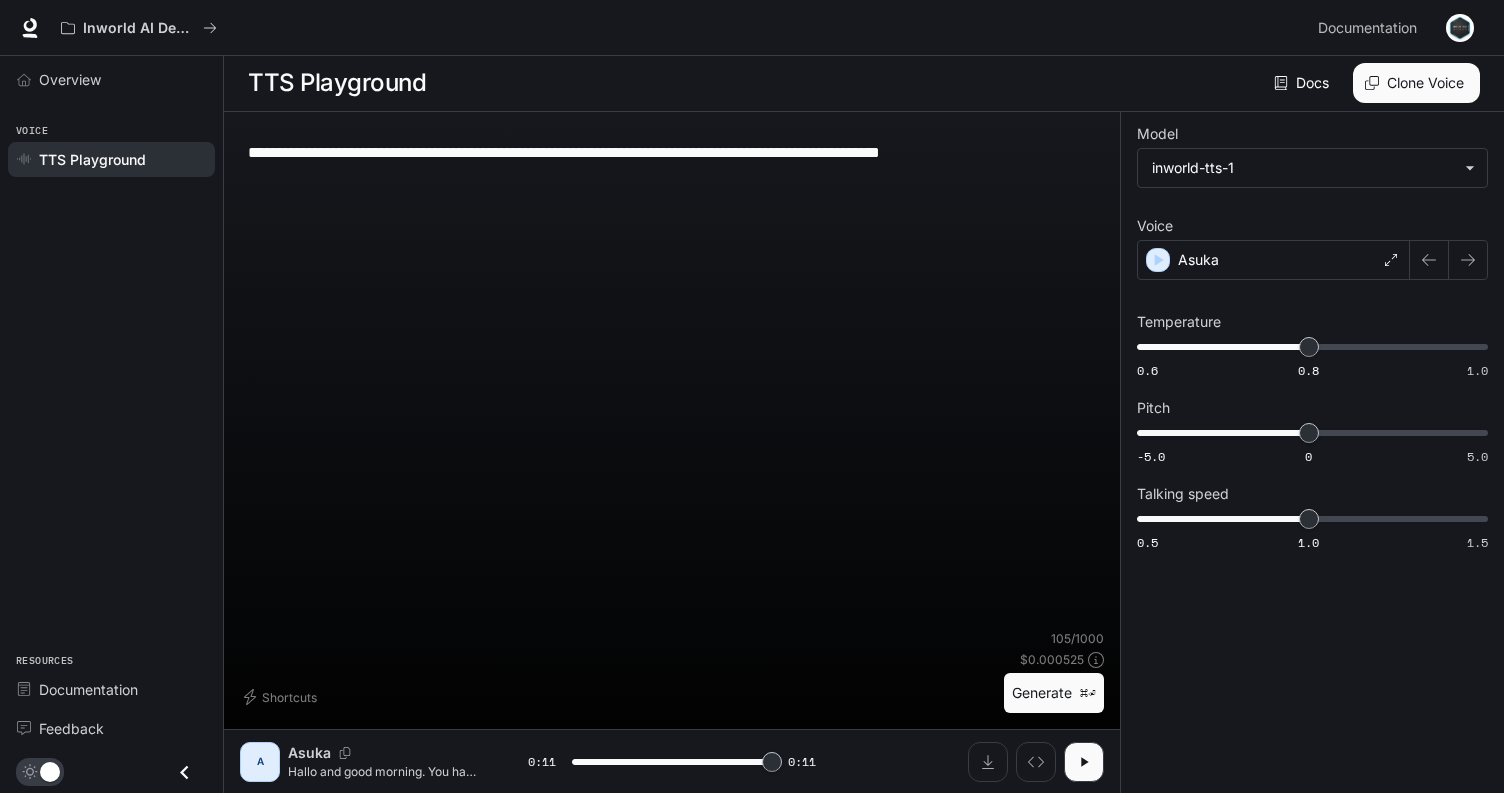 type on "*" 